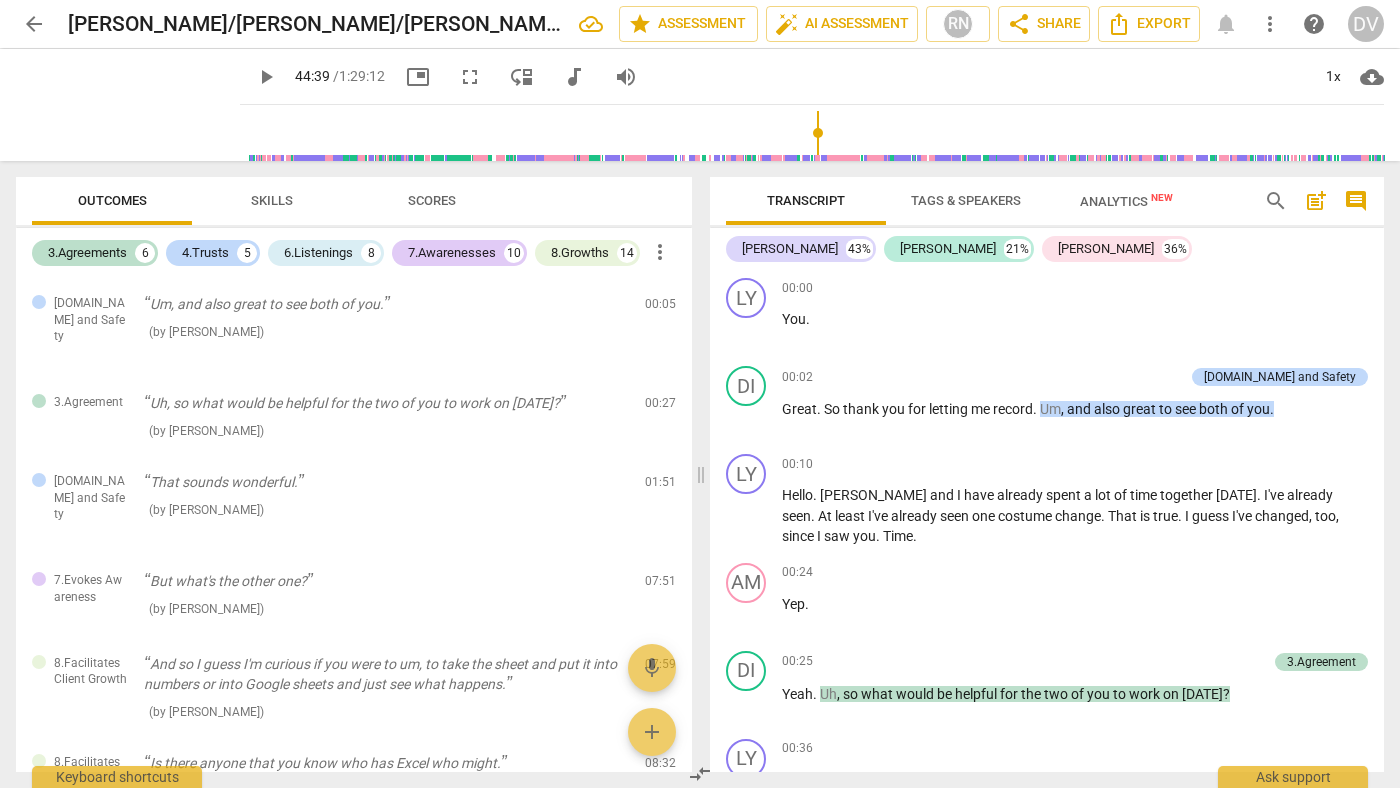 scroll, scrollTop: 0, scrollLeft: 0, axis: both 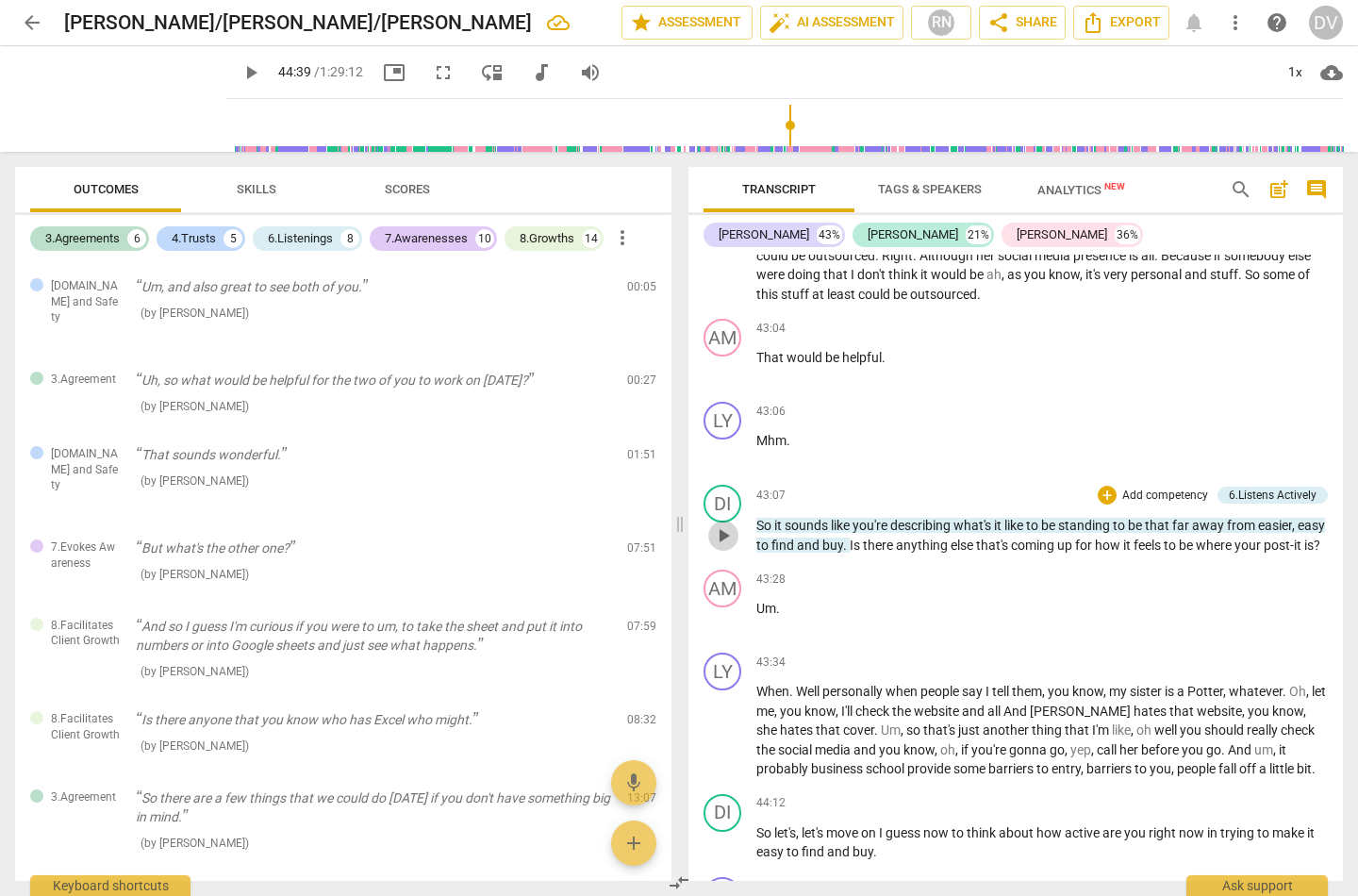 click on "play_arrow" at bounding box center (723, 536) 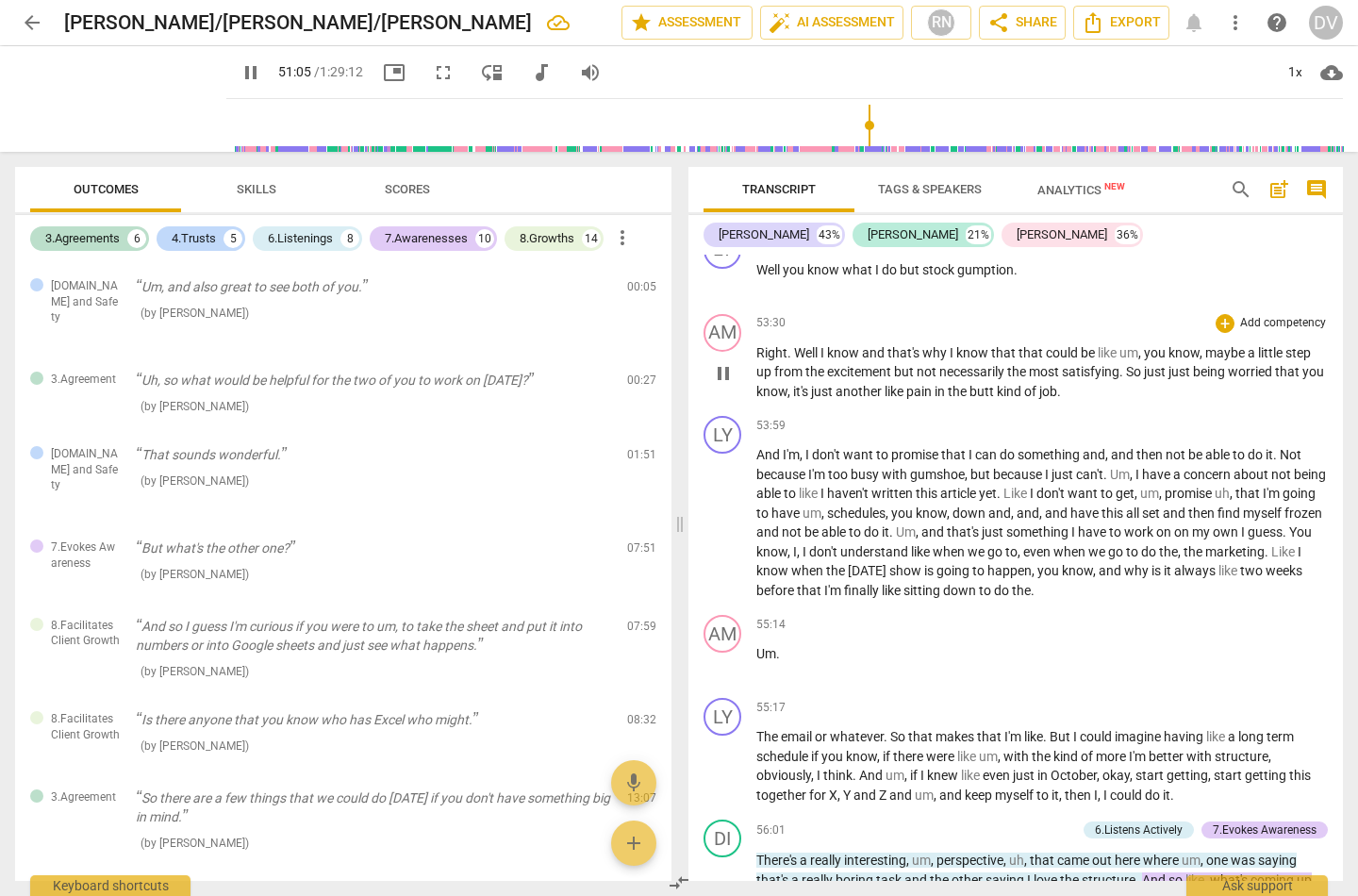 scroll, scrollTop: 20523, scrollLeft: 0, axis: vertical 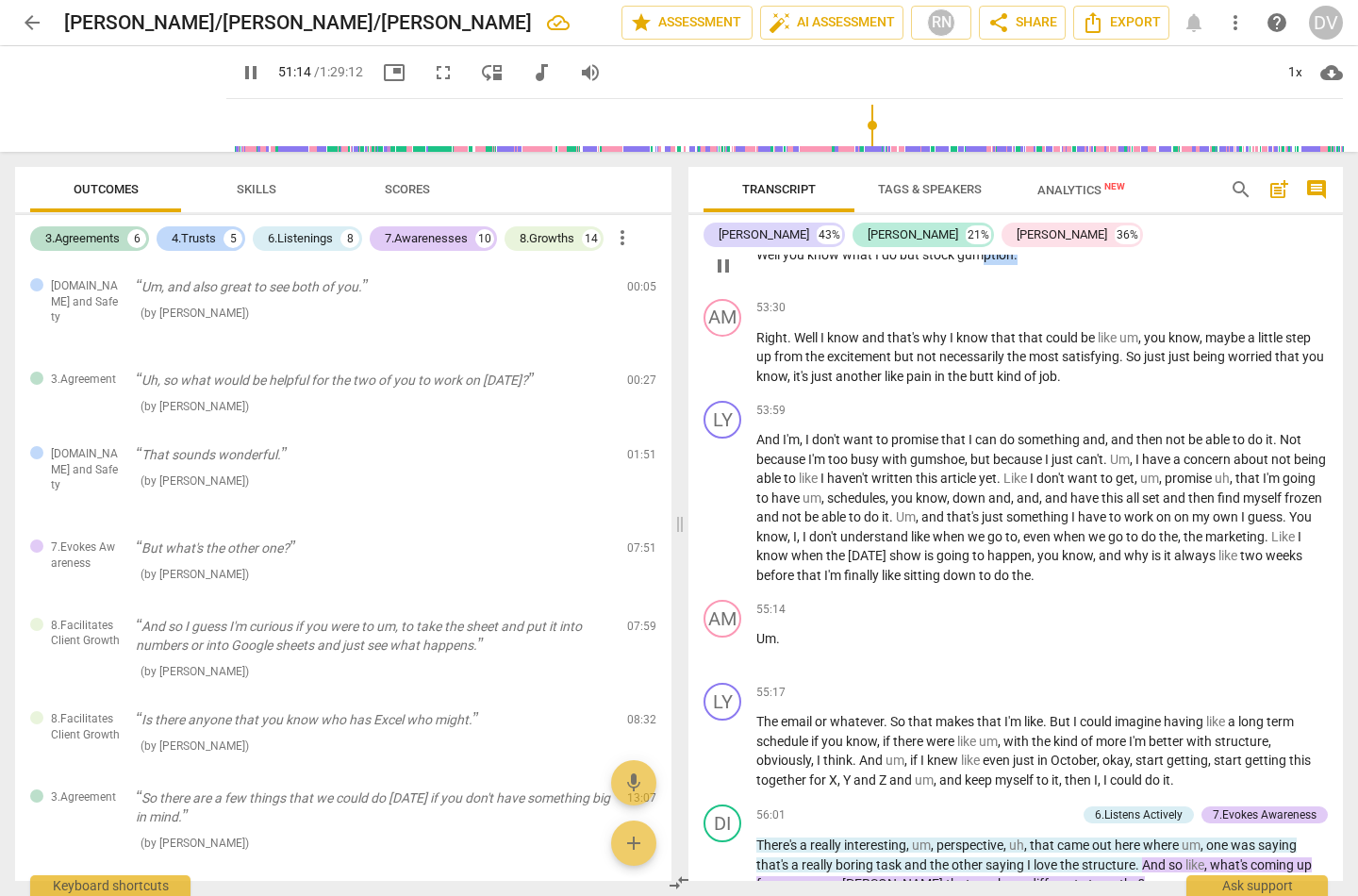 drag, startPoint x: 1017, startPoint y: 334, endPoint x: 985, endPoint y: 331, distance: 32.140317 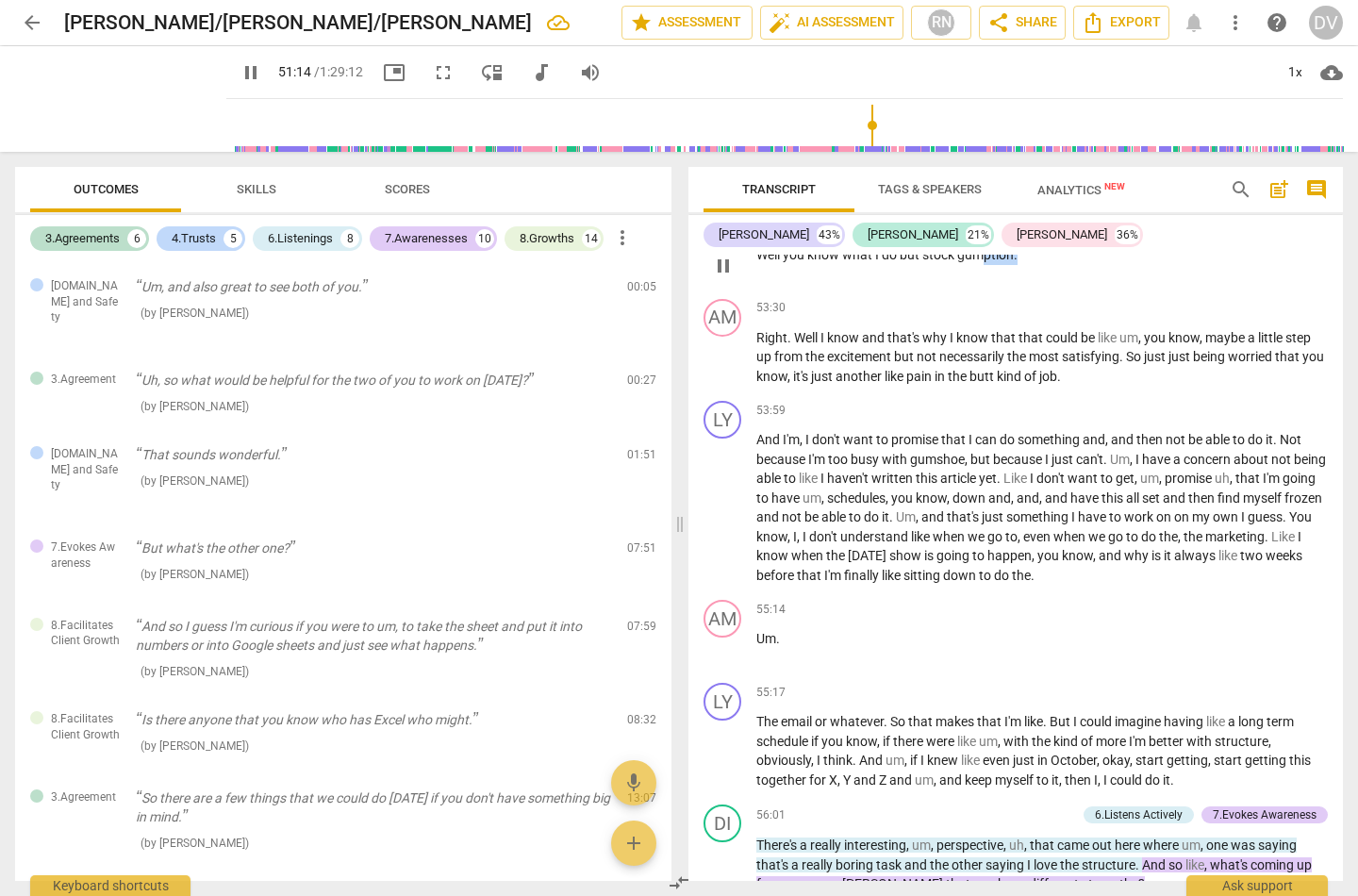 click on "Well   you   know   what   I   do   but   stock   gumption ." at bounding box center [1042, 255] 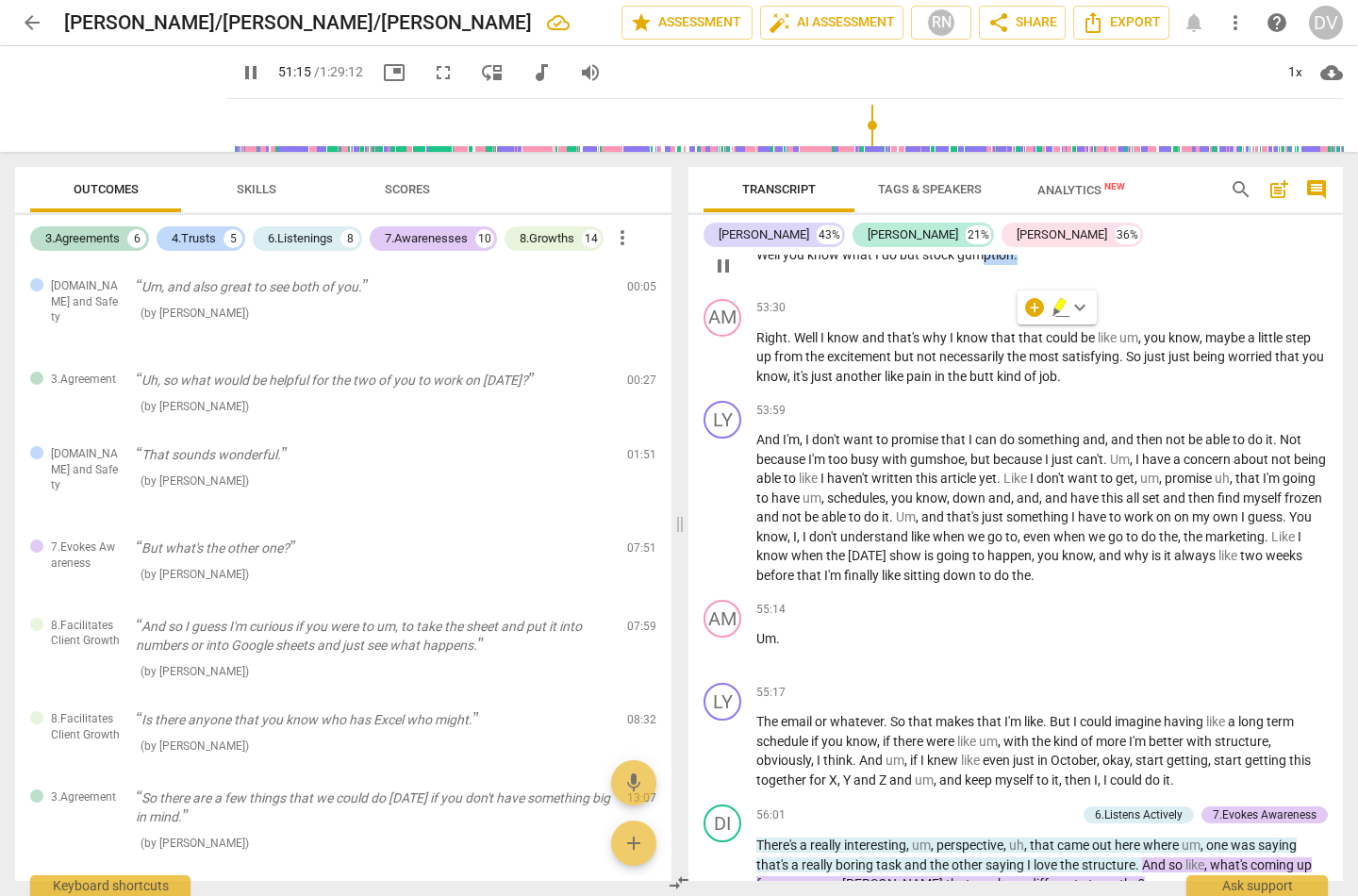 type on "3076" 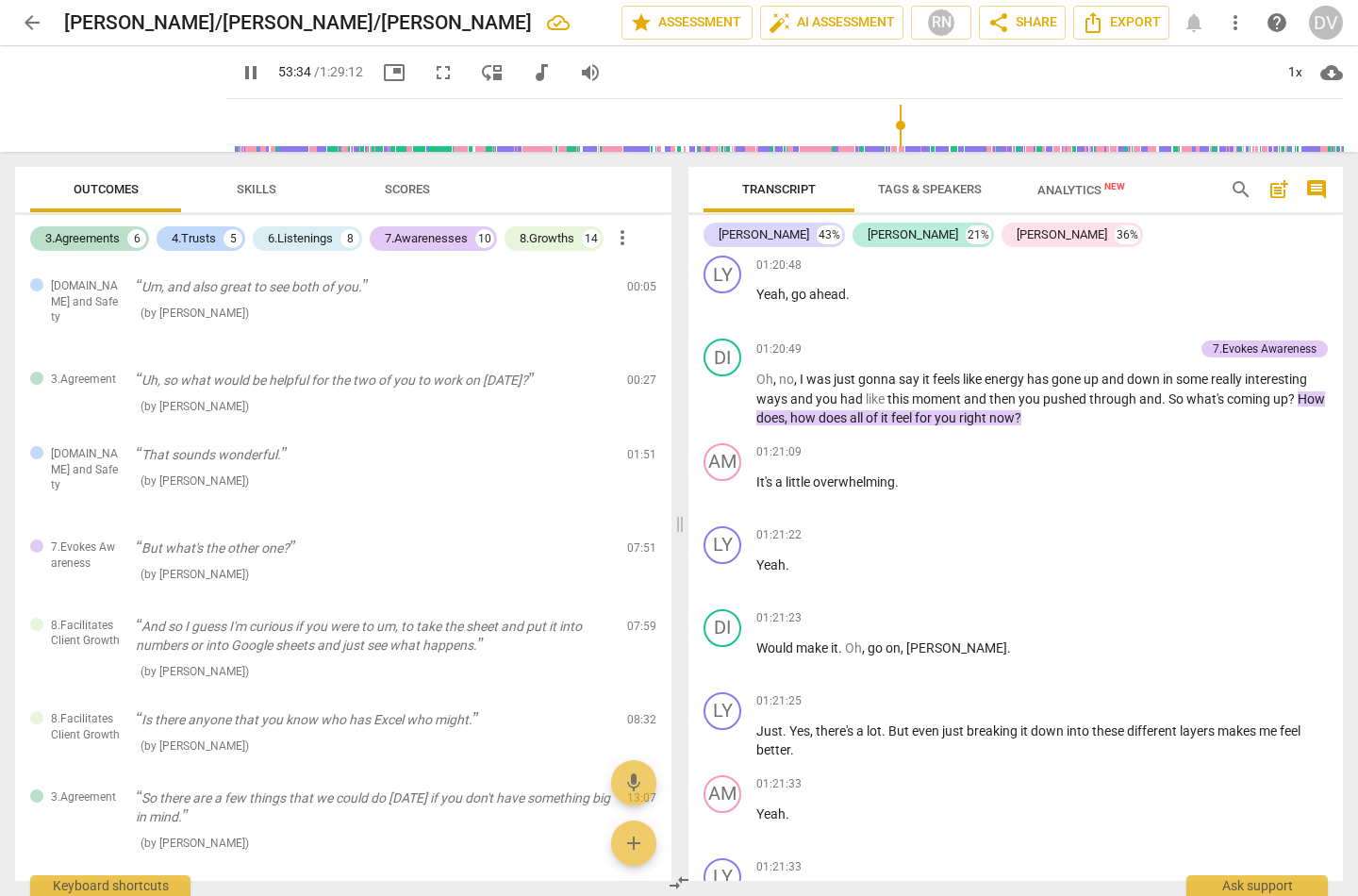 scroll, scrollTop: 31327, scrollLeft: 0, axis: vertical 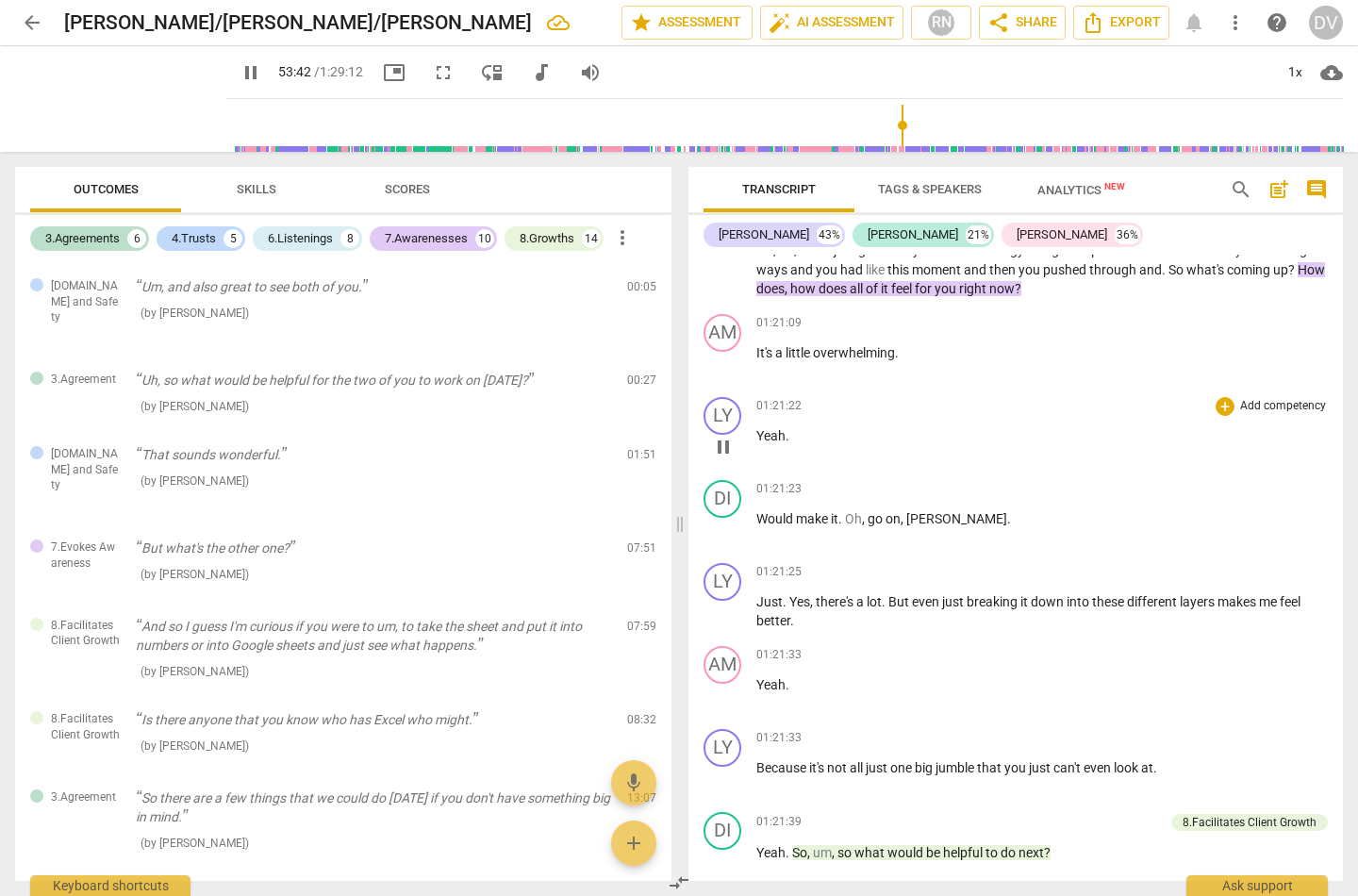 click on "01:21:22 + Add competency keyboard_arrow_right" at bounding box center [1042, 407] 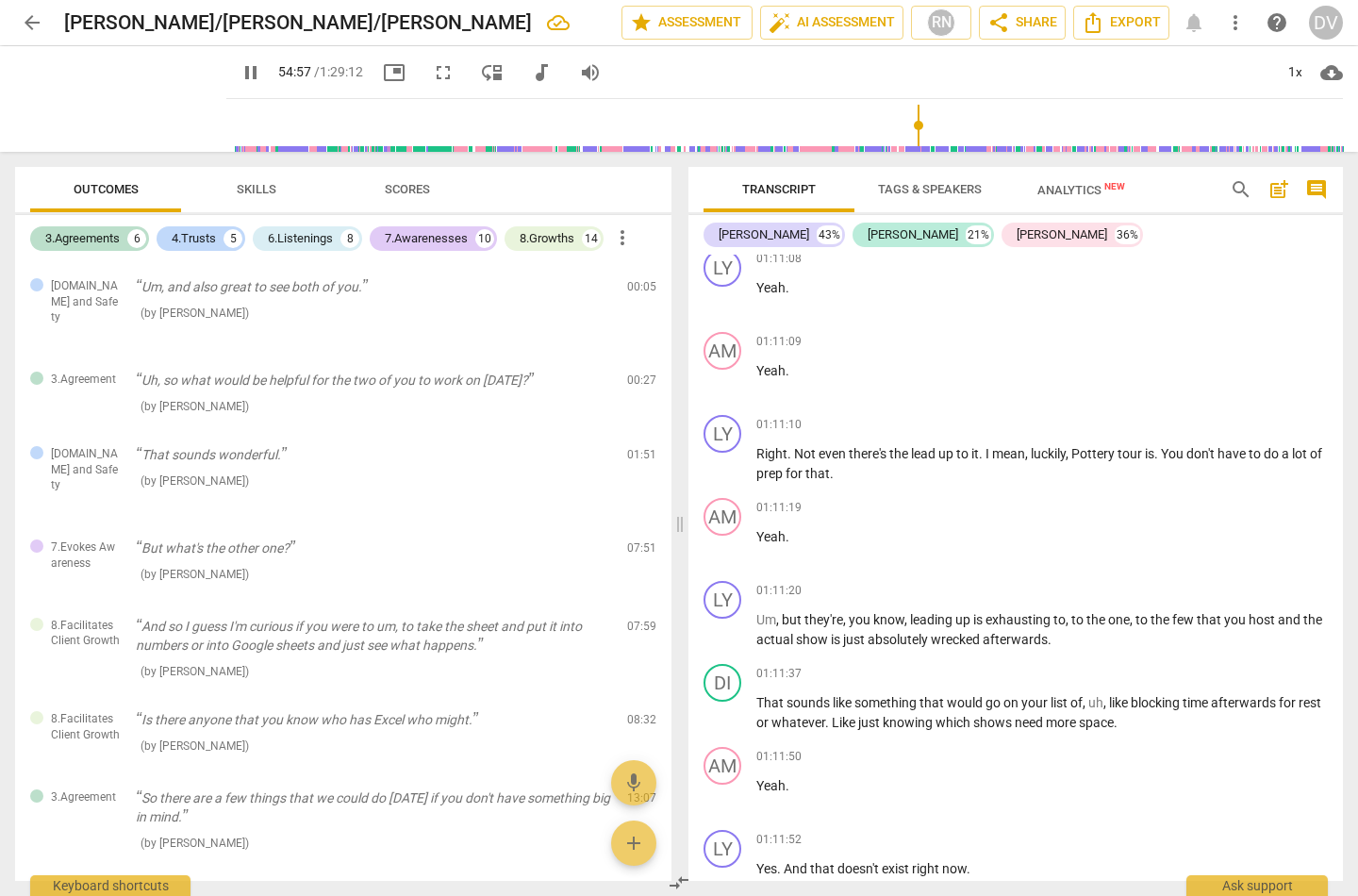 scroll, scrollTop: 28073, scrollLeft: 0, axis: vertical 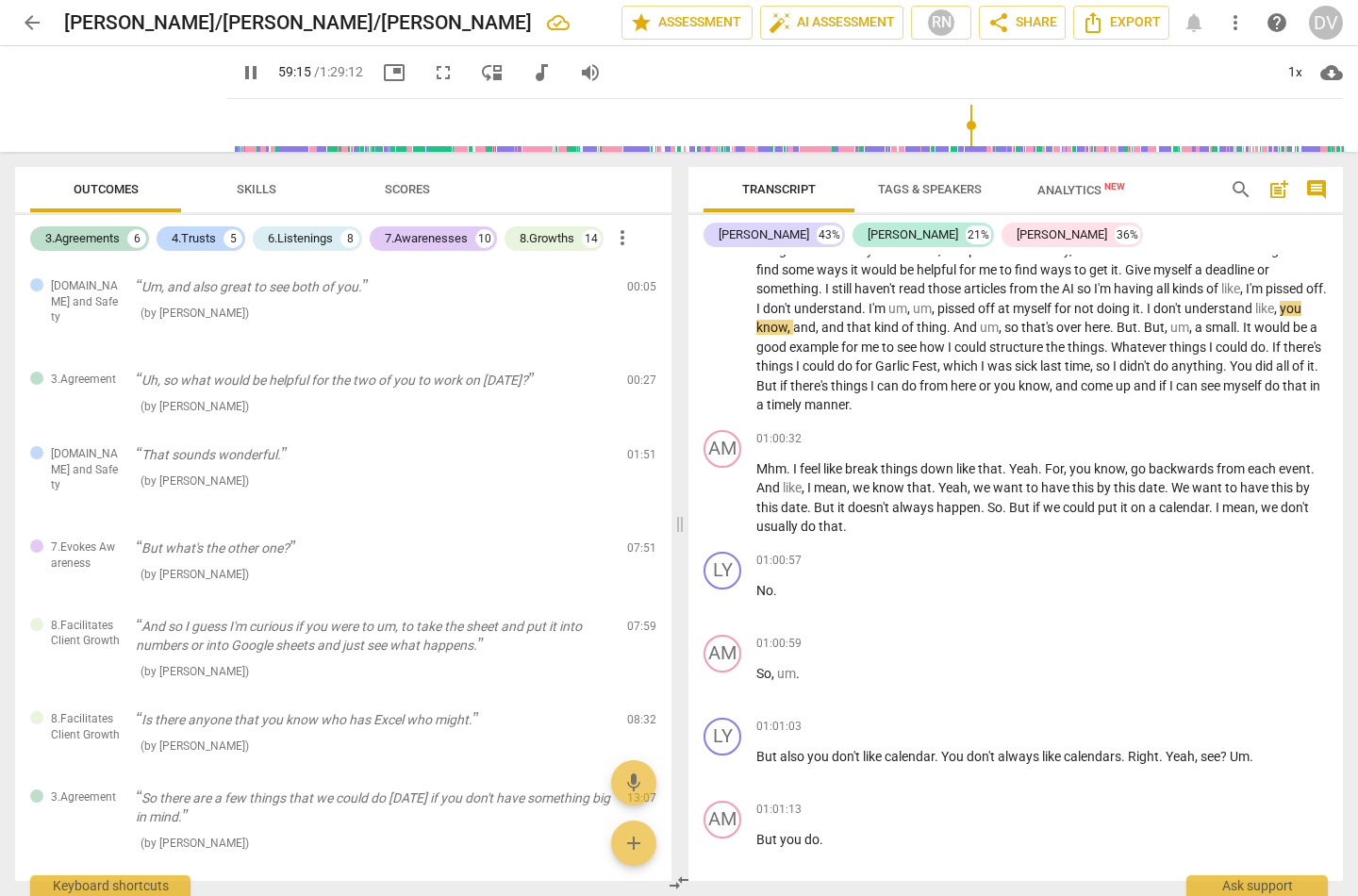 click at bounding box center [788, 125] 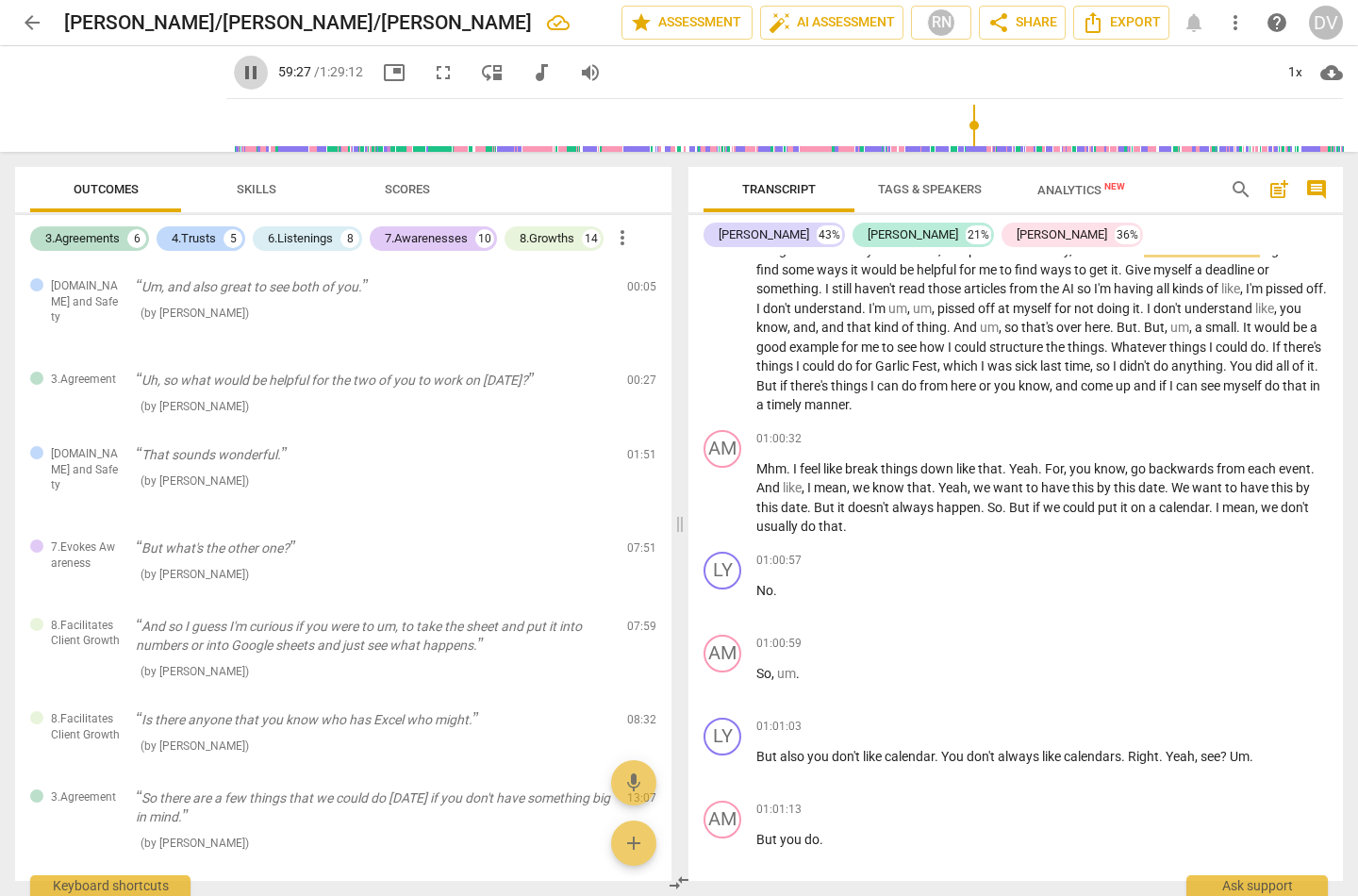 click on "pause" at bounding box center (251, 73) 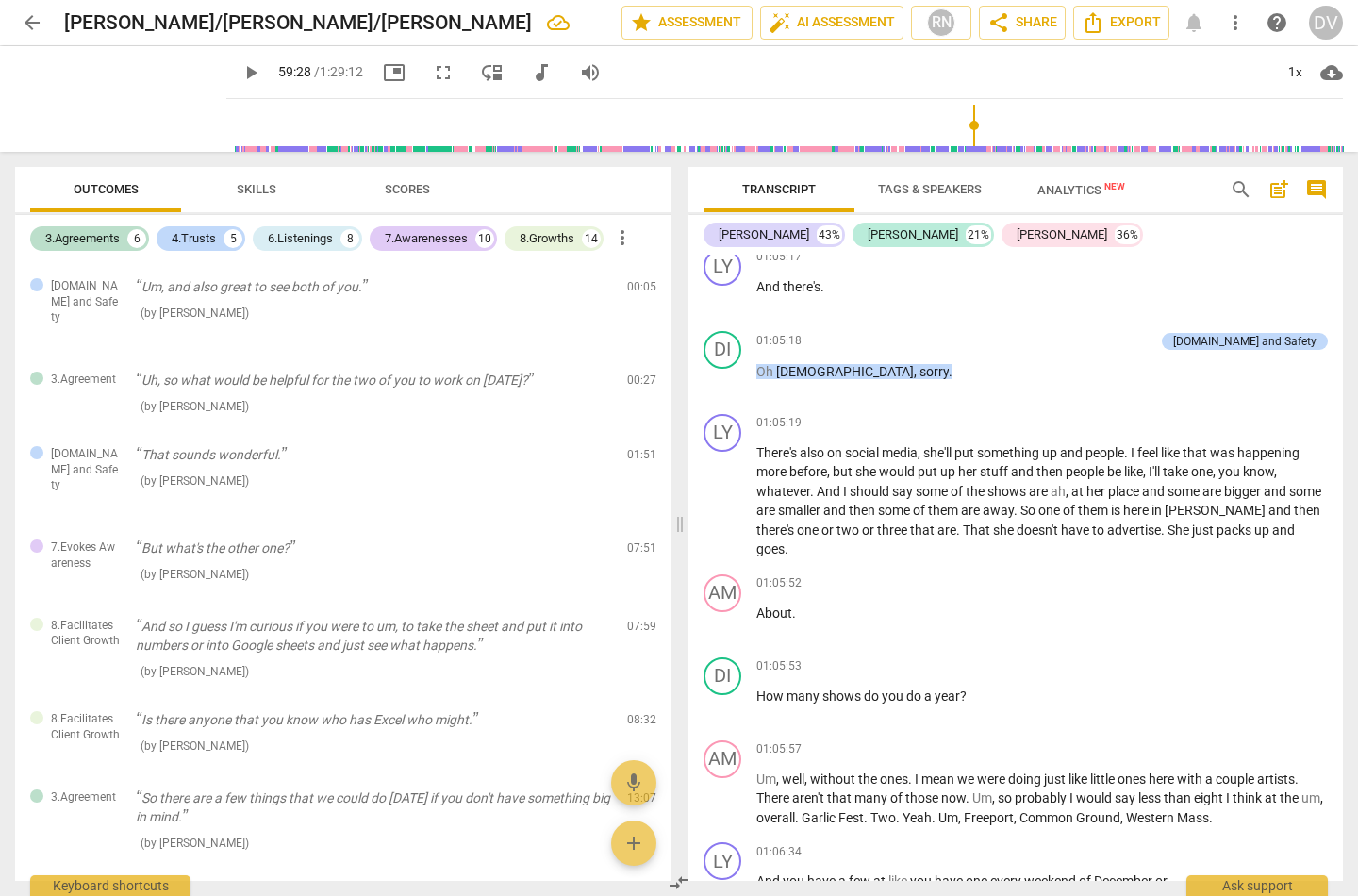 scroll, scrollTop: 24054, scrollLeft: 0, axis: vertical 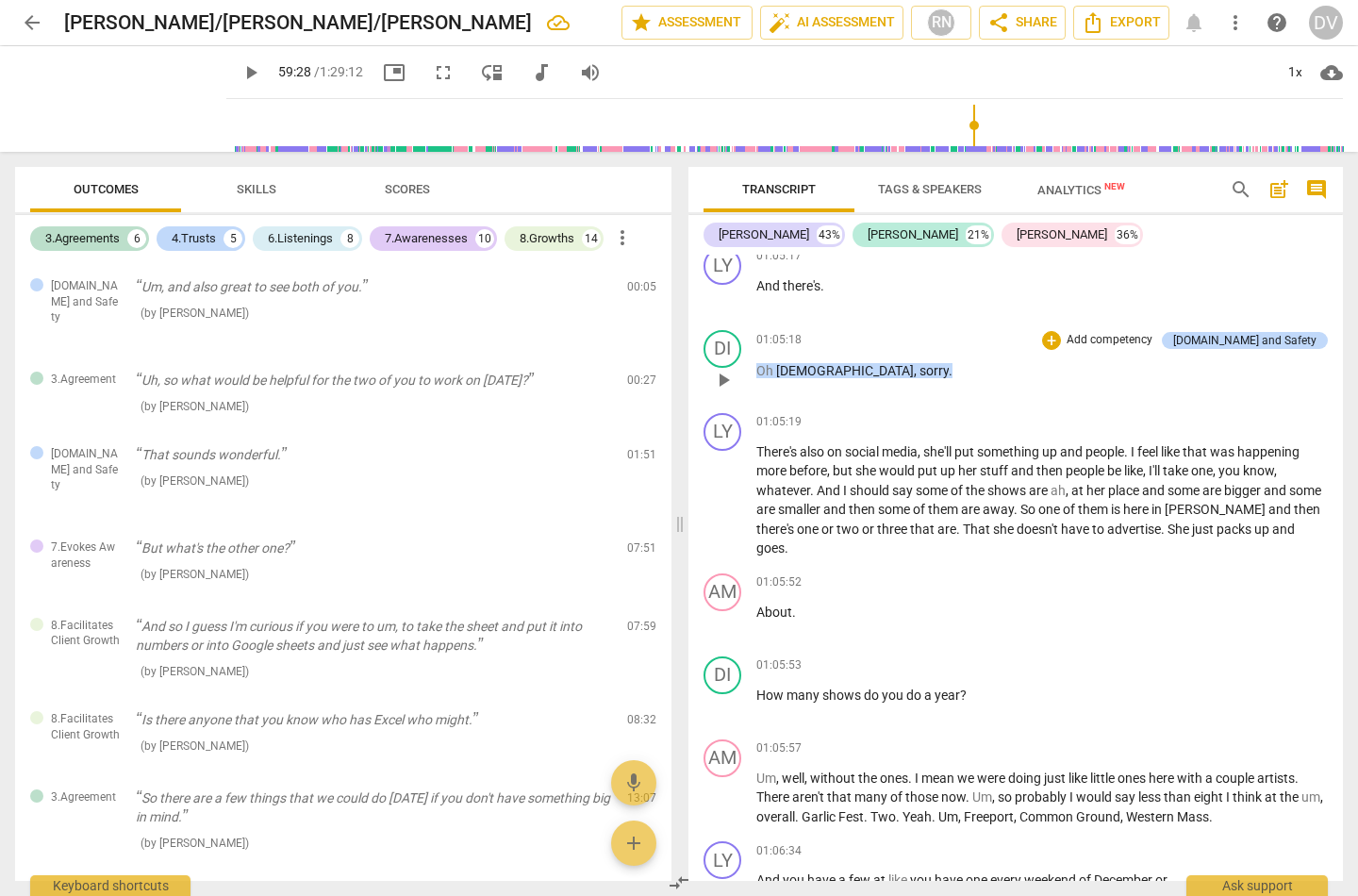 click on "[DEMOGRAPHIC_DATA]" at bounding box center [845, 371] 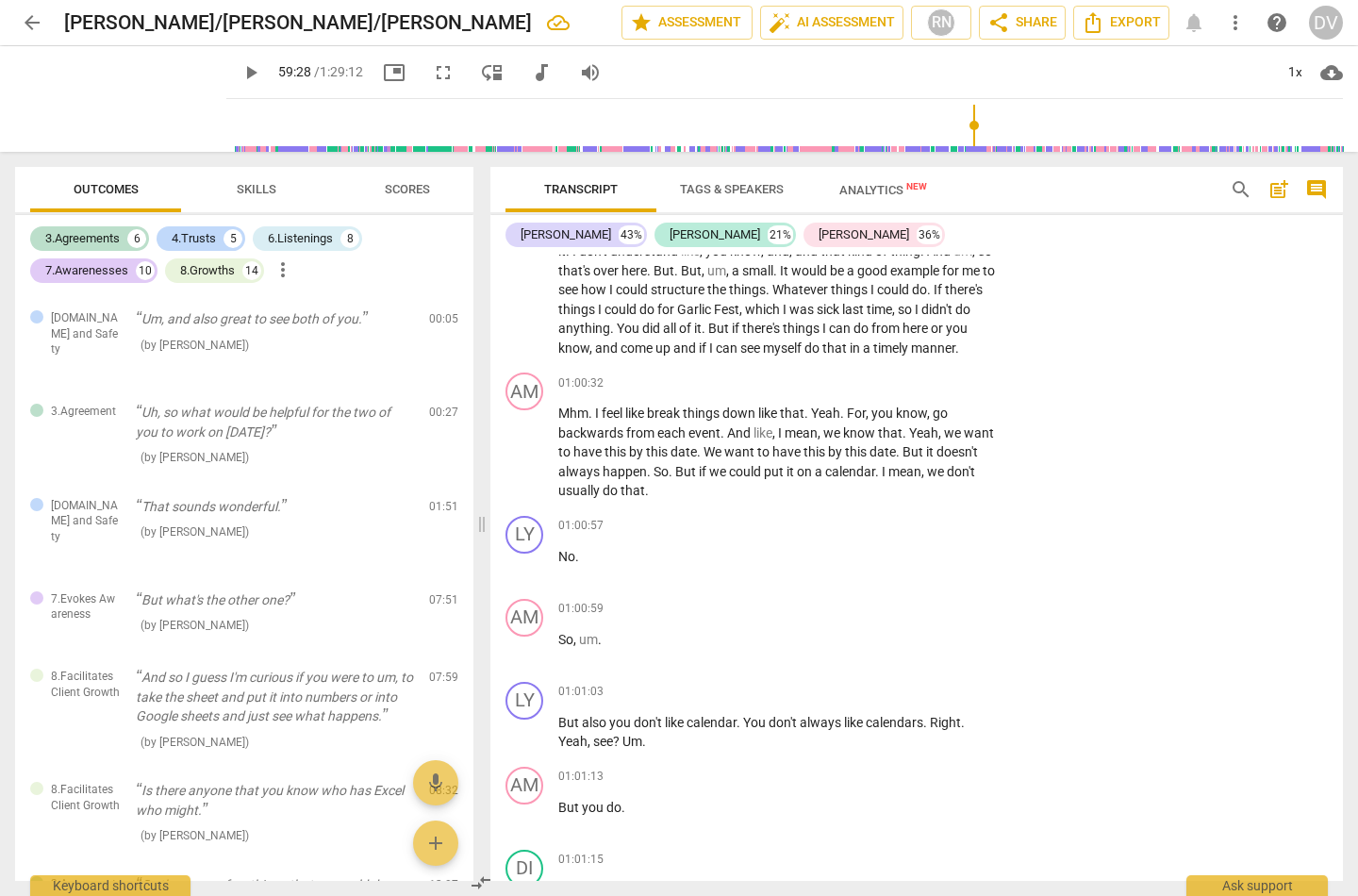 scroll, scrollTop: 26203, scrollLeft: 0, axis: vertical 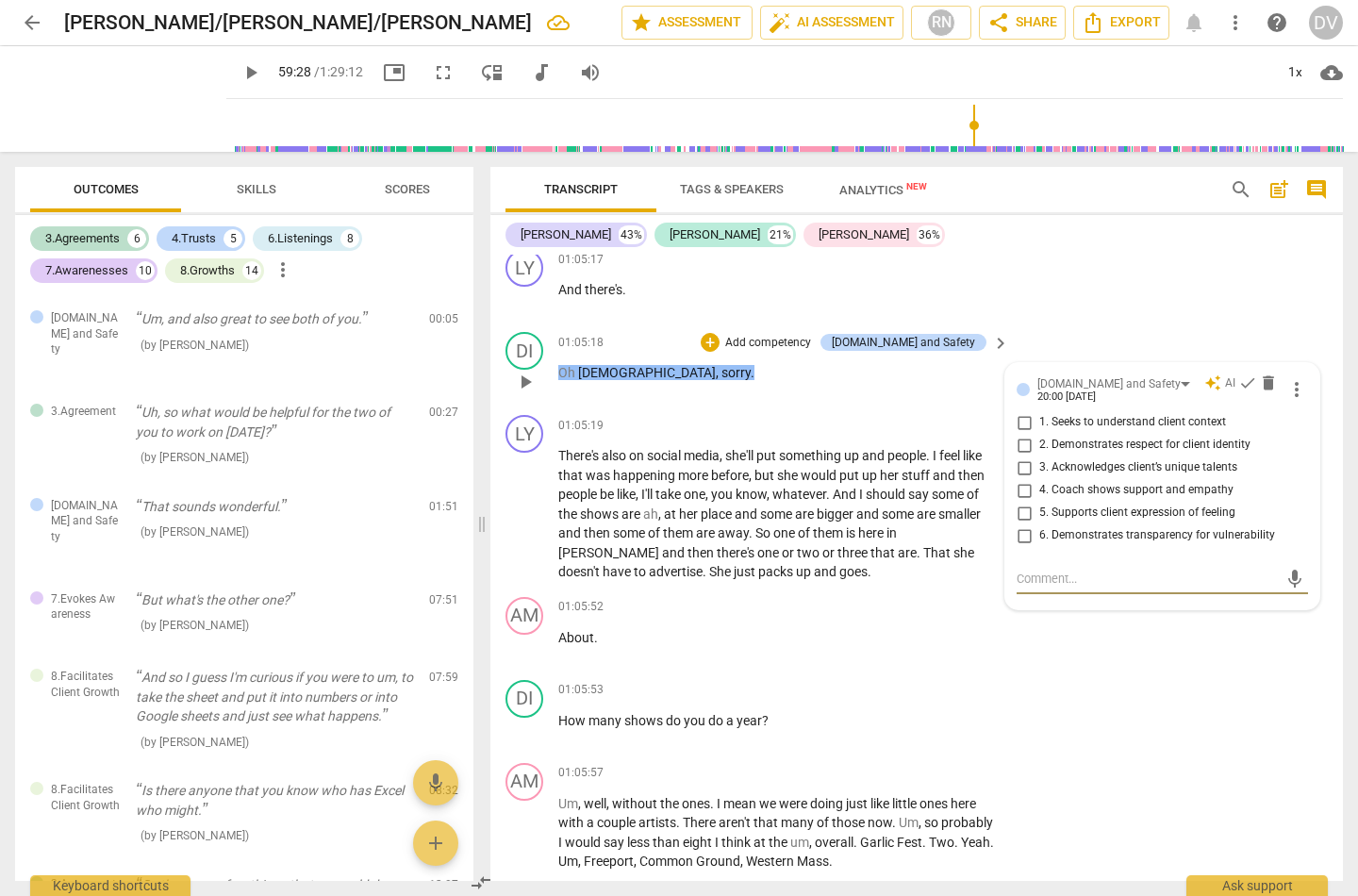 click on "play_arrow" at bounding box center [525, 382] 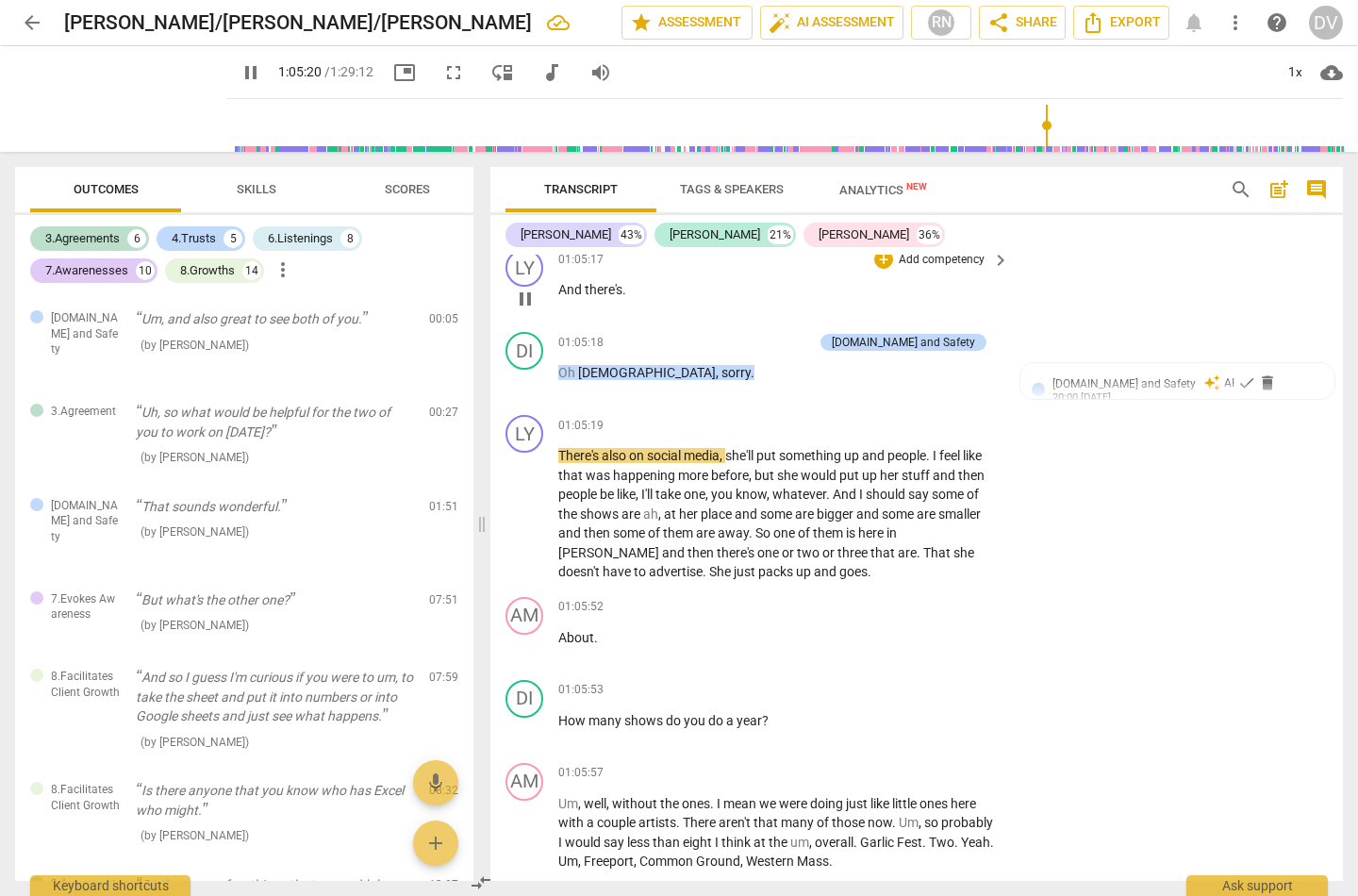 click on "pause" at bounding box center [525, 299] 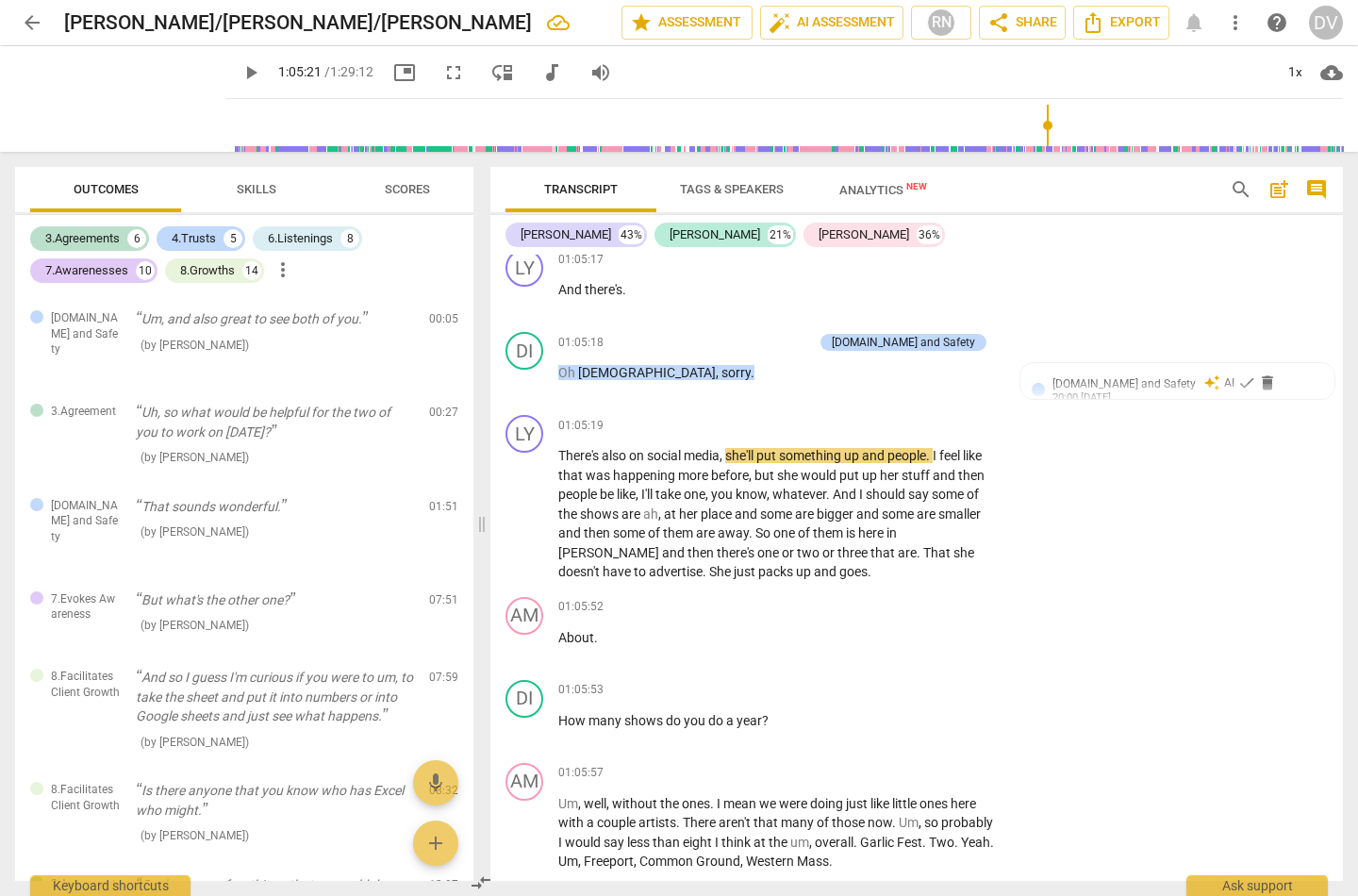 scroll, scrollTop: 25989, scrollLeft: 0, axis: vertical 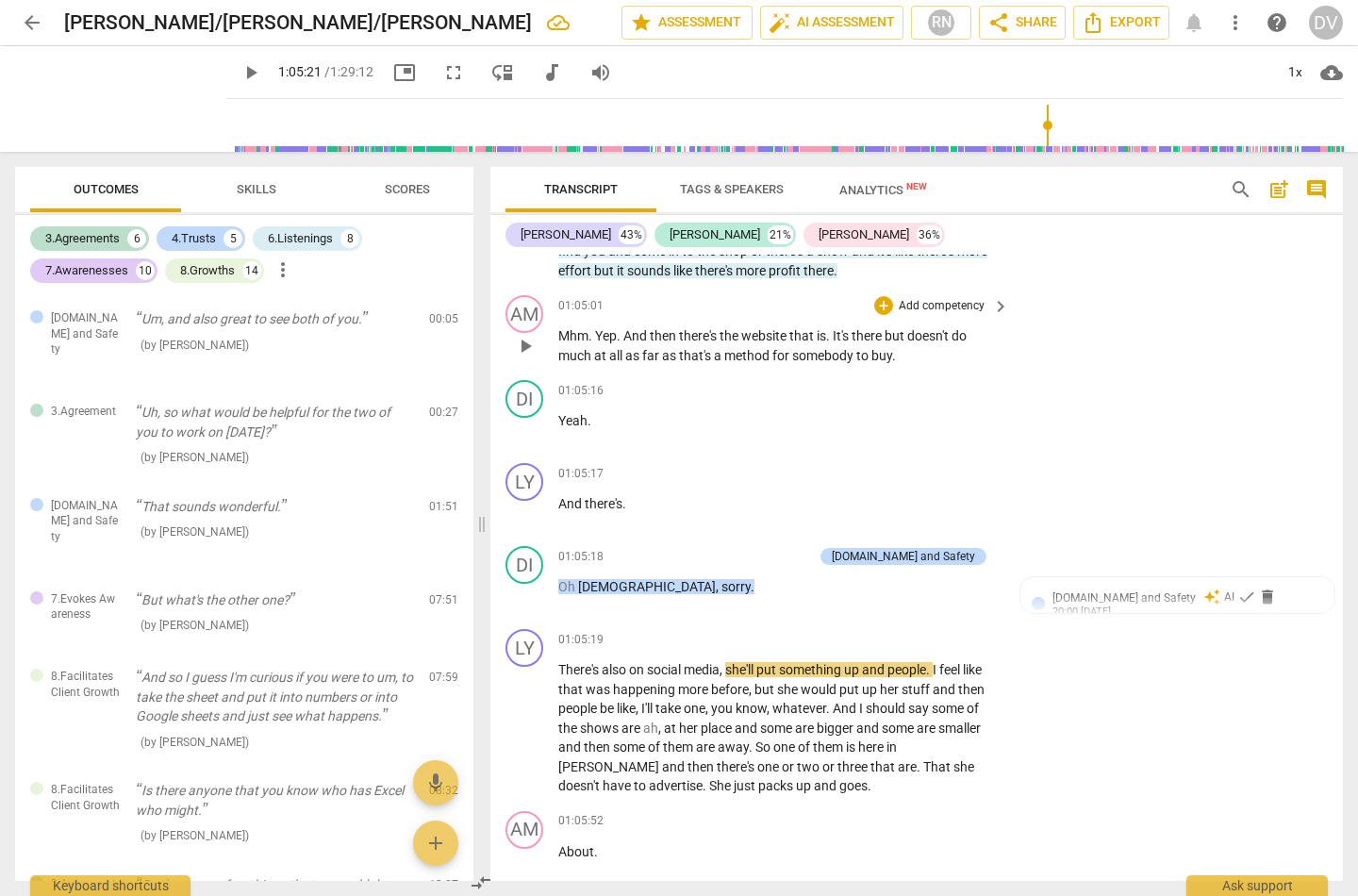 click on "play_arrow" at bounding box center (525, 346) 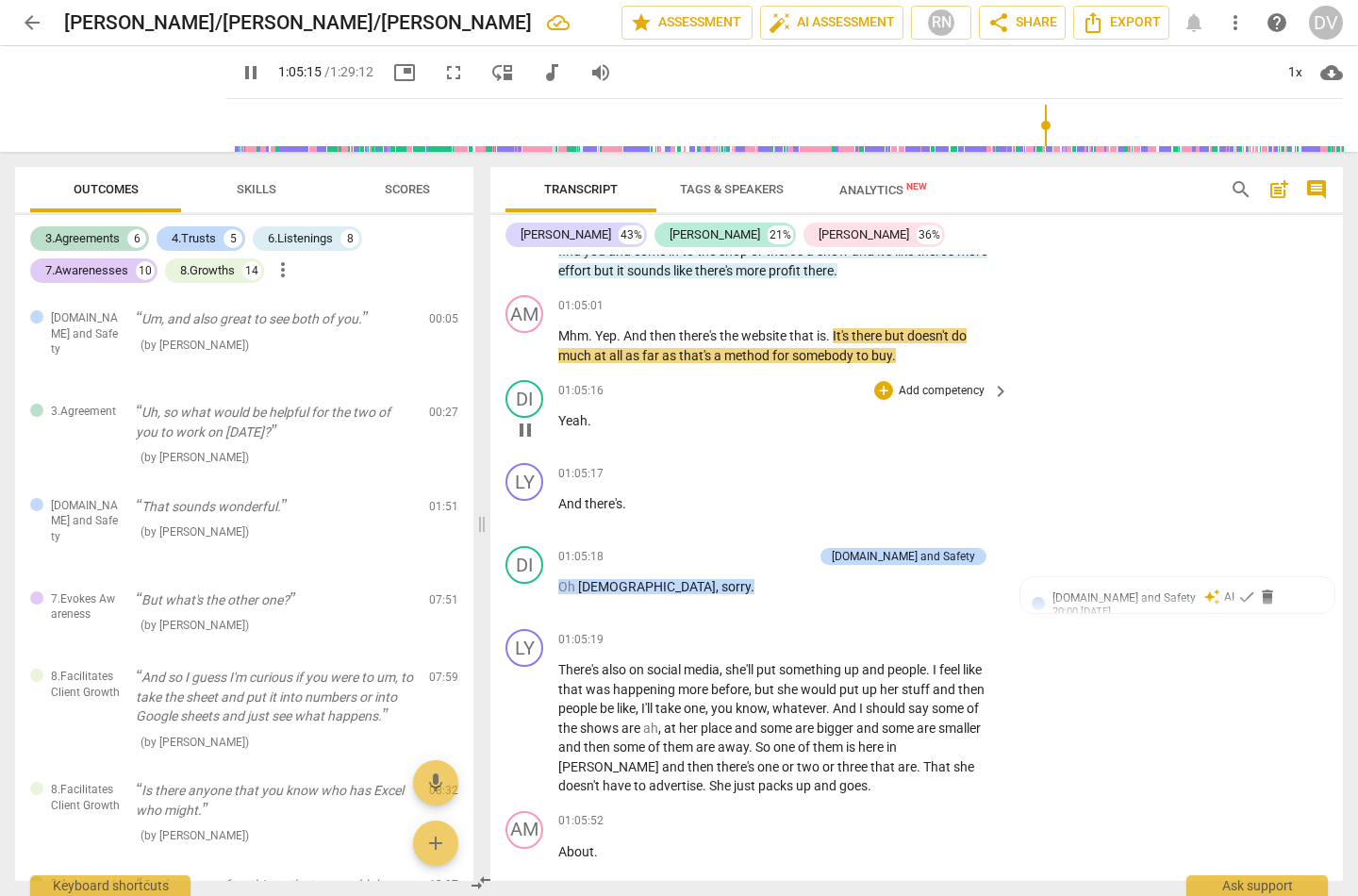 click on "Yeah ." at bounding box center [779, 421] 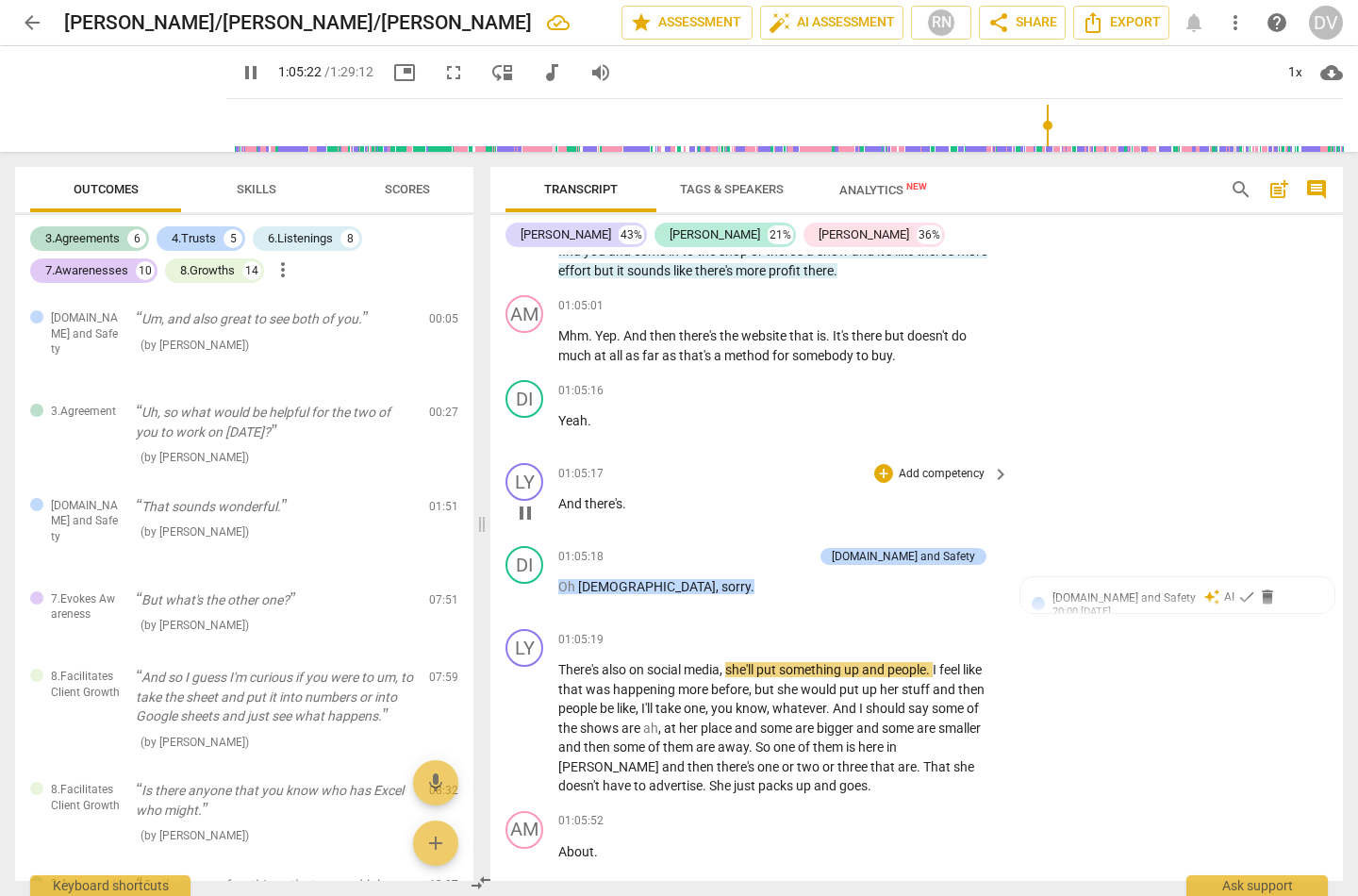 click on "And" at bounding box center (571, 504) 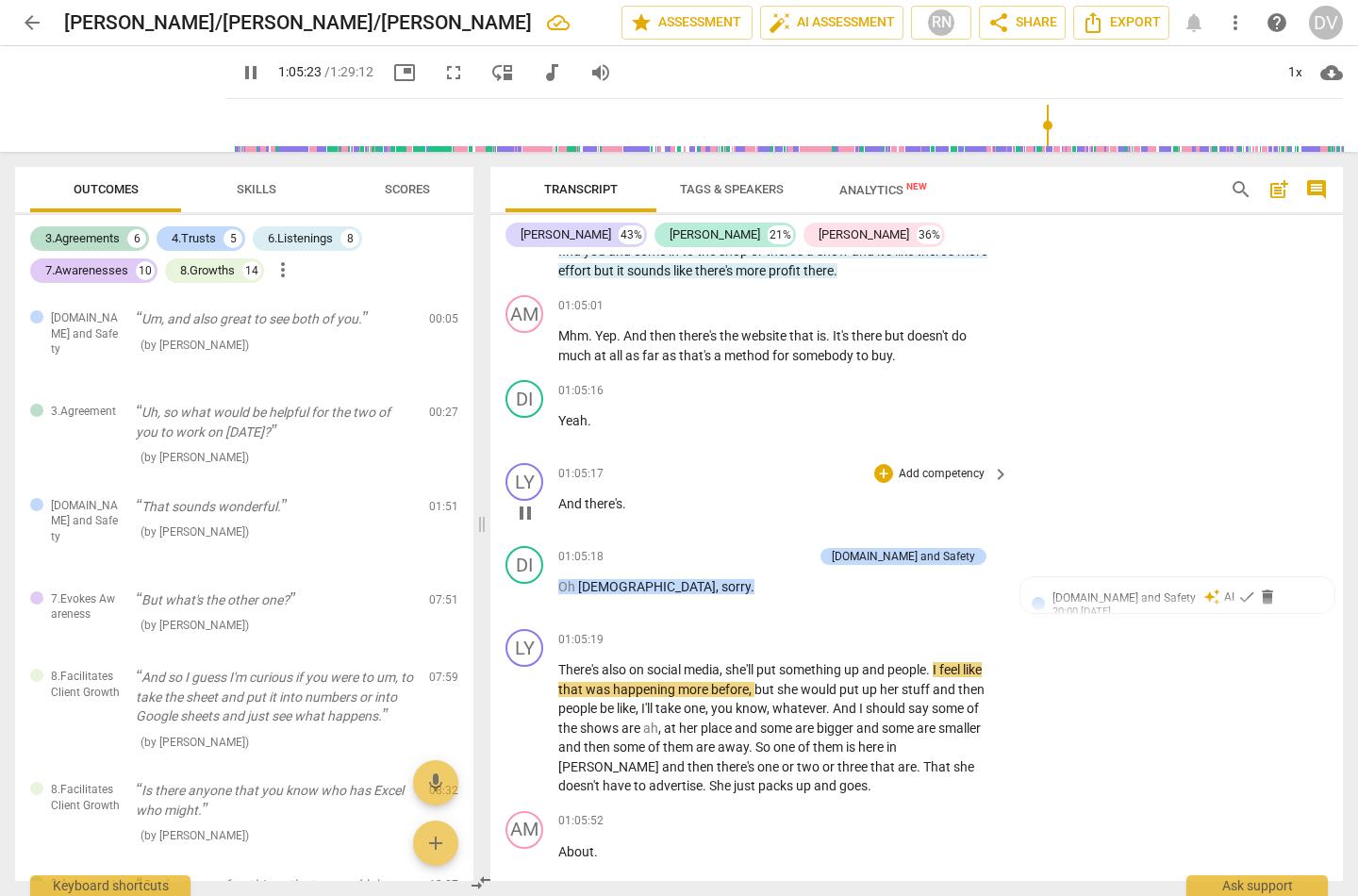 type on "3924" 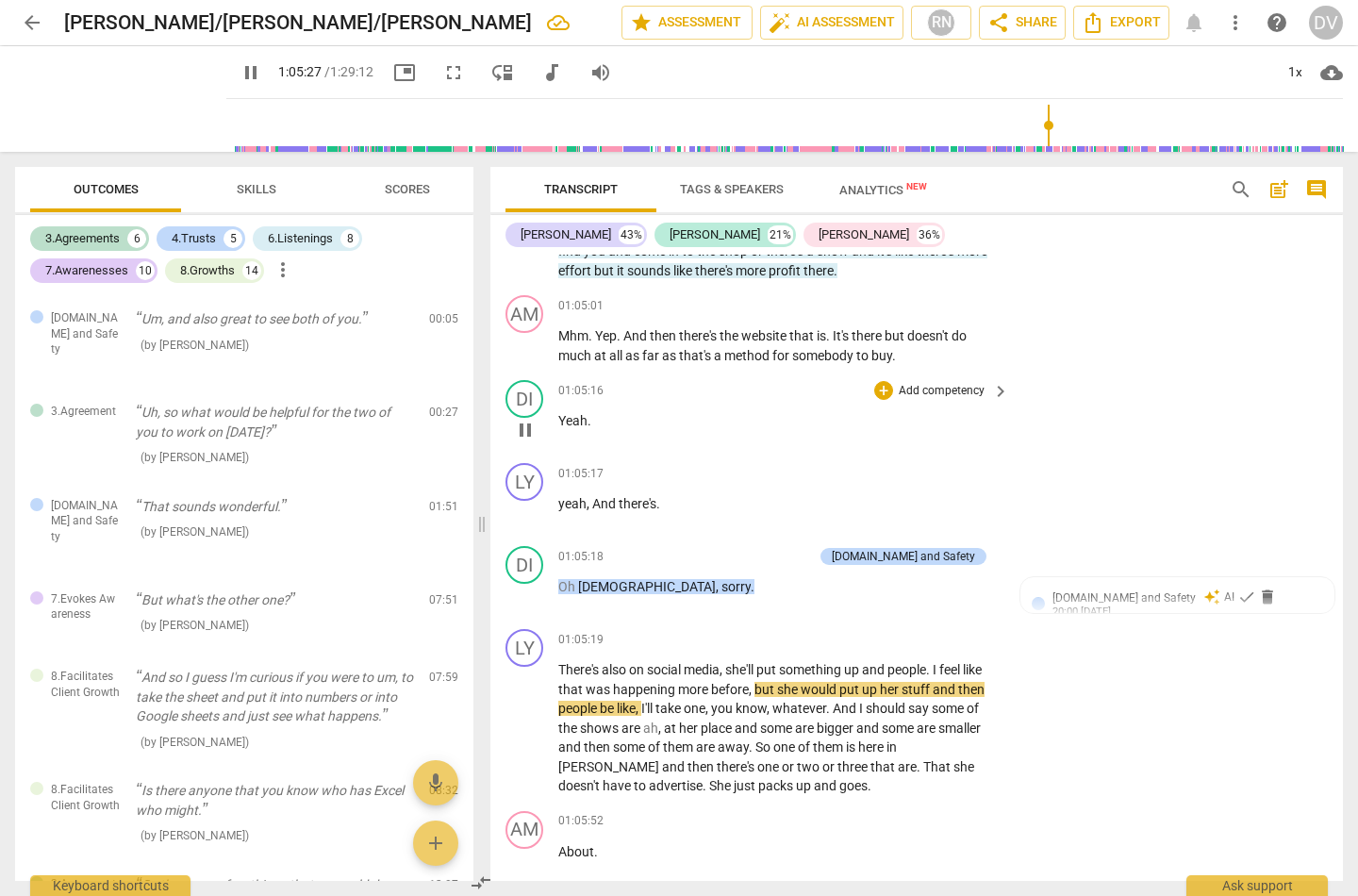 click on "Yeah ." at bounding box center (779, 421) 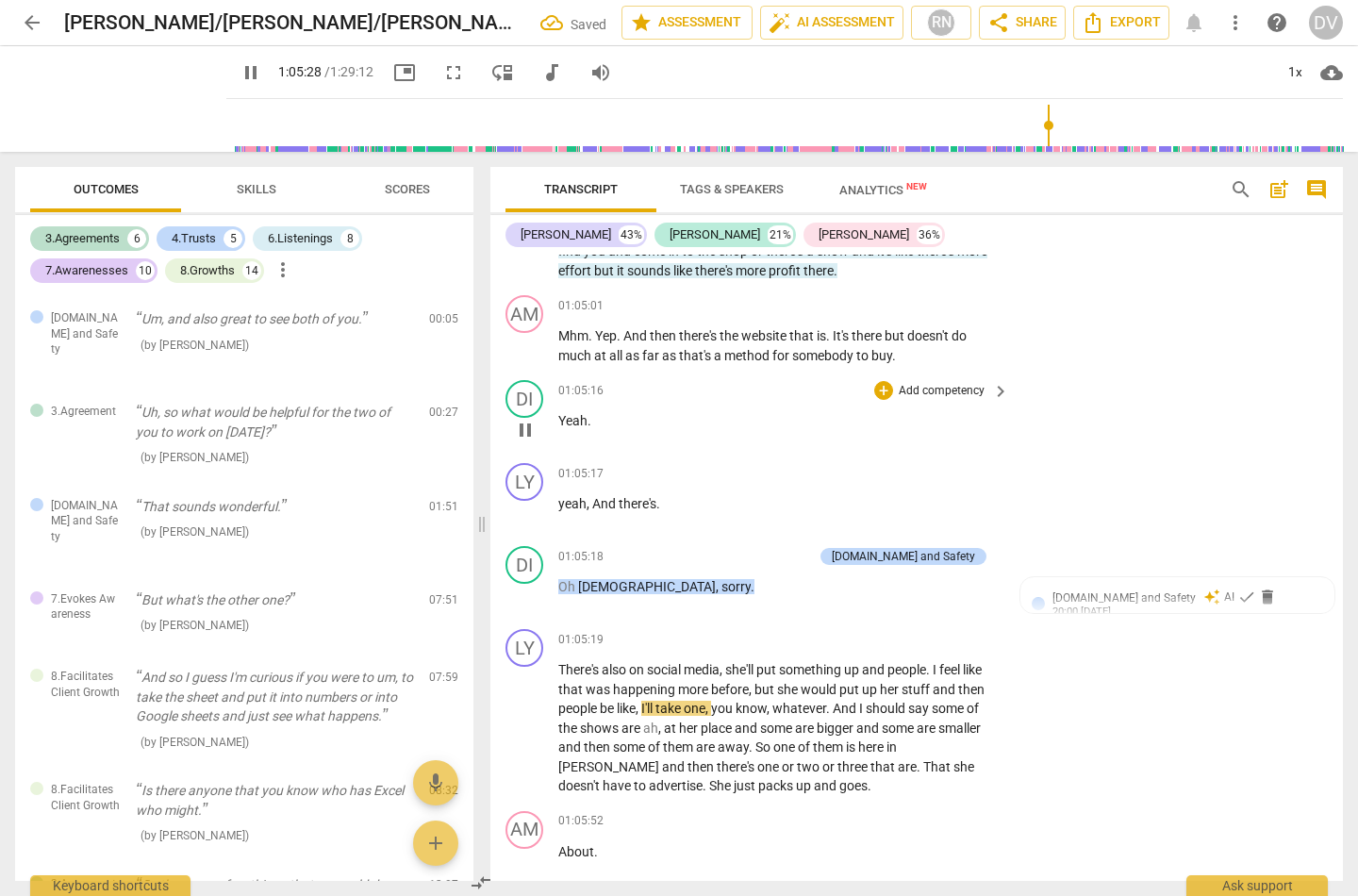 type on "3929" 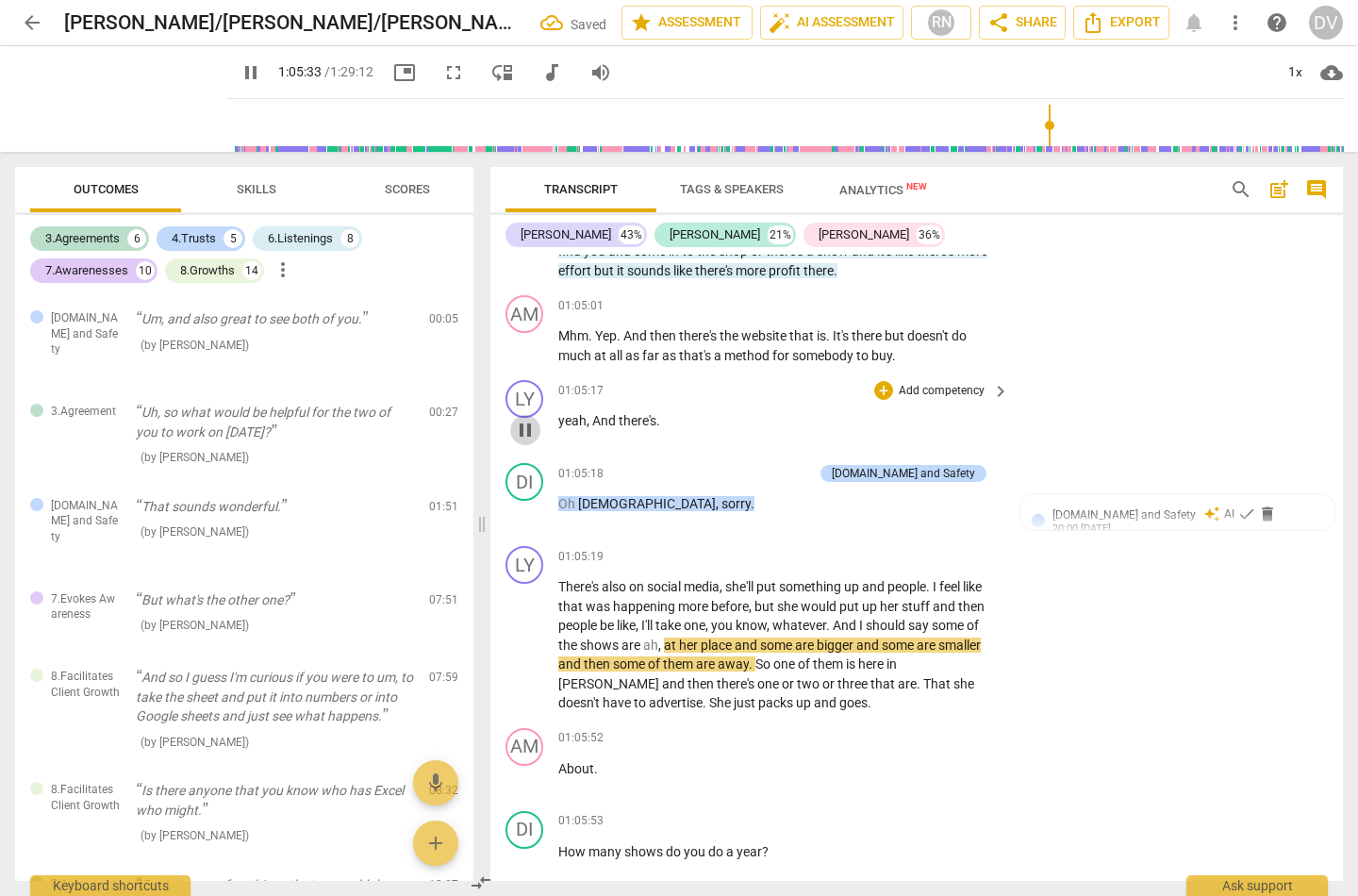 click on "pause" at bounding box center [525, 430] 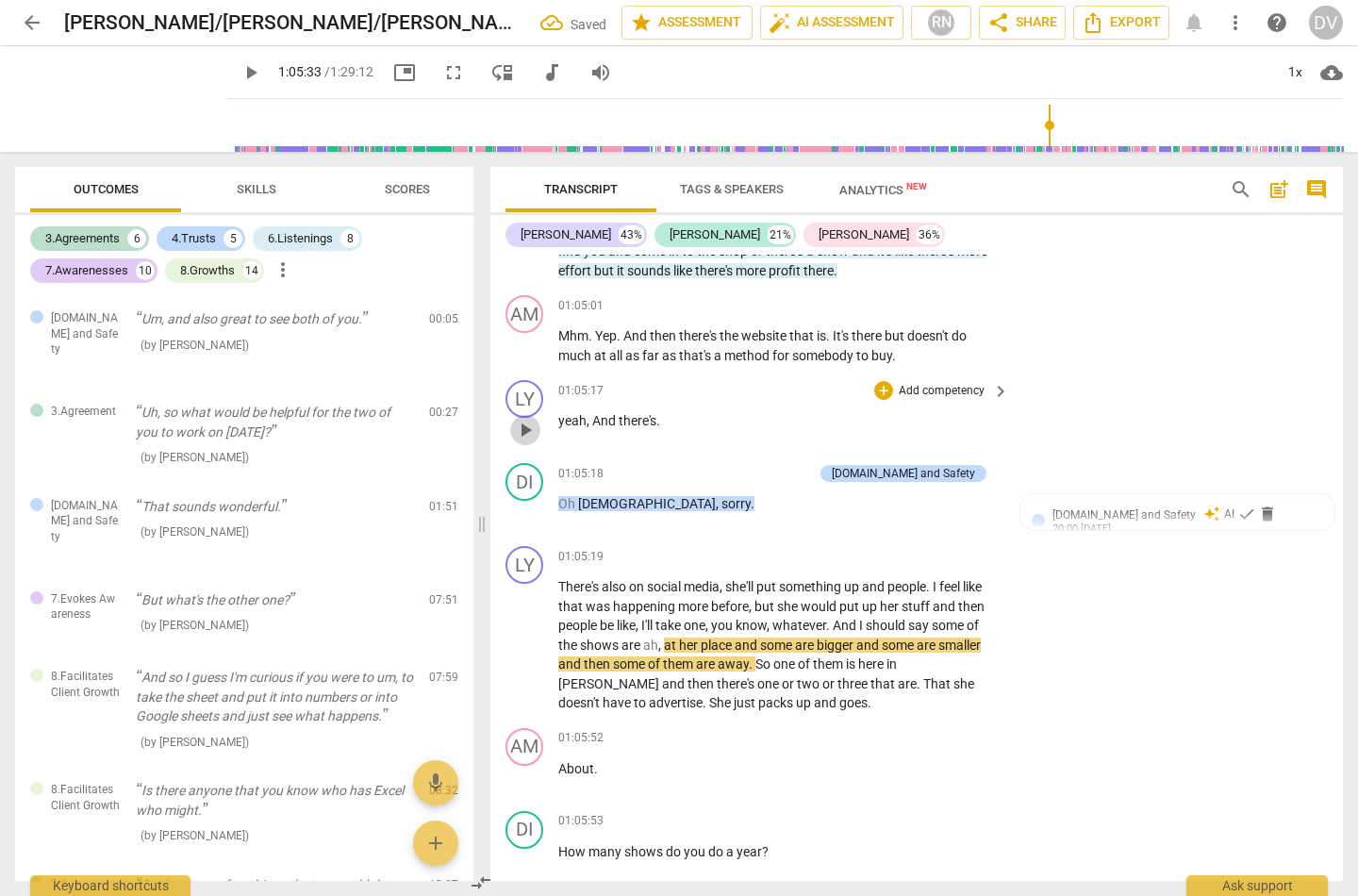 click on "play_arrow" at bounding box center (525, 430) 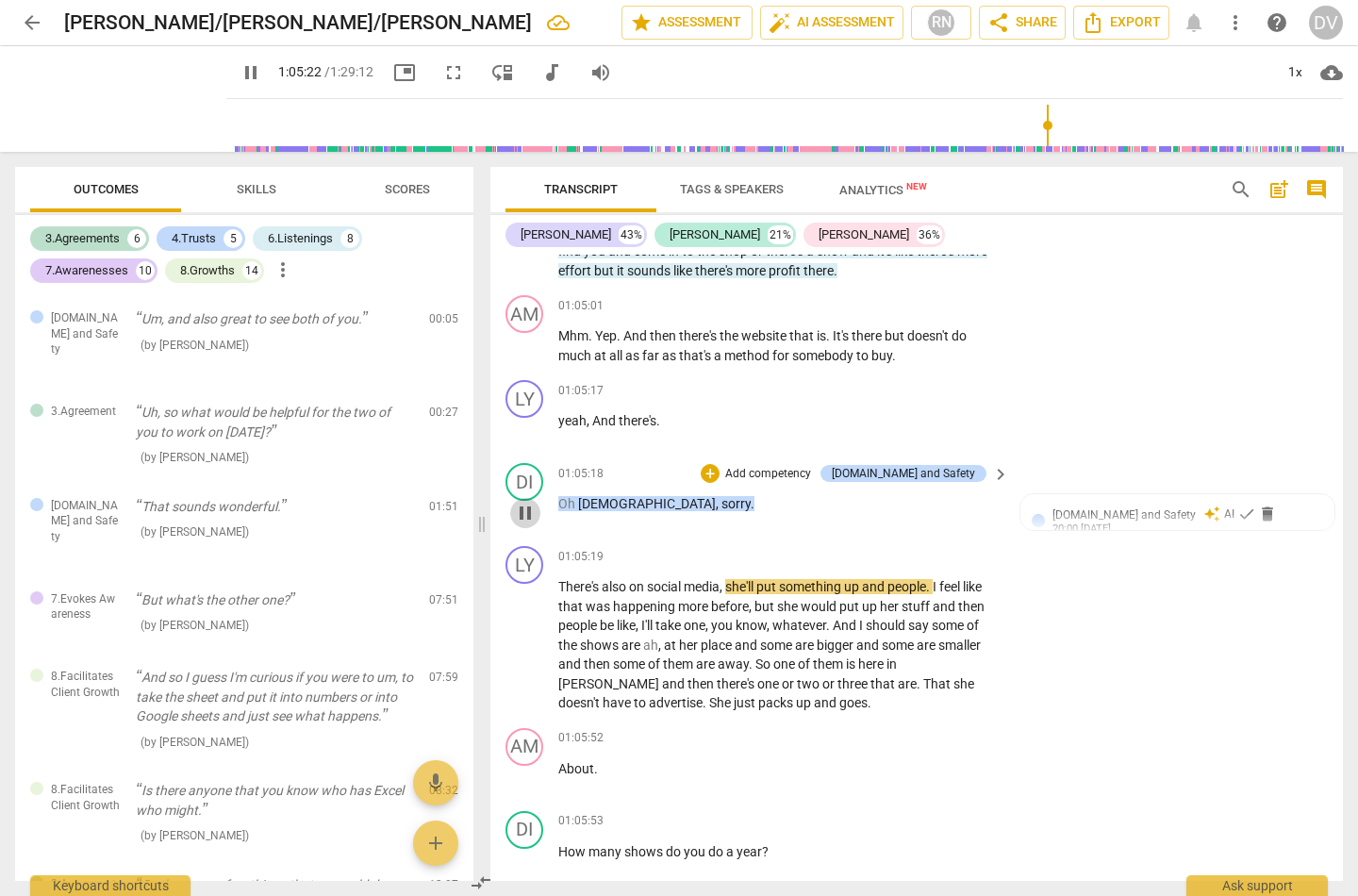 click on "pause" at bounding box center (525, 513) 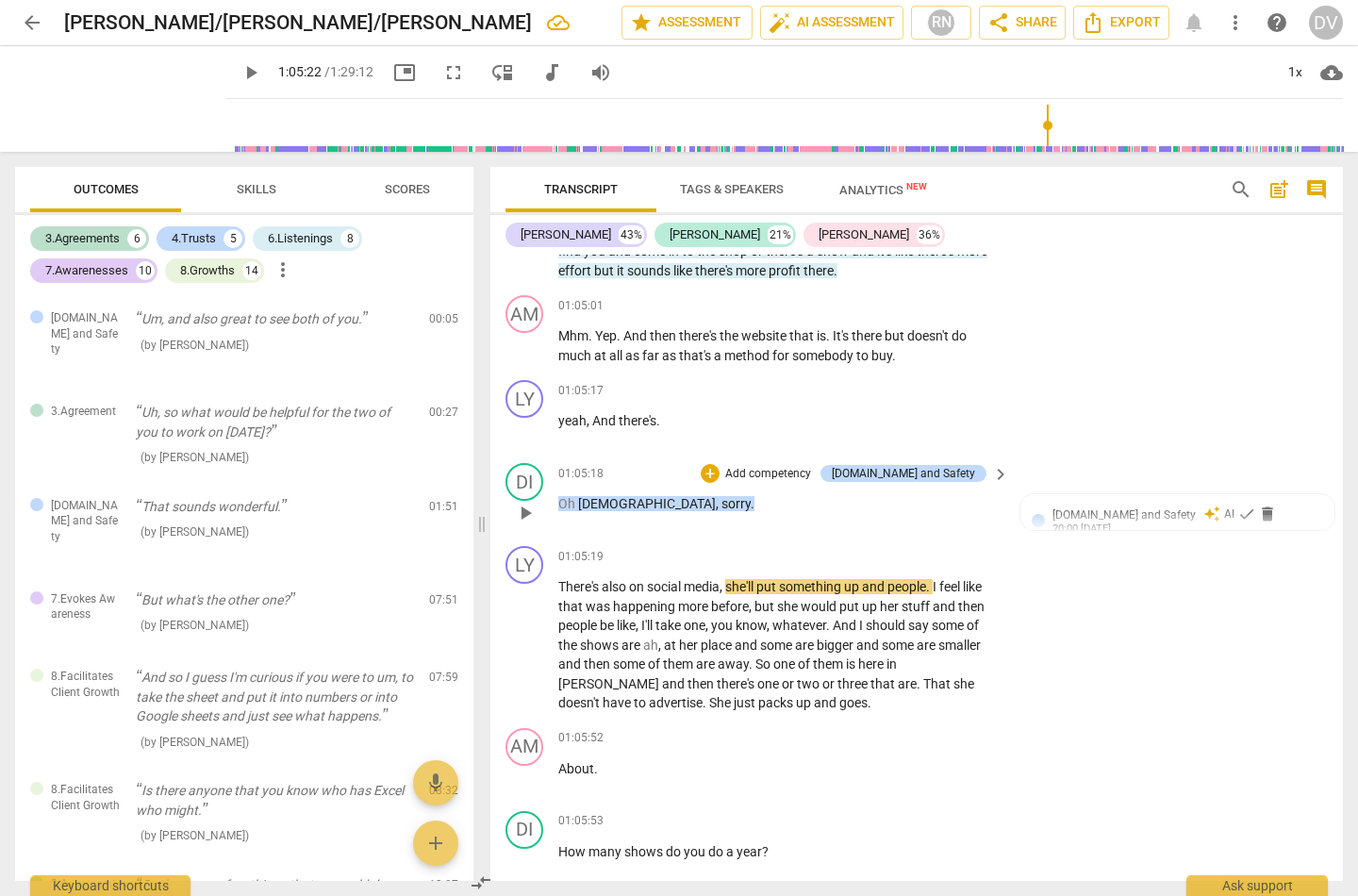 click on "," at bounding box center (719, 504) 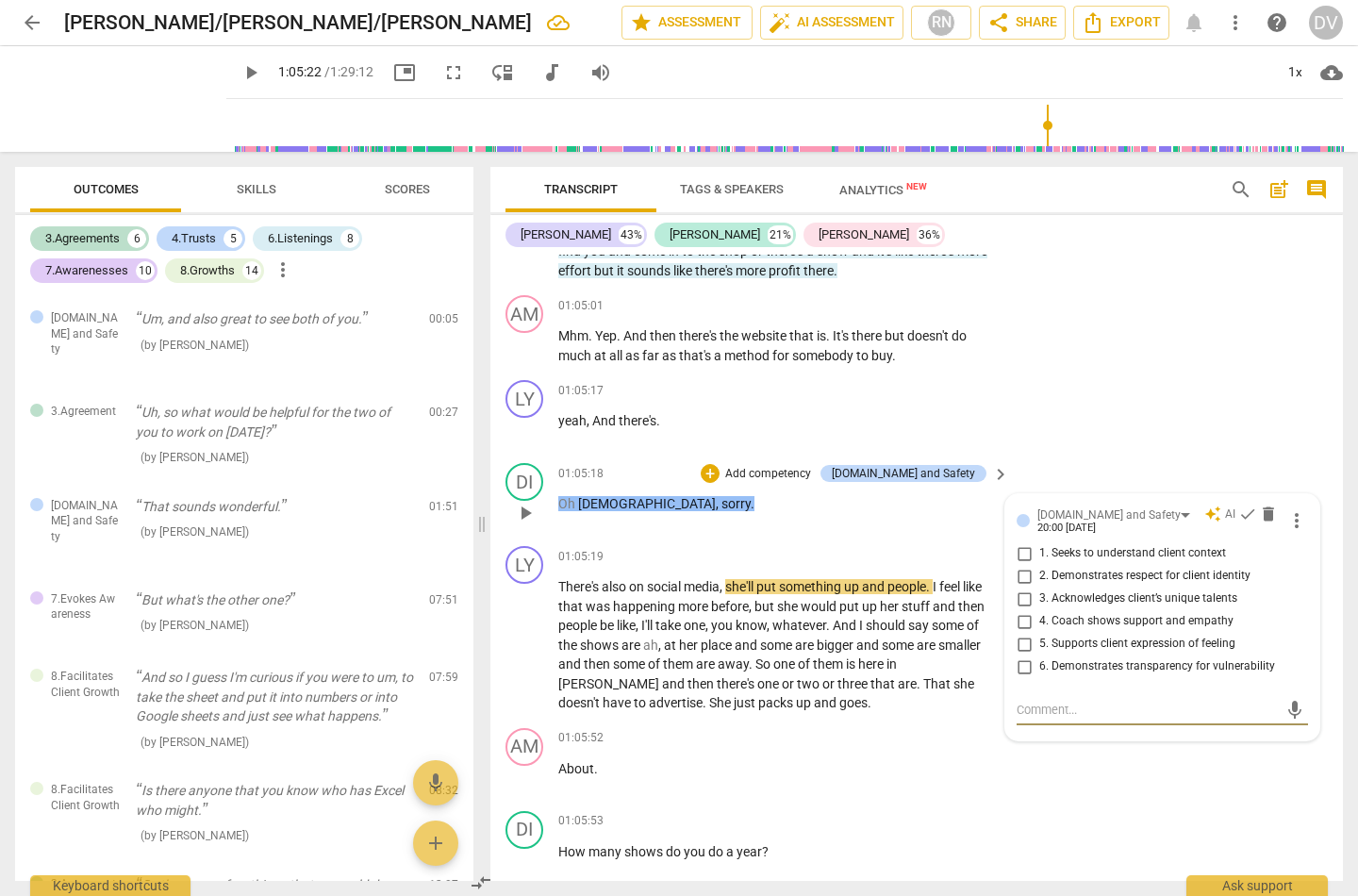 click on "," at bounding box center (719, 504) 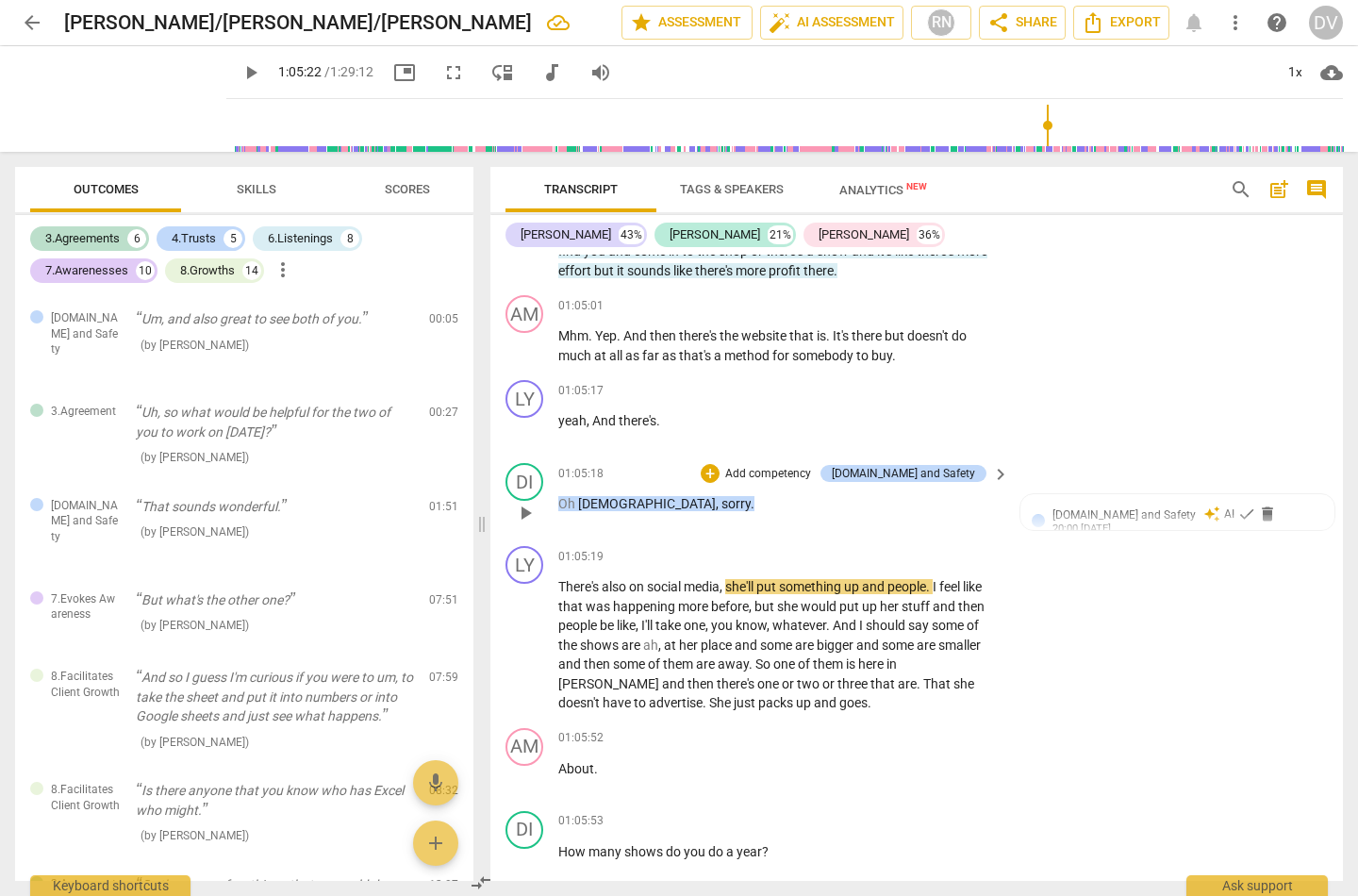 type 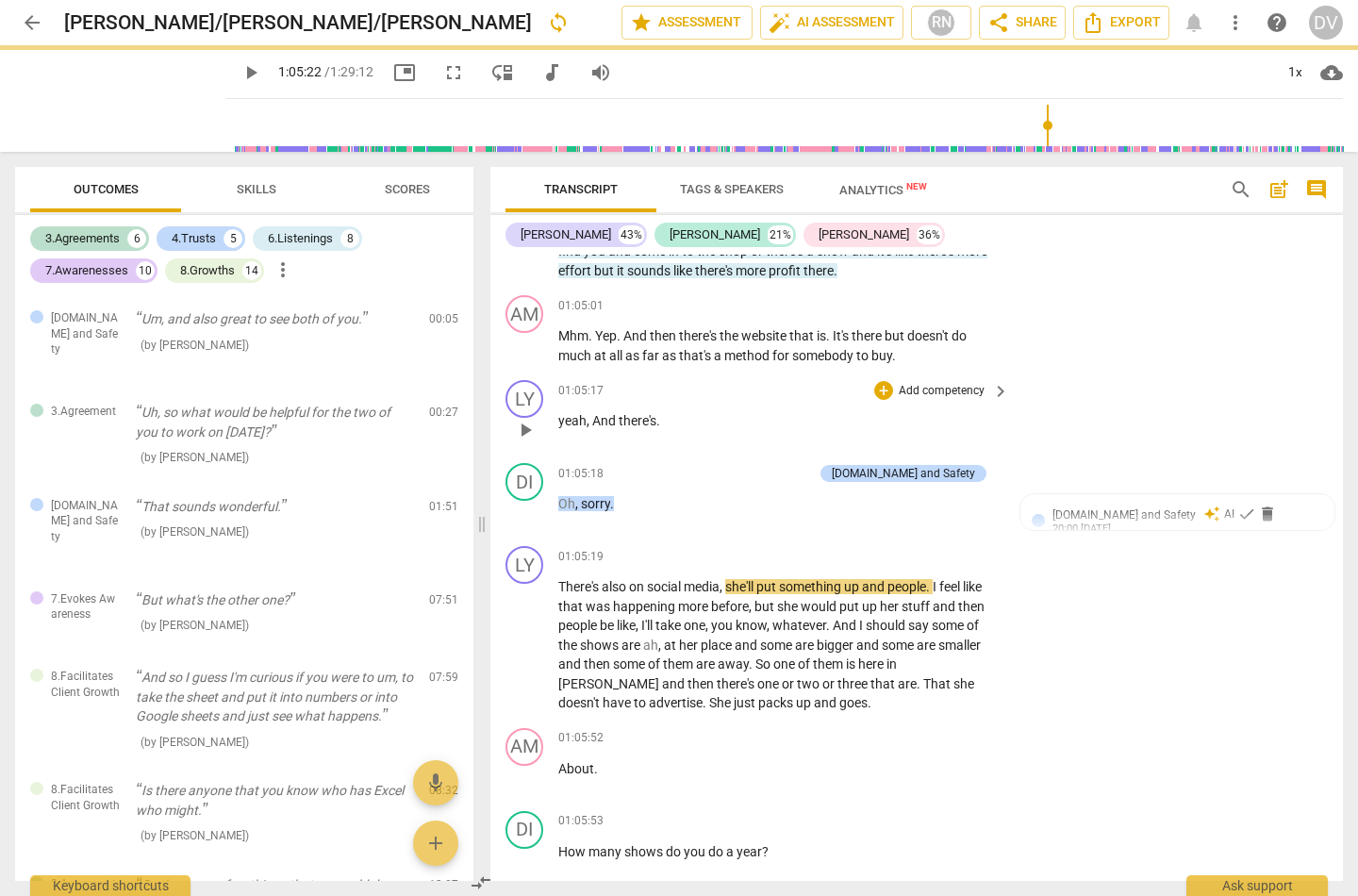 click on "LY play_arrow pause" at bounding box center [532, 414] 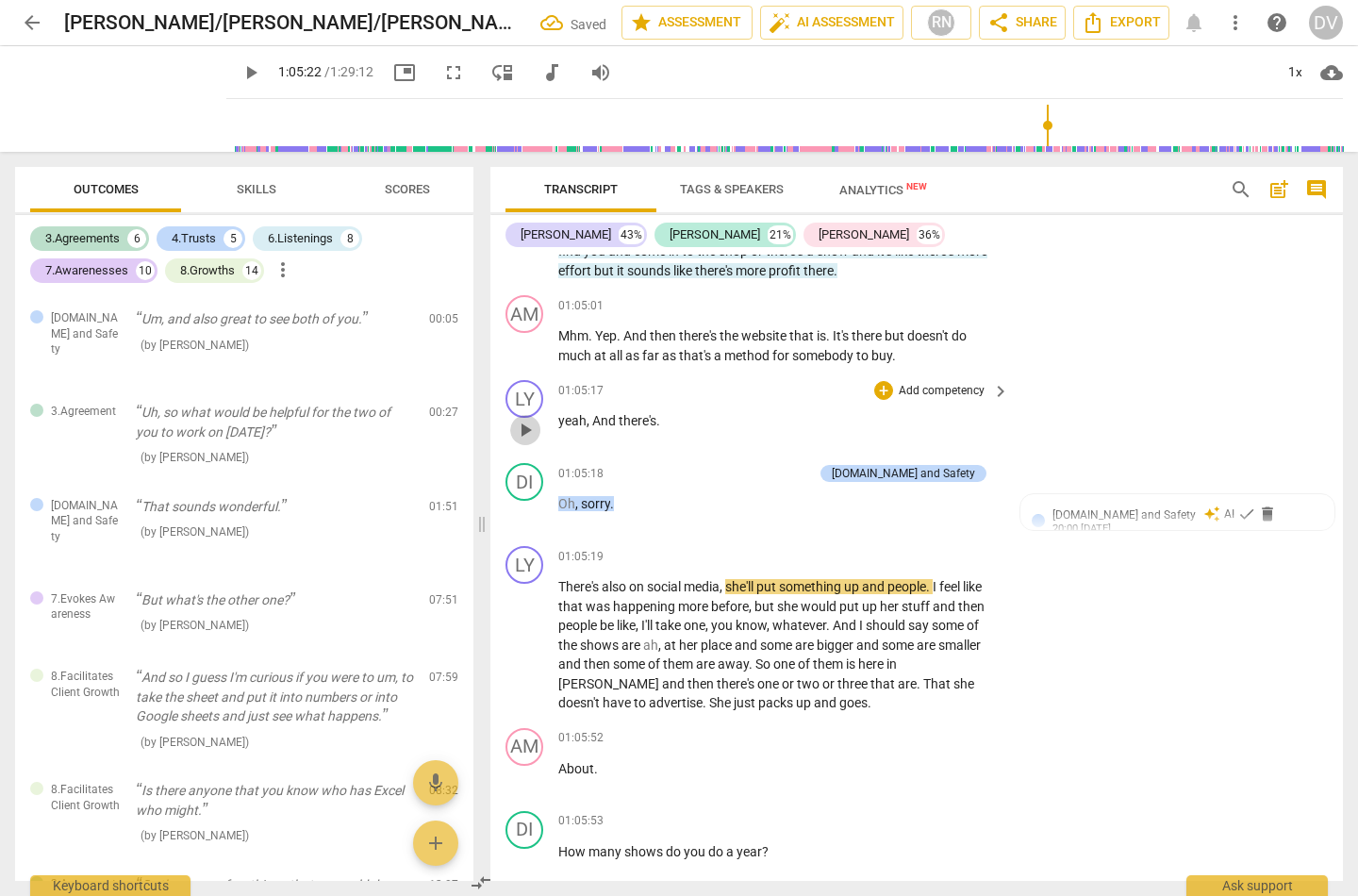 click on "play_arrow" at bounding box center (525, 430) 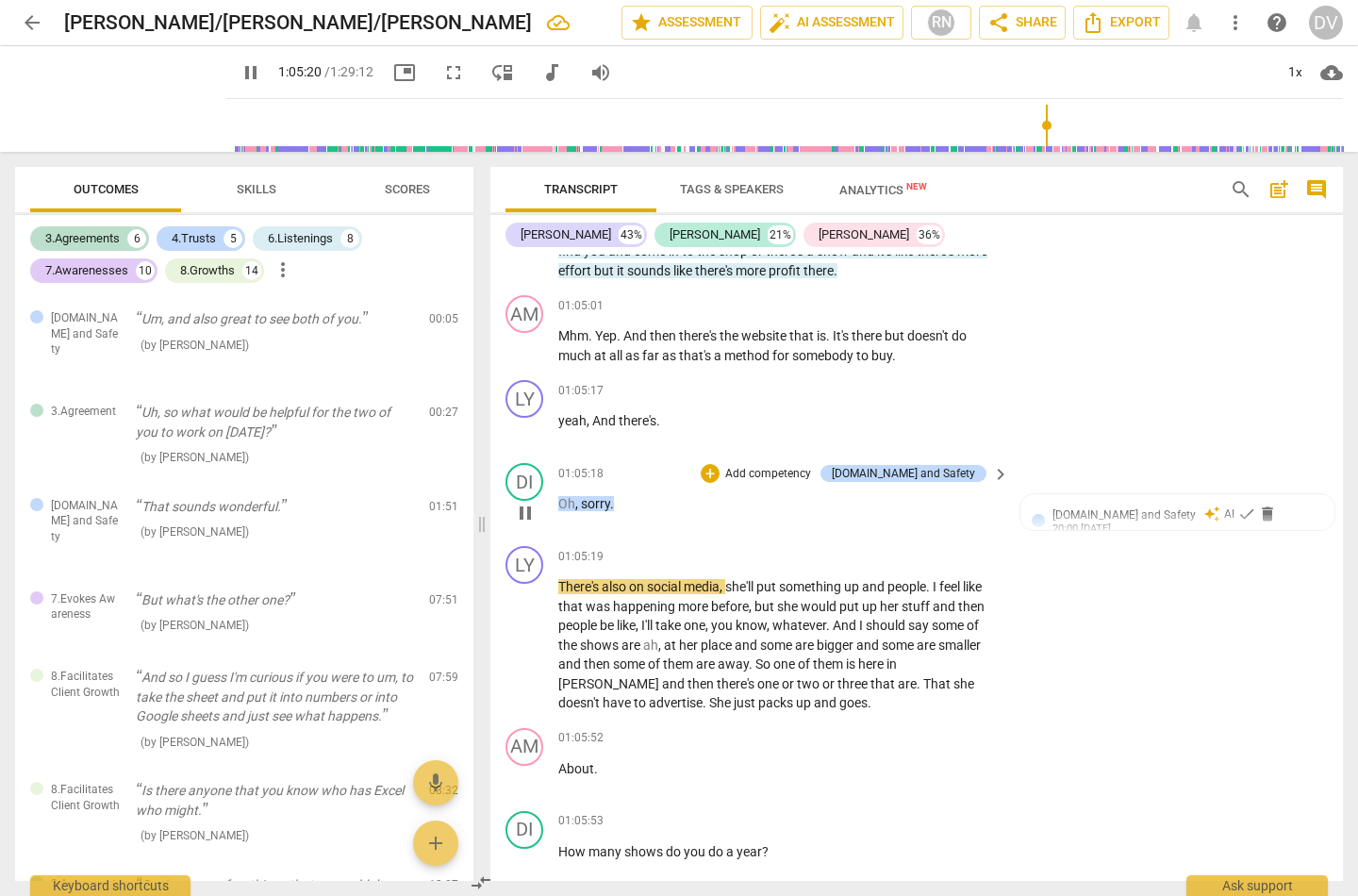 click on "pause" at bounding box center [525, 513] 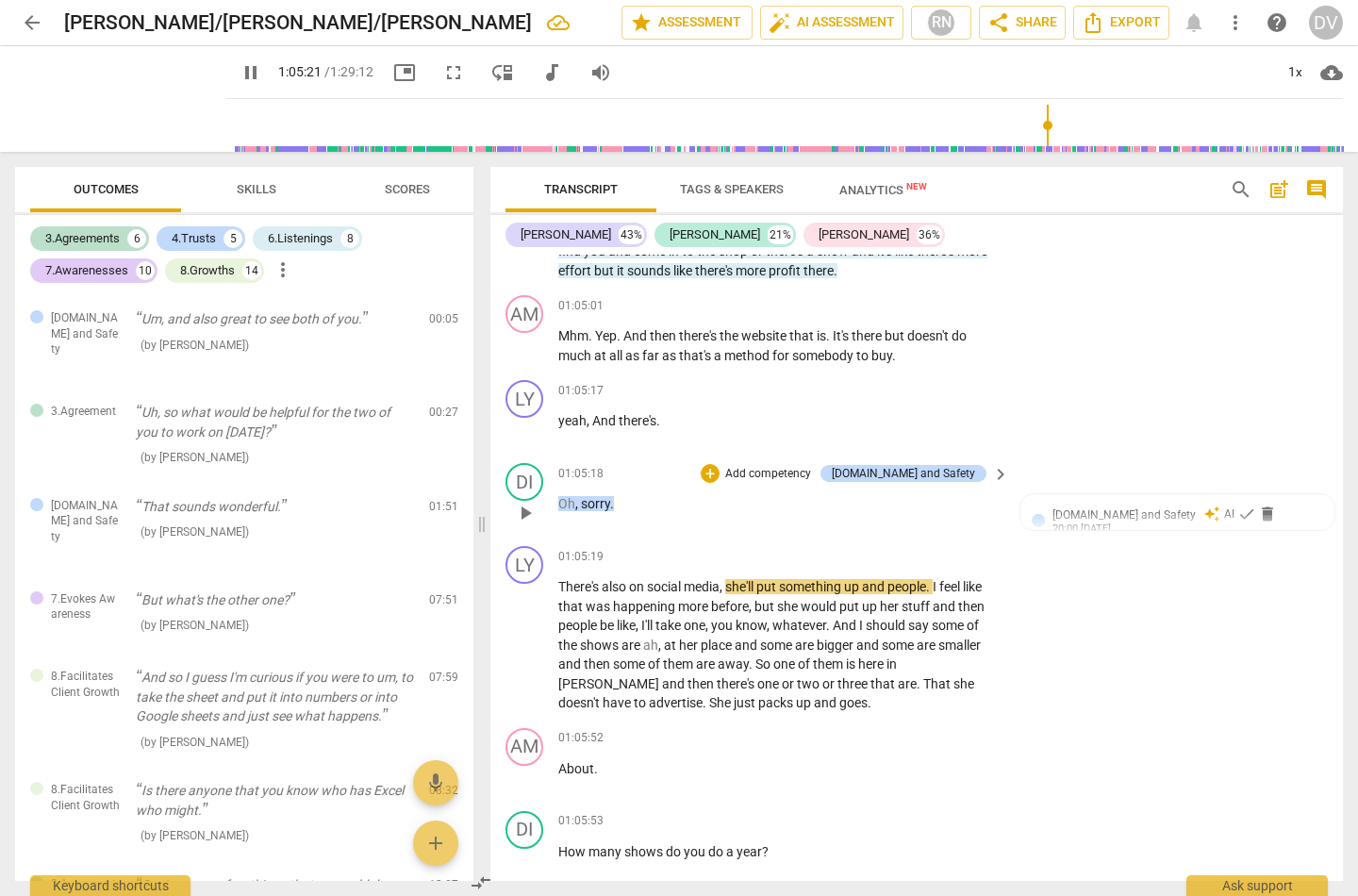 type on "3922" 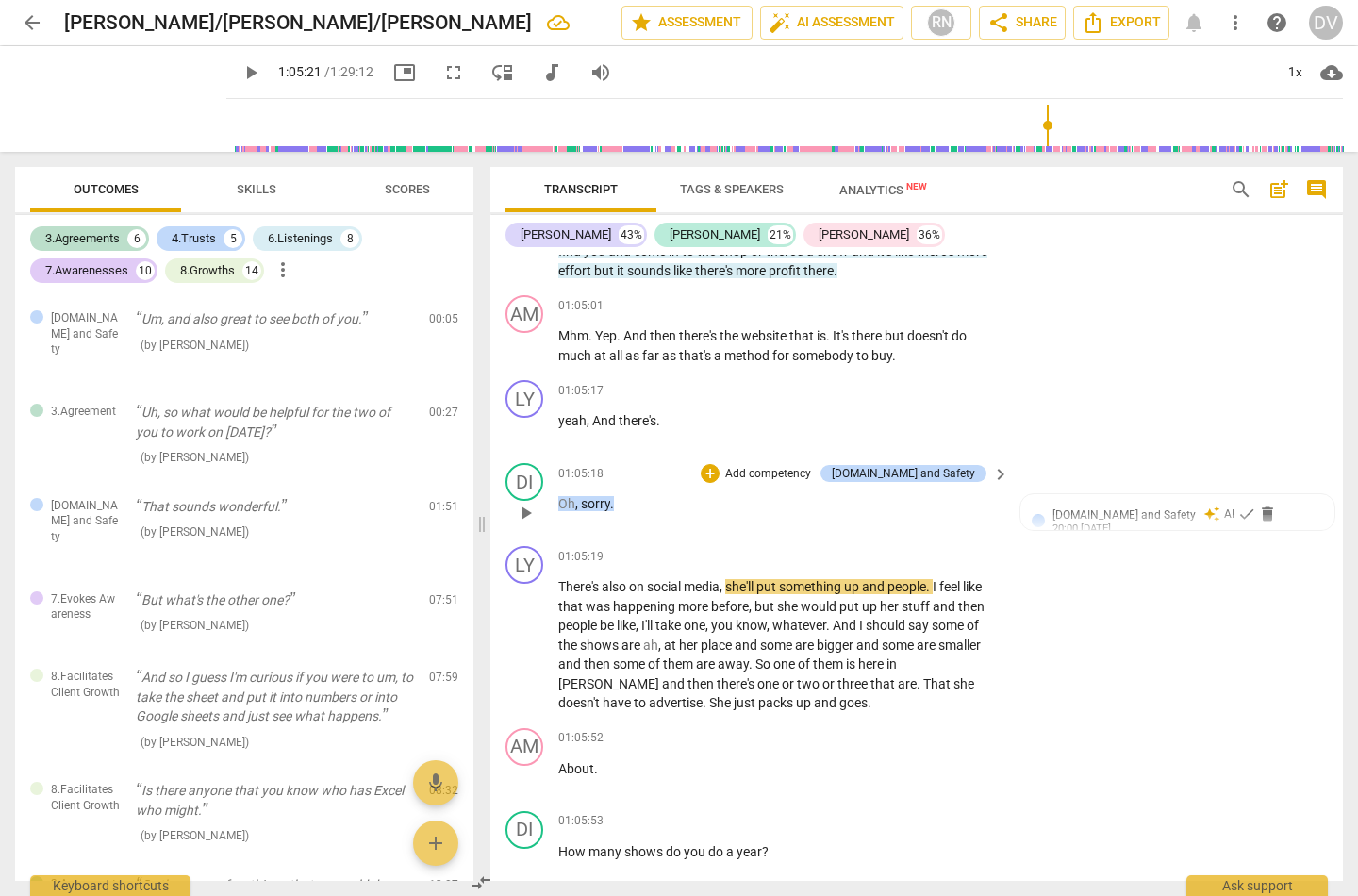 click on "sorry" at bounding box center [595, 504] 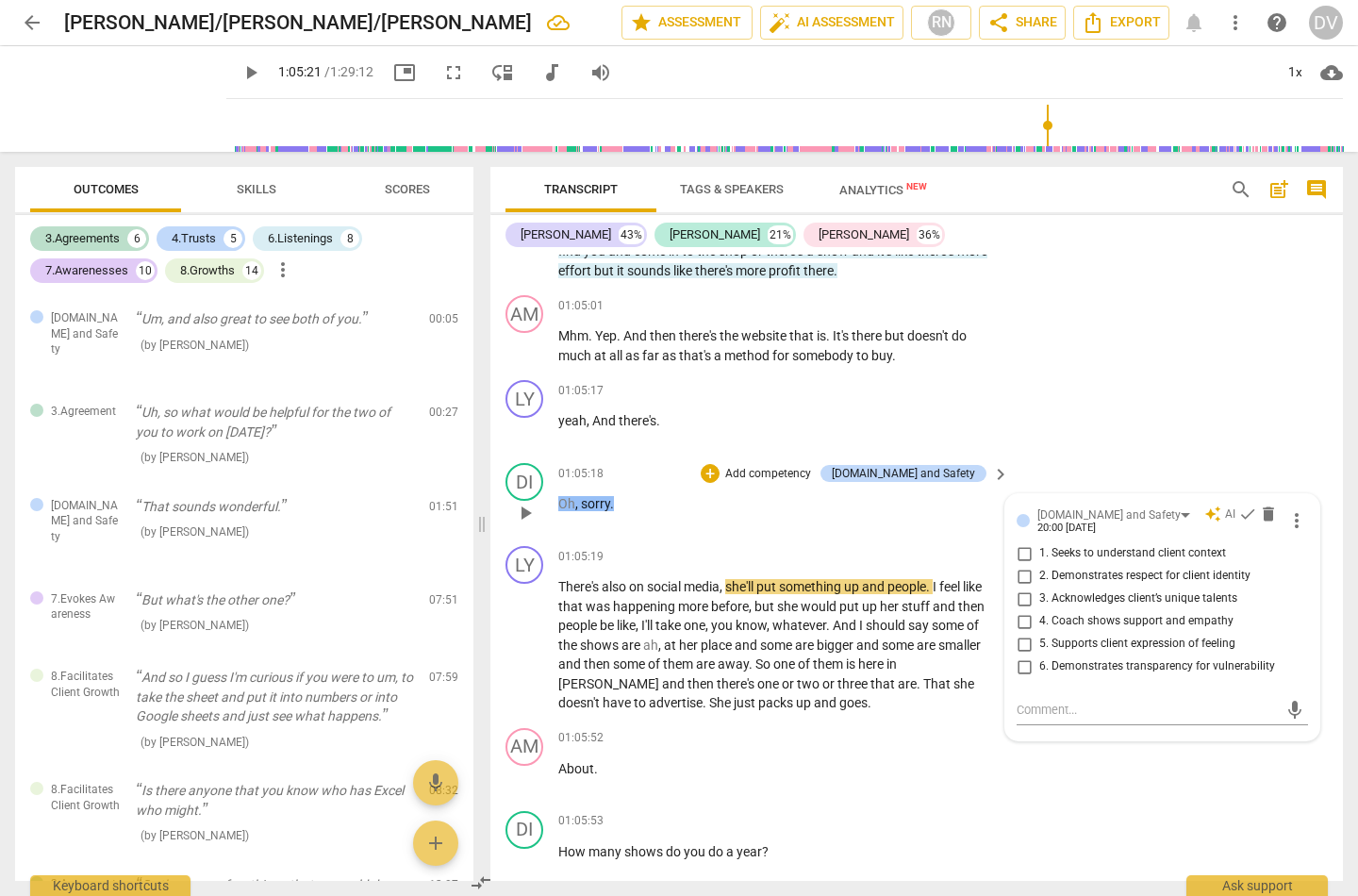 click on "sorry" at bounding box center (595, 504) 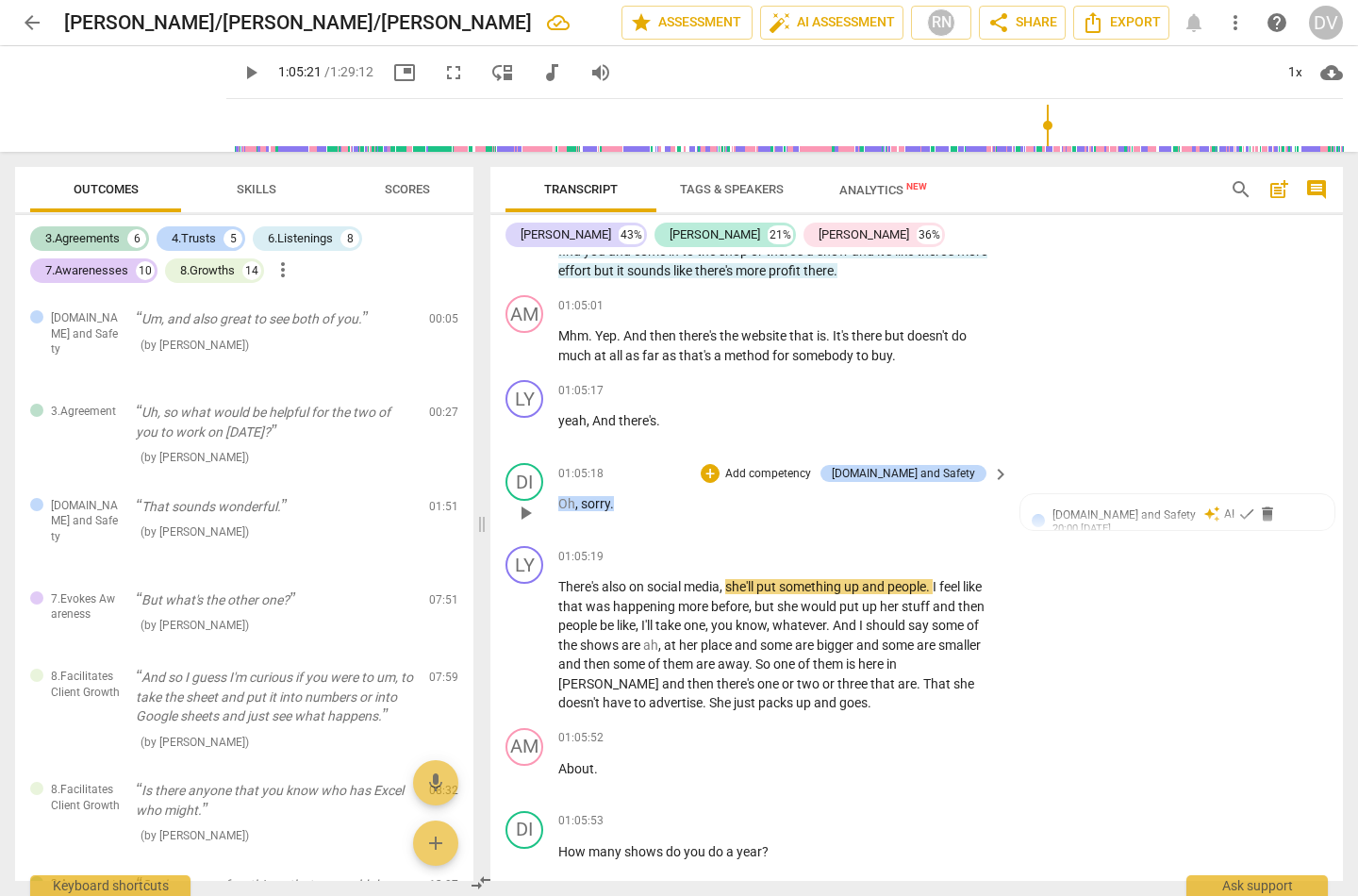 type 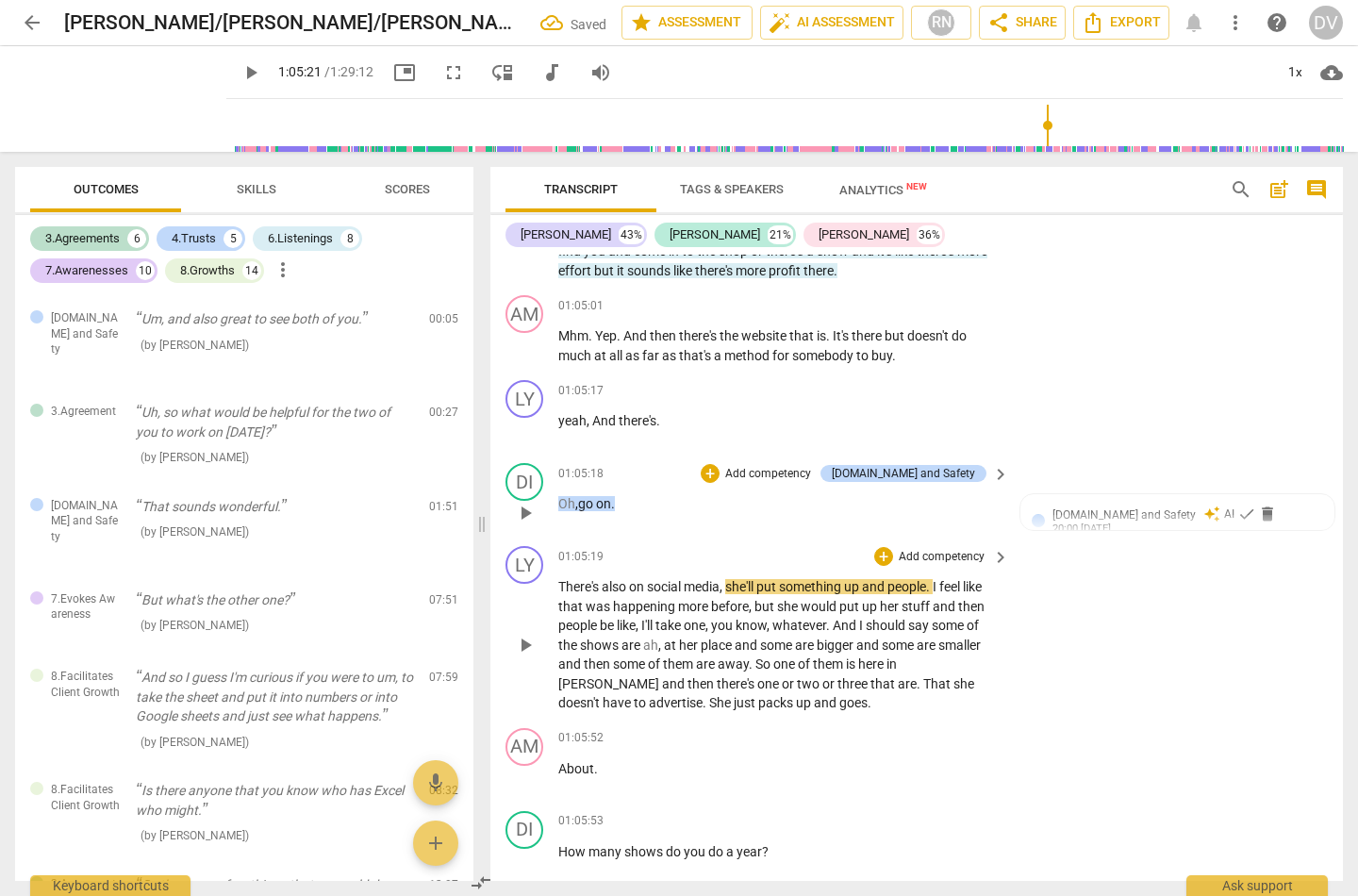 click on "There's" at bounding box center (580, 587) 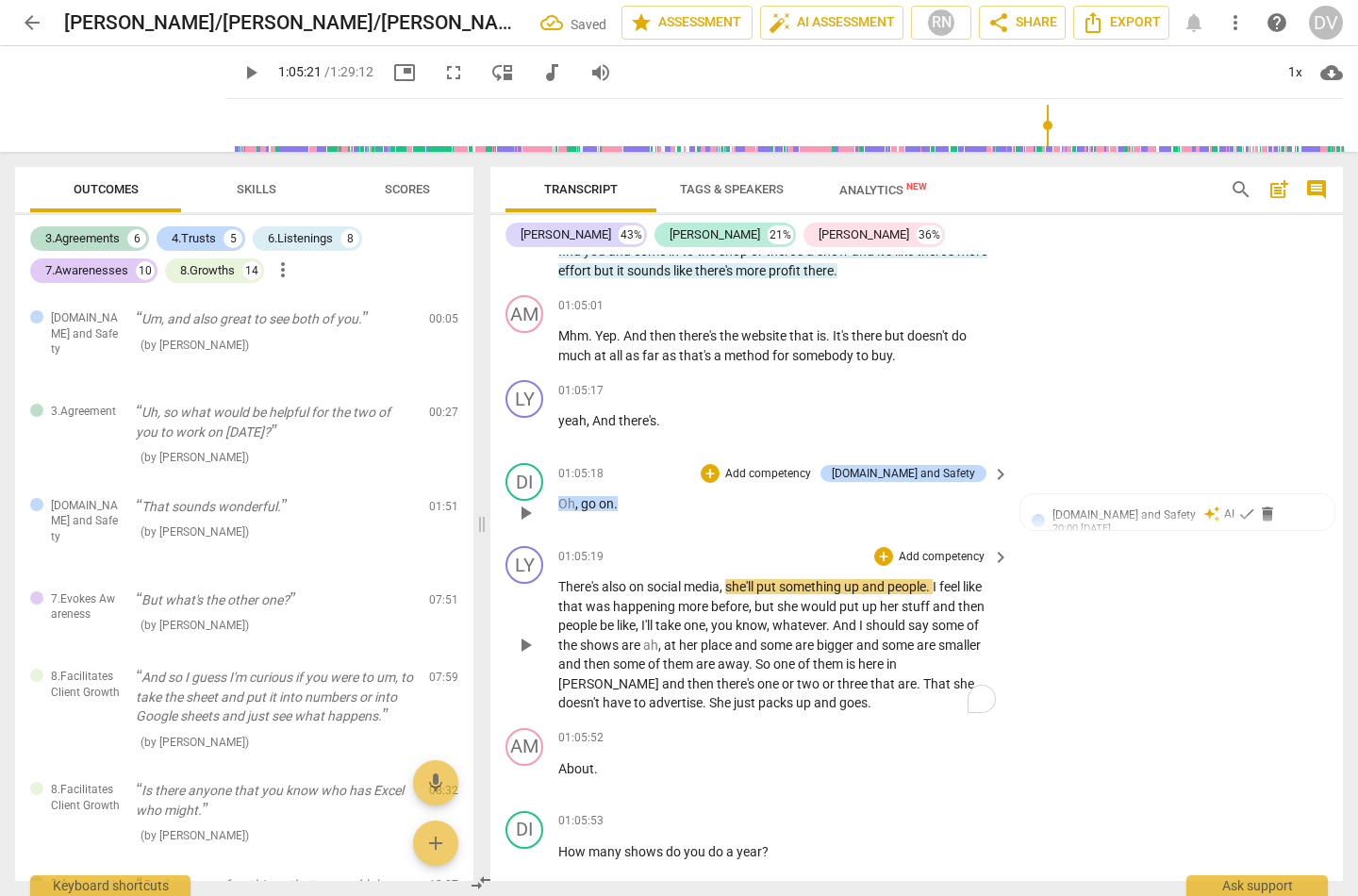 type 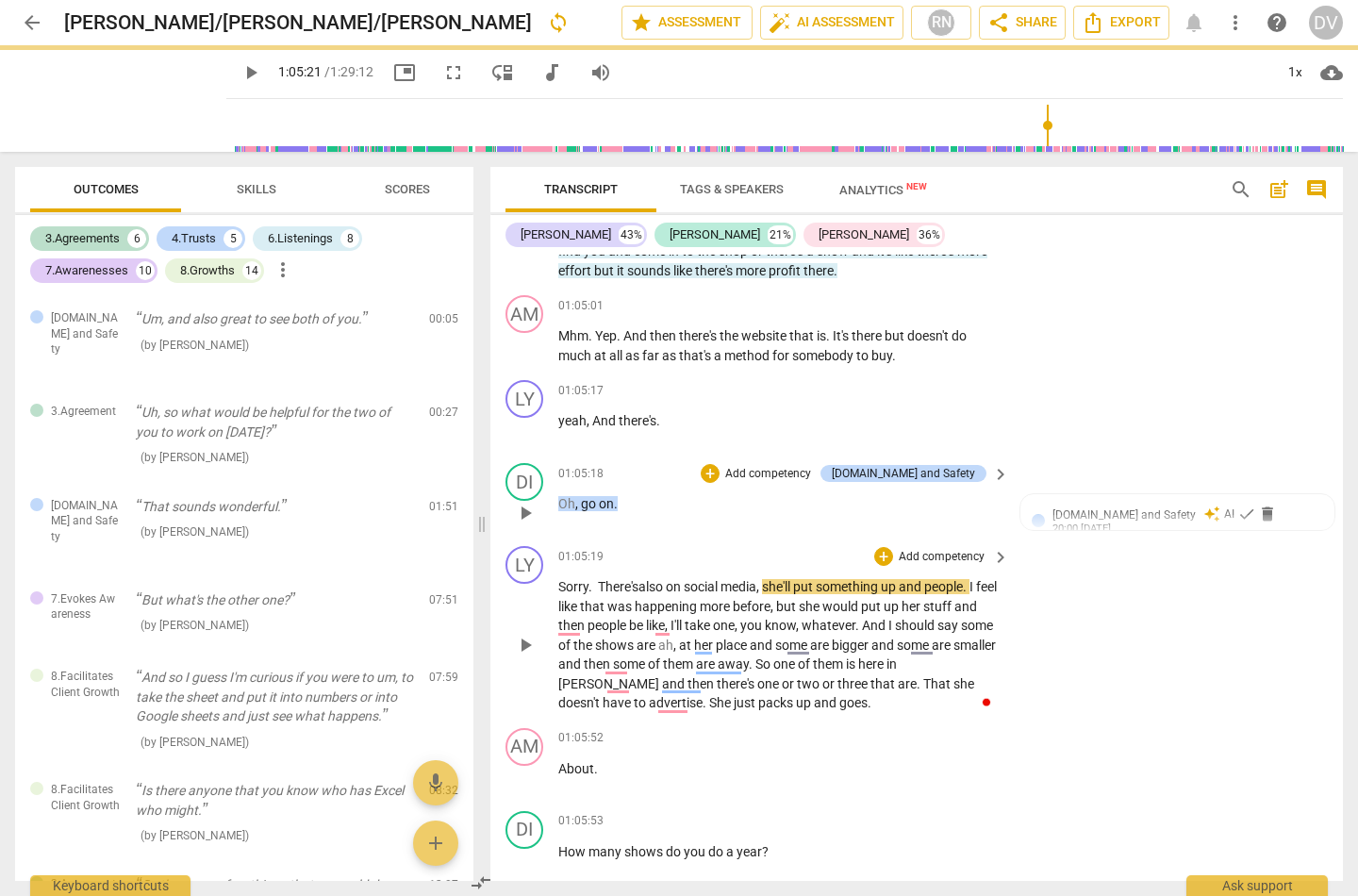 click on "LY play_arrow pause 01:05:19 + Add competency keyboard_arrow_right Sorry.  There's  also   on   social   media ,   she'll   put   something   up   and   people .   I   feel   like   that   was   happening   more   before ,   but   she   would   put   up   her   stuff   and   then   people   be   like ,   I'll   take   one ,   you   know ,   whatever .   And   I   should   say   some   of   the   shows   are   ah ,   at   her   place   and   some   are   bigger   and   some   are   smaller   and   then   some   of   them   are   away .   So   one   of   them   is   here   in   [GEOGRAPHIC_DATA]   and   then   there's   one   or   two   or   three   that   are .   That   she   doesn't   have   to   advertise .   She   just   packs   up   and   goes ." at bounding box center [917, 629] 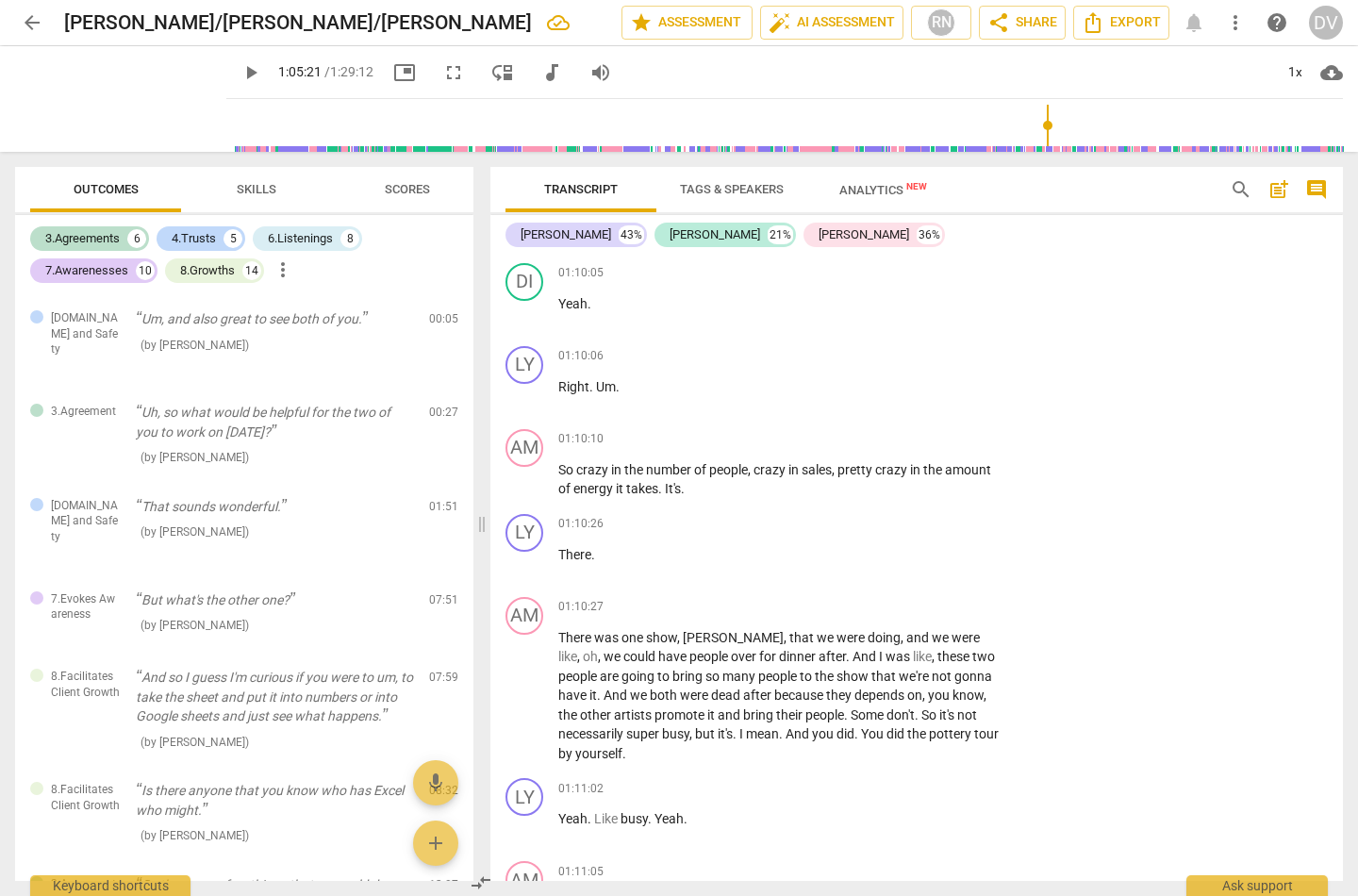 scroll, scrollTop: 28614, scrollLeft: 0, axis: vertical 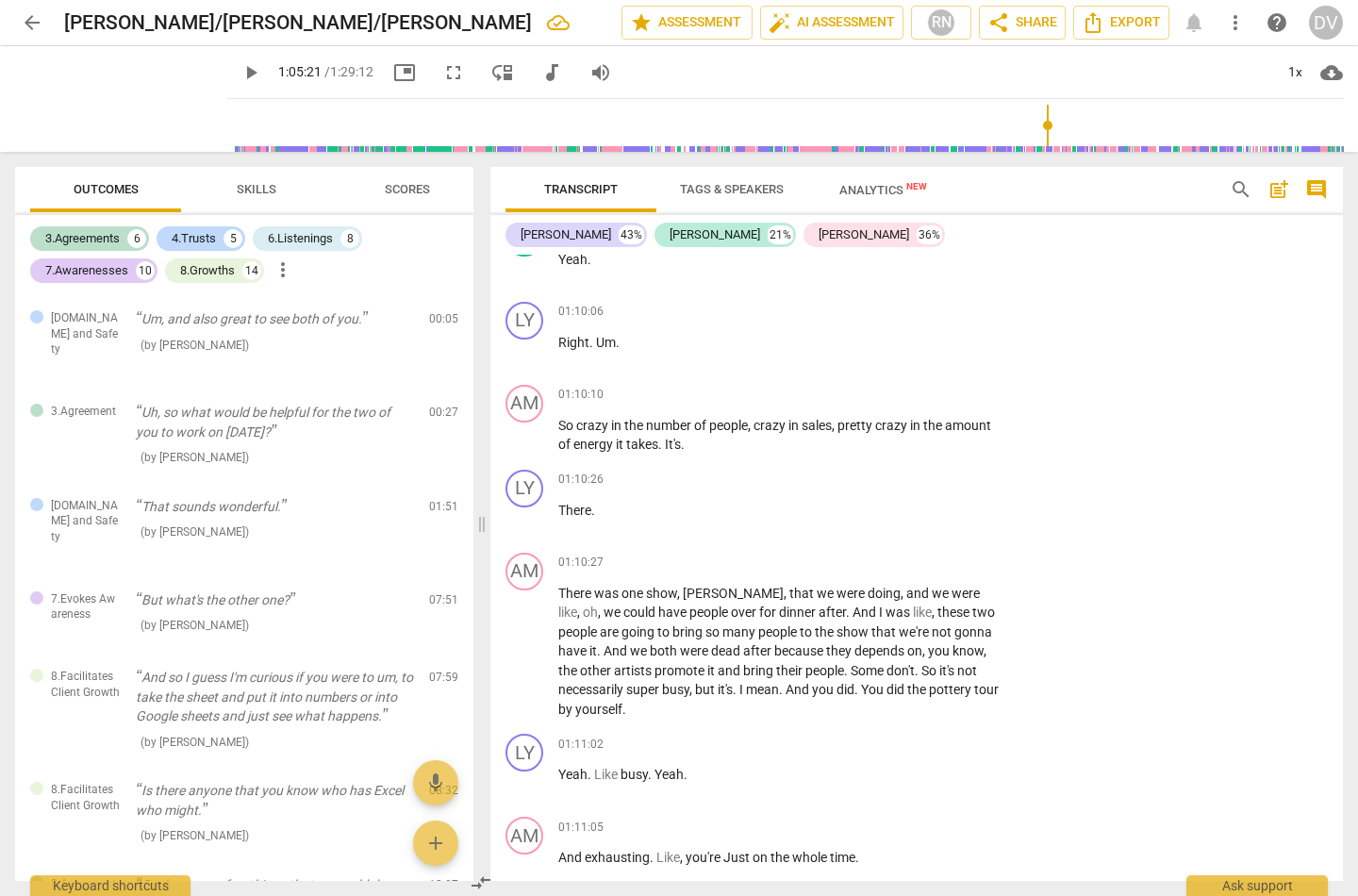 click on "play_arrow" at bounding box center (525, 186) 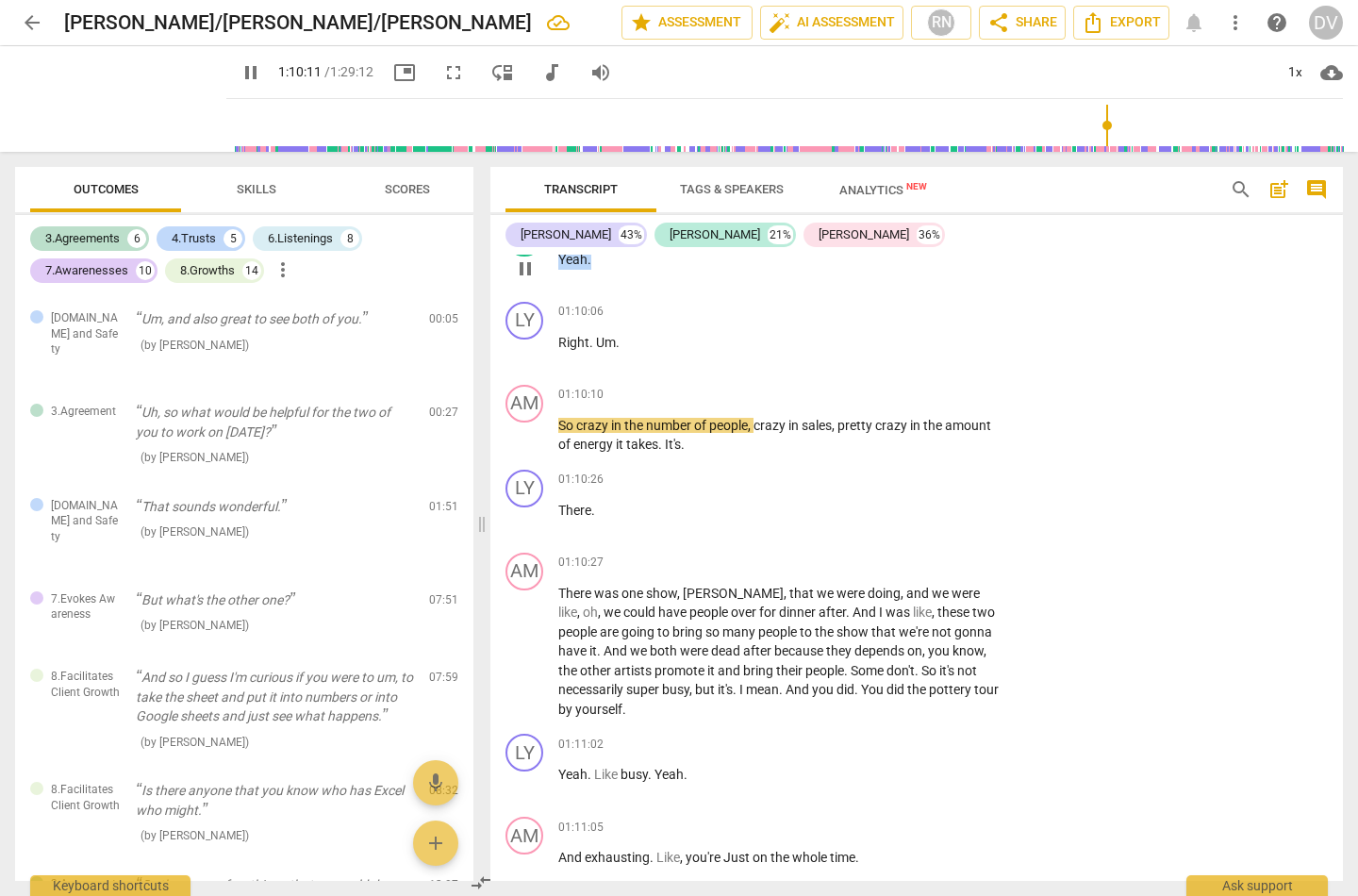 drag, startPoint x: 596, startPoint y: 373, endPoint x: 549, endPoint y: 370, distance: 47.095647 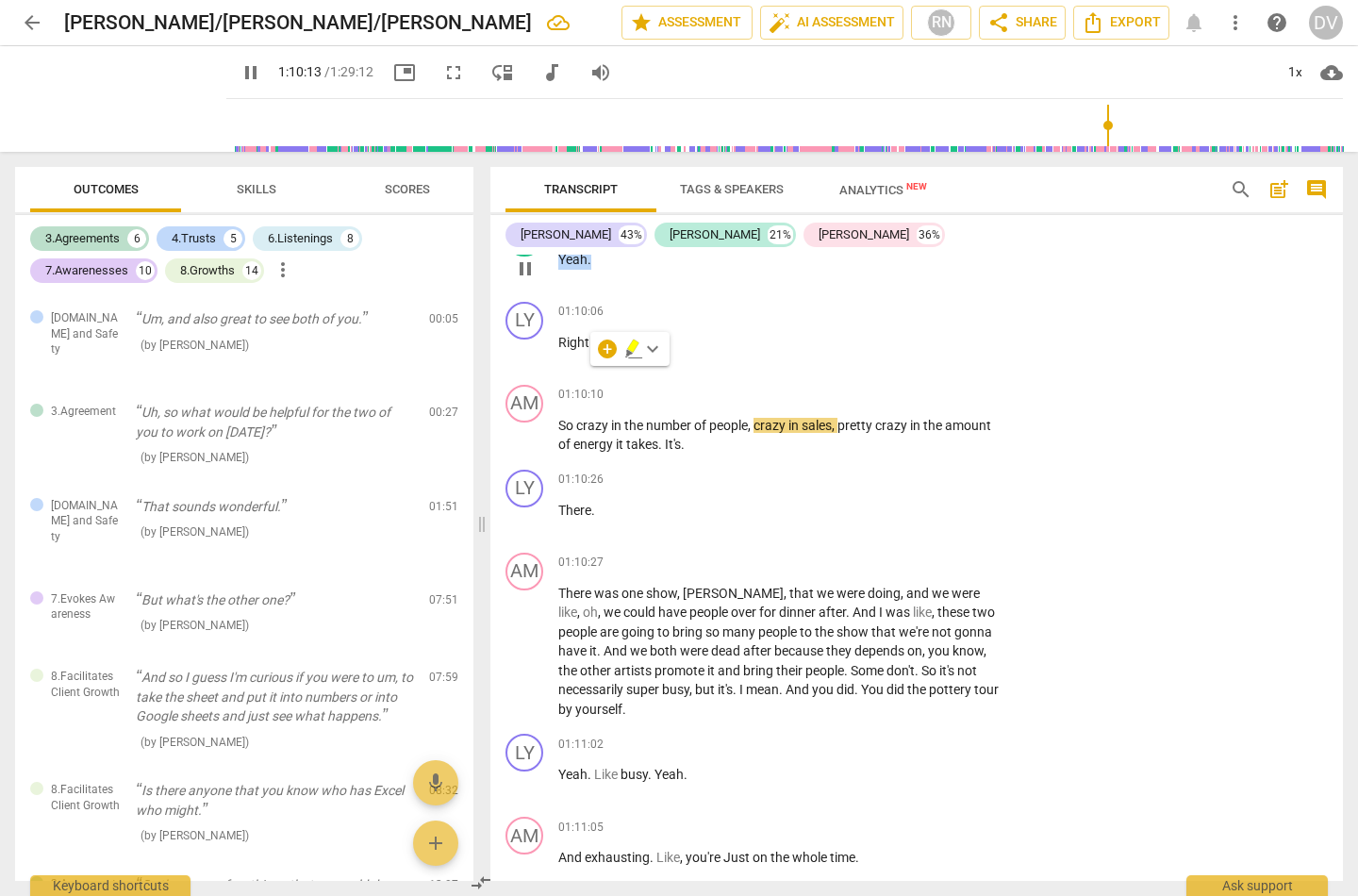 click on "DI" at bounding box center [524, 238] 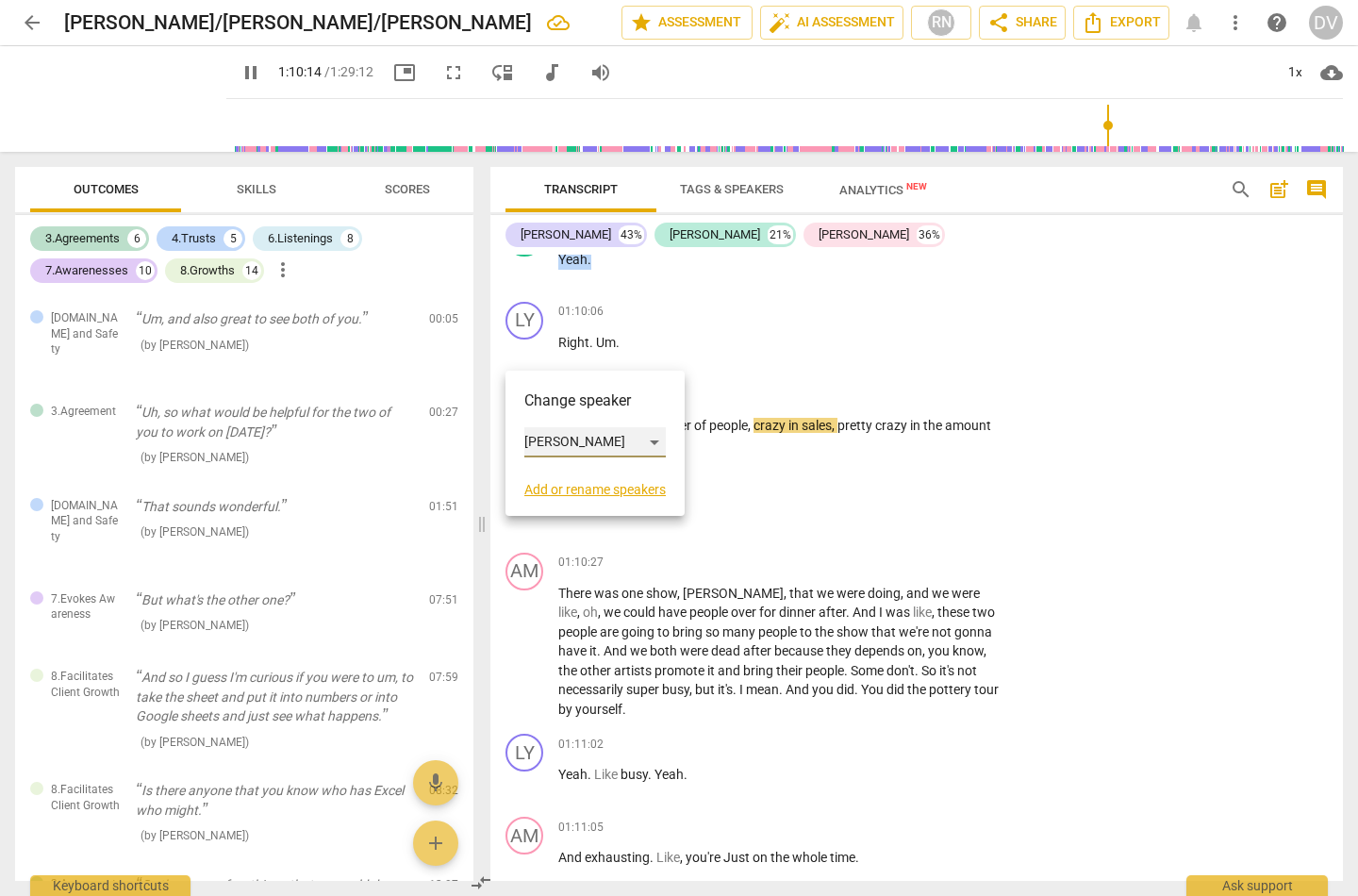 click on "[PERSON_NAME]" at bounding box center [595, 442] 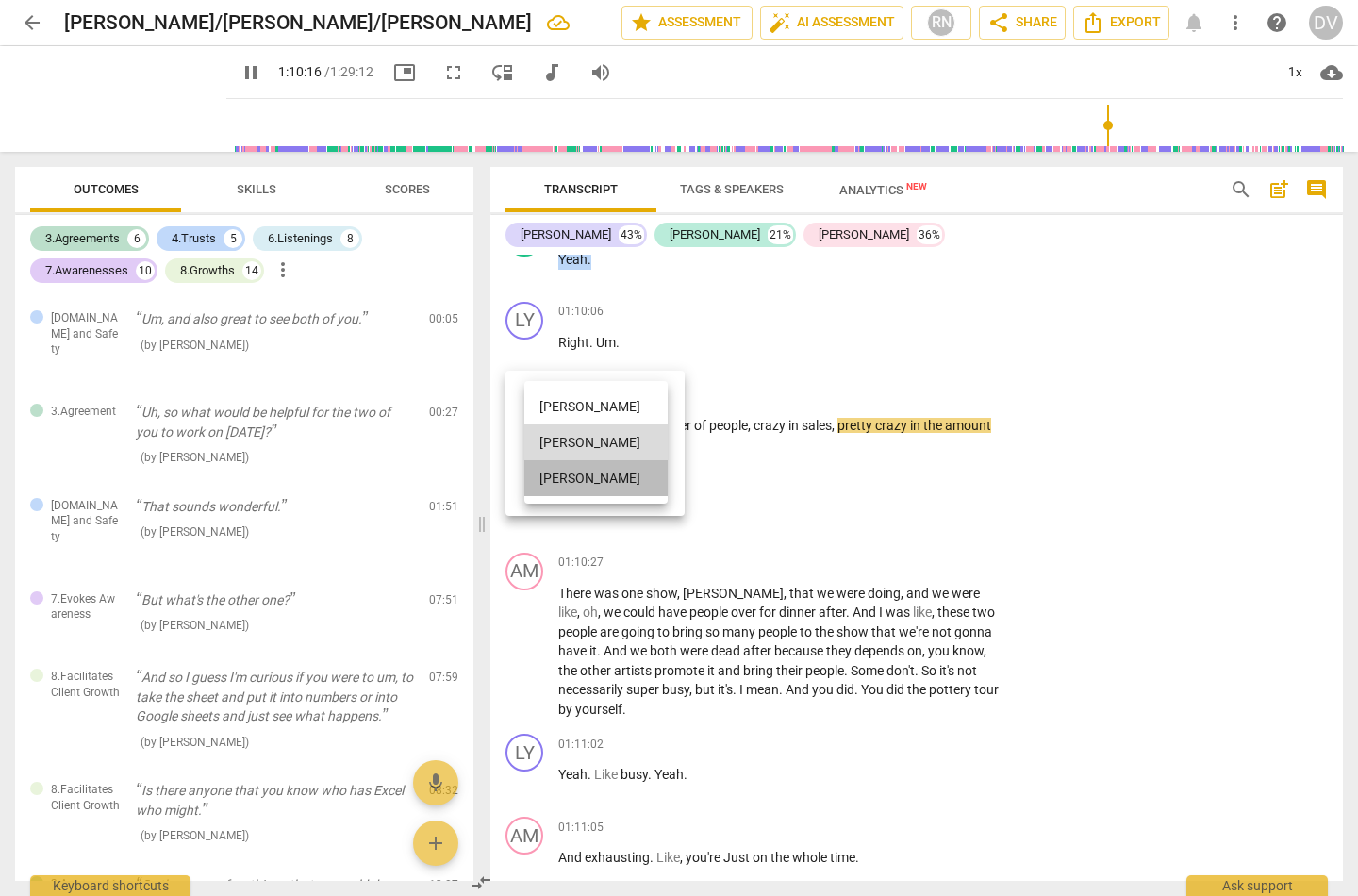 drag, startPoint x: 575, startPoint y: 476, endPoint x: 571, endPoint y: 462, distance: 14.56022 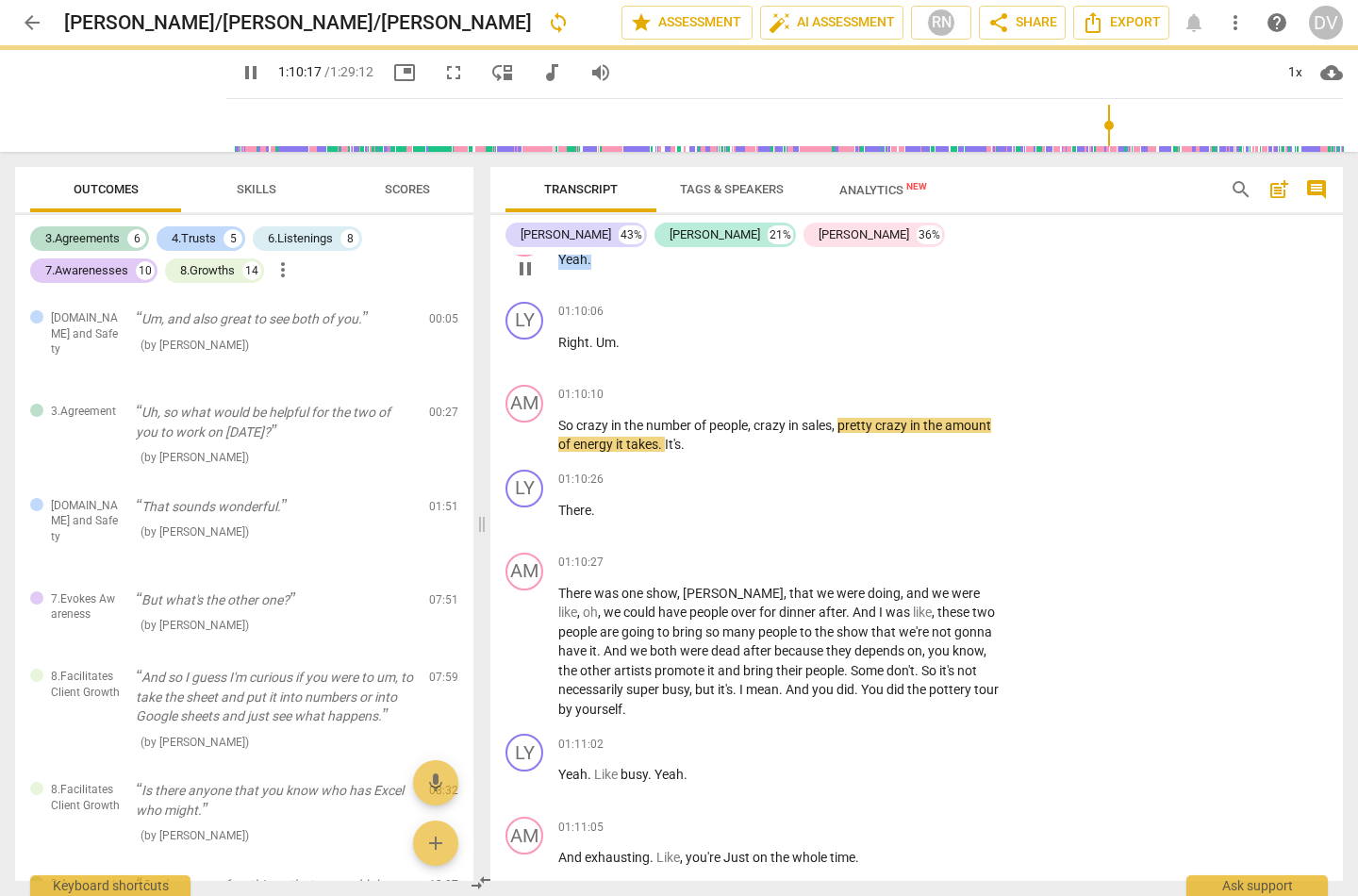 click on "01:10:05 + Add competency keyboard_arrow_right Yeah ." at bounding box center [785, 253] 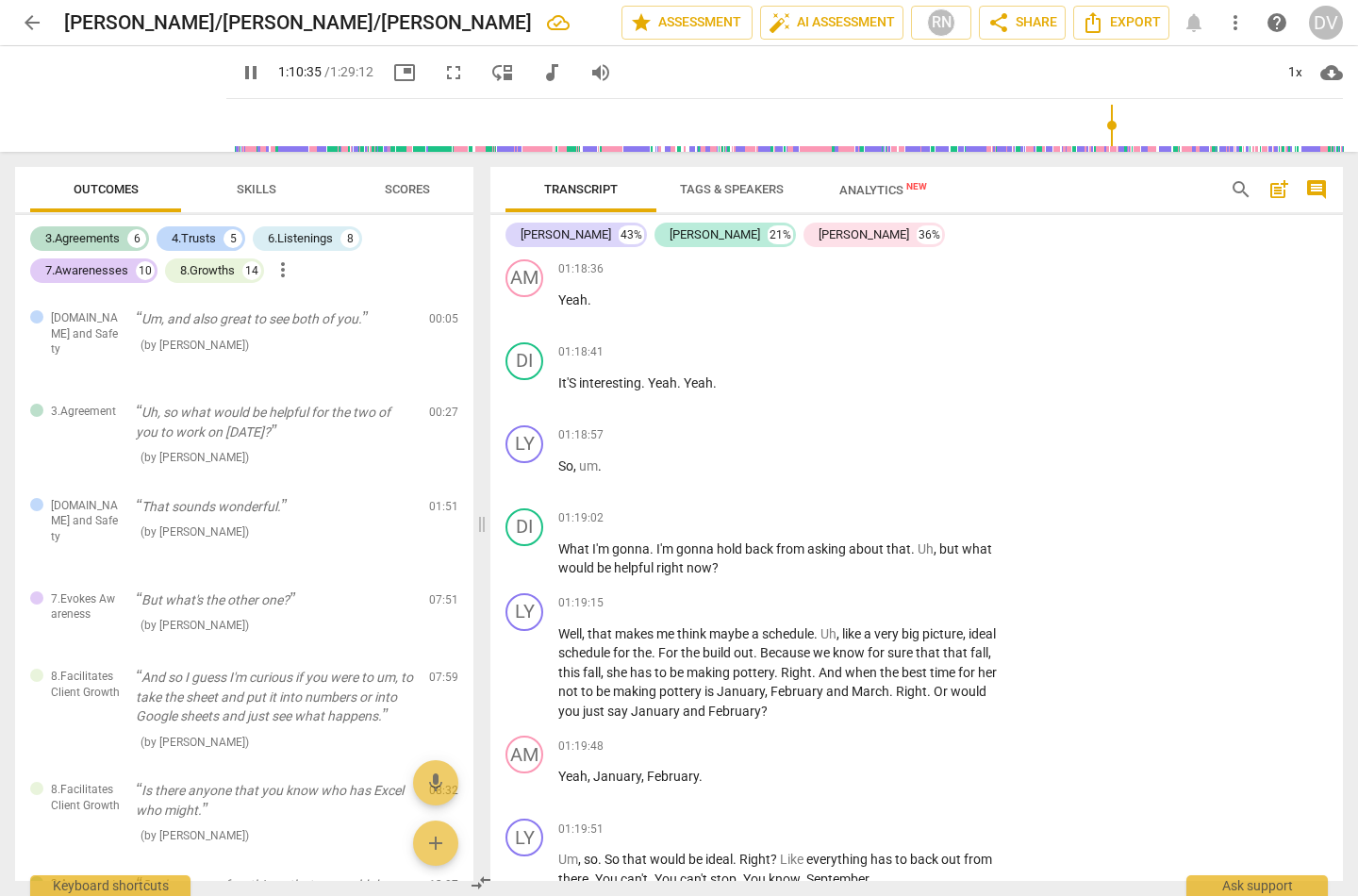 scroll, scrollTop: 32697, scrollLeft: 0, axis: vertical 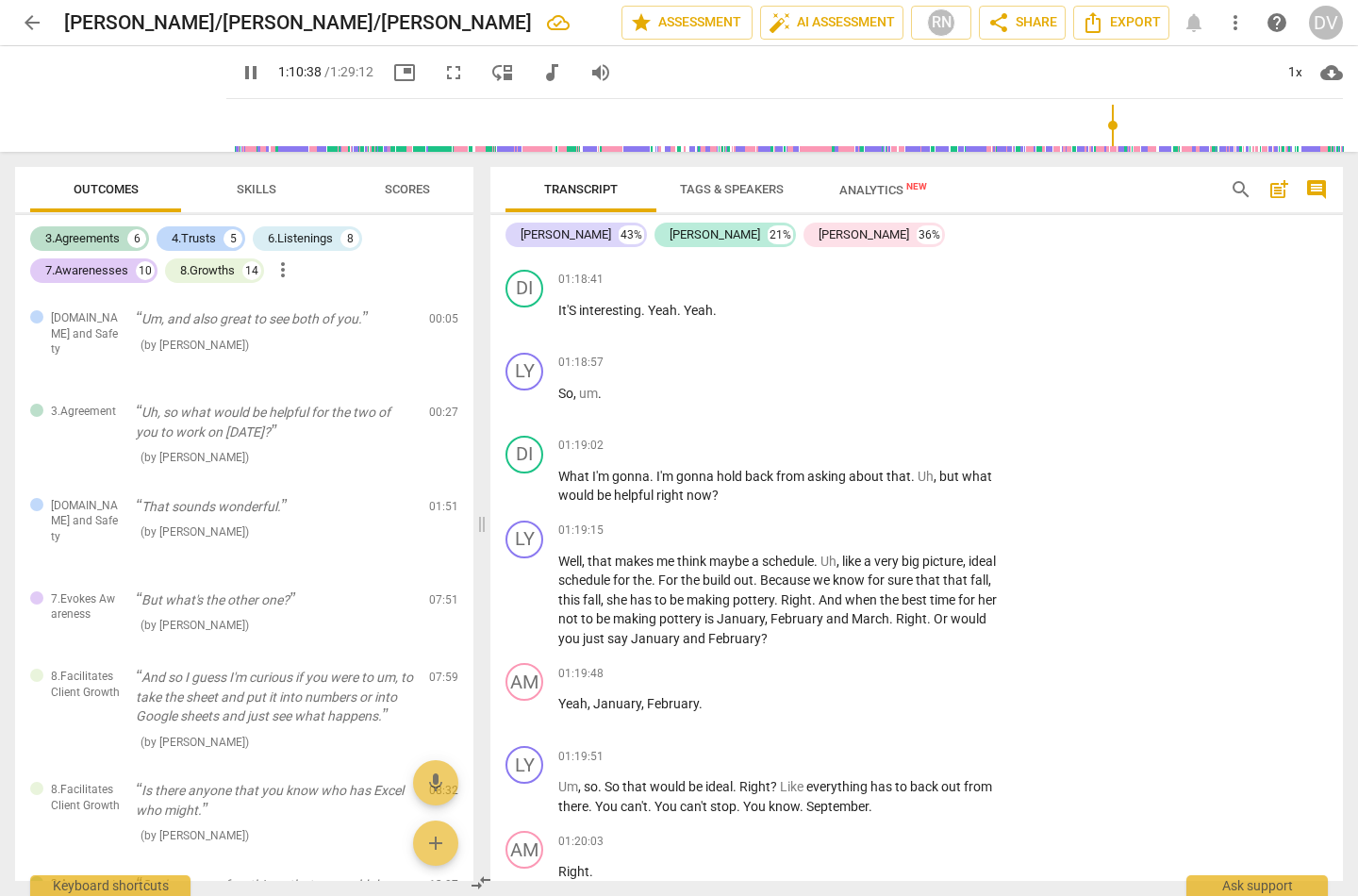 click on "pause" at bounding box center (525, 237) 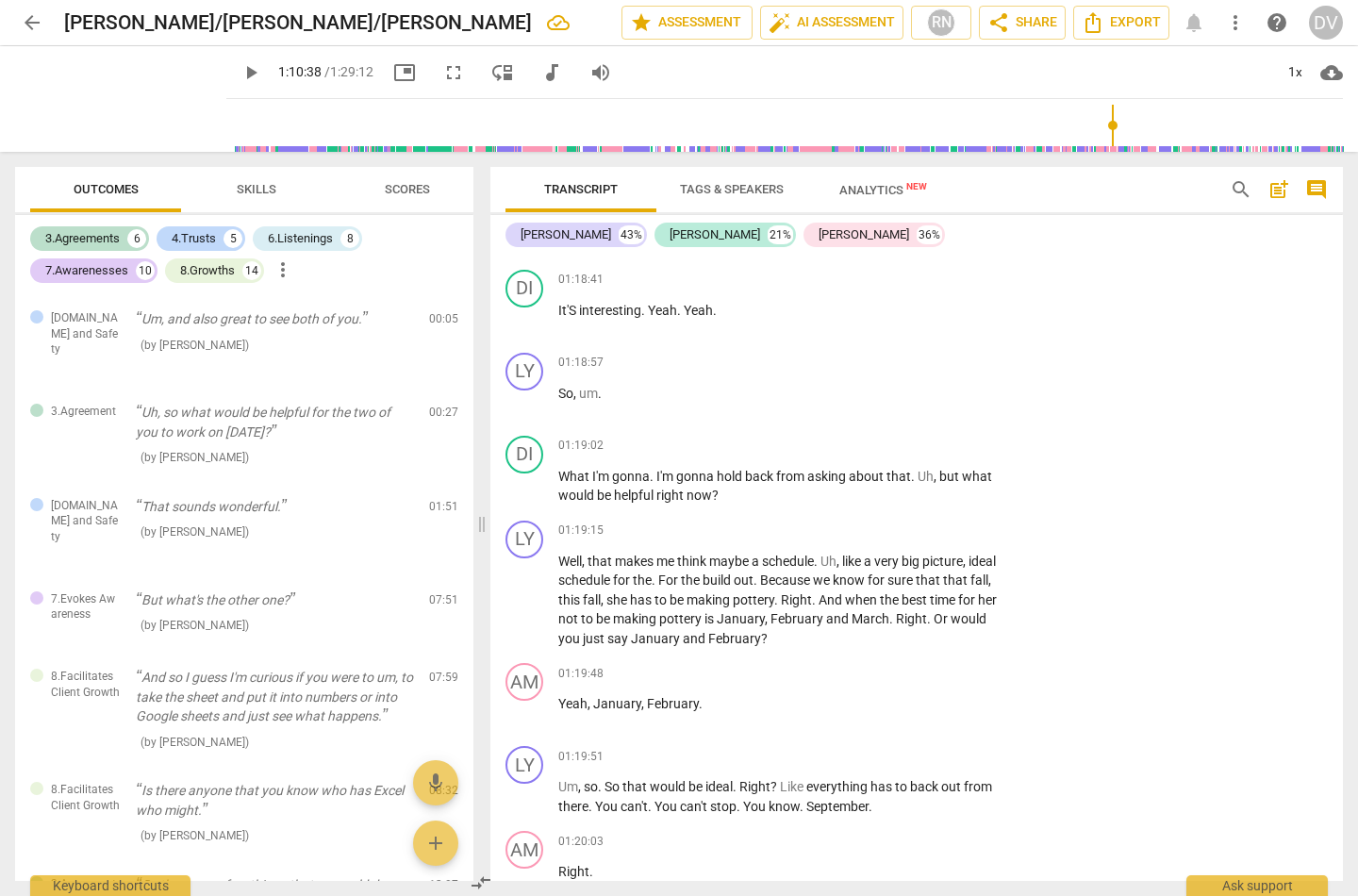 click on "play_arrow" at bounding box center (525, 237) 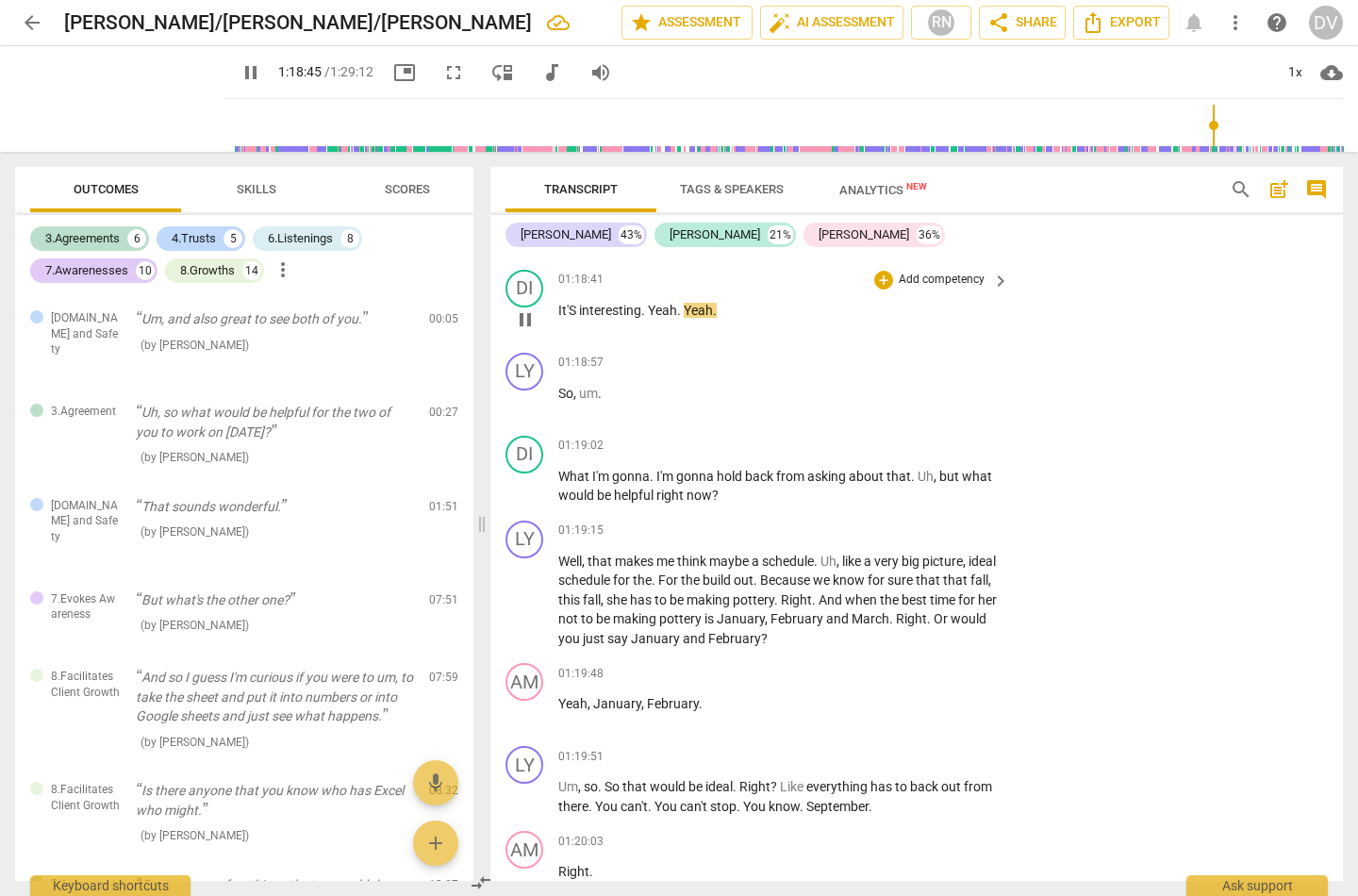 click on "It'S" at bounding box center [569, 310] 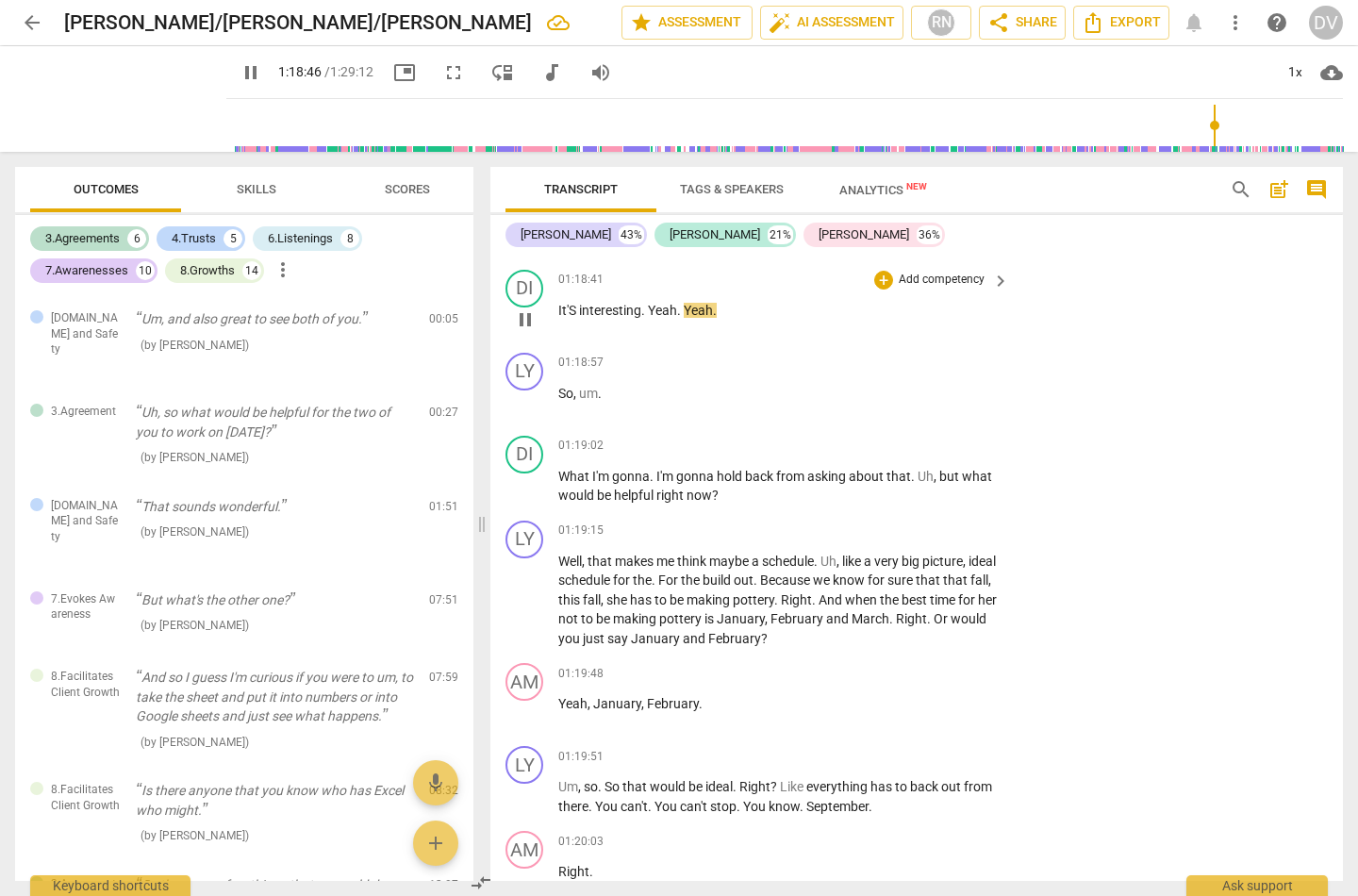 type on "4727" 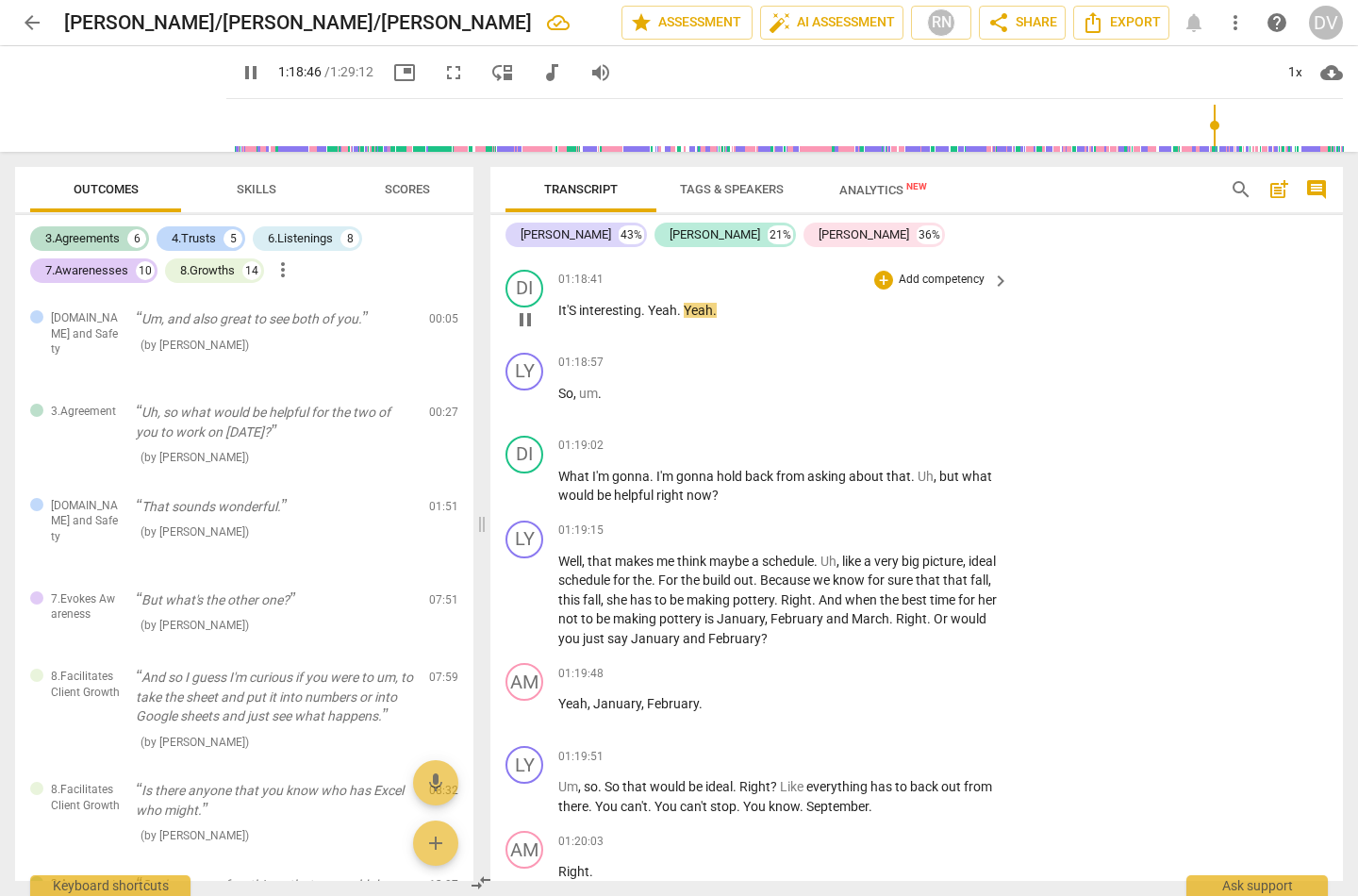 type 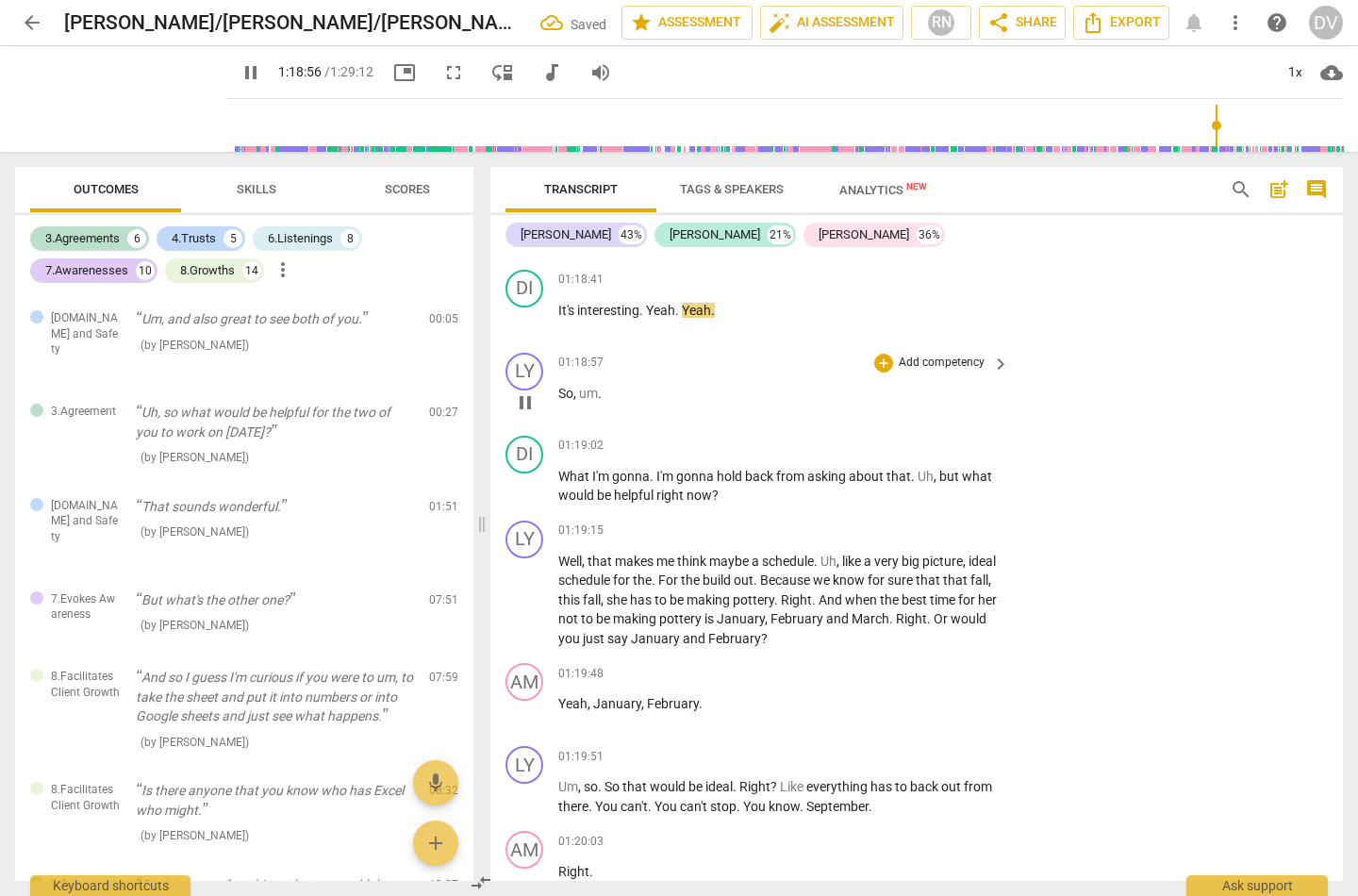 click on "So ,   um ." at bounding box center (779, 393) 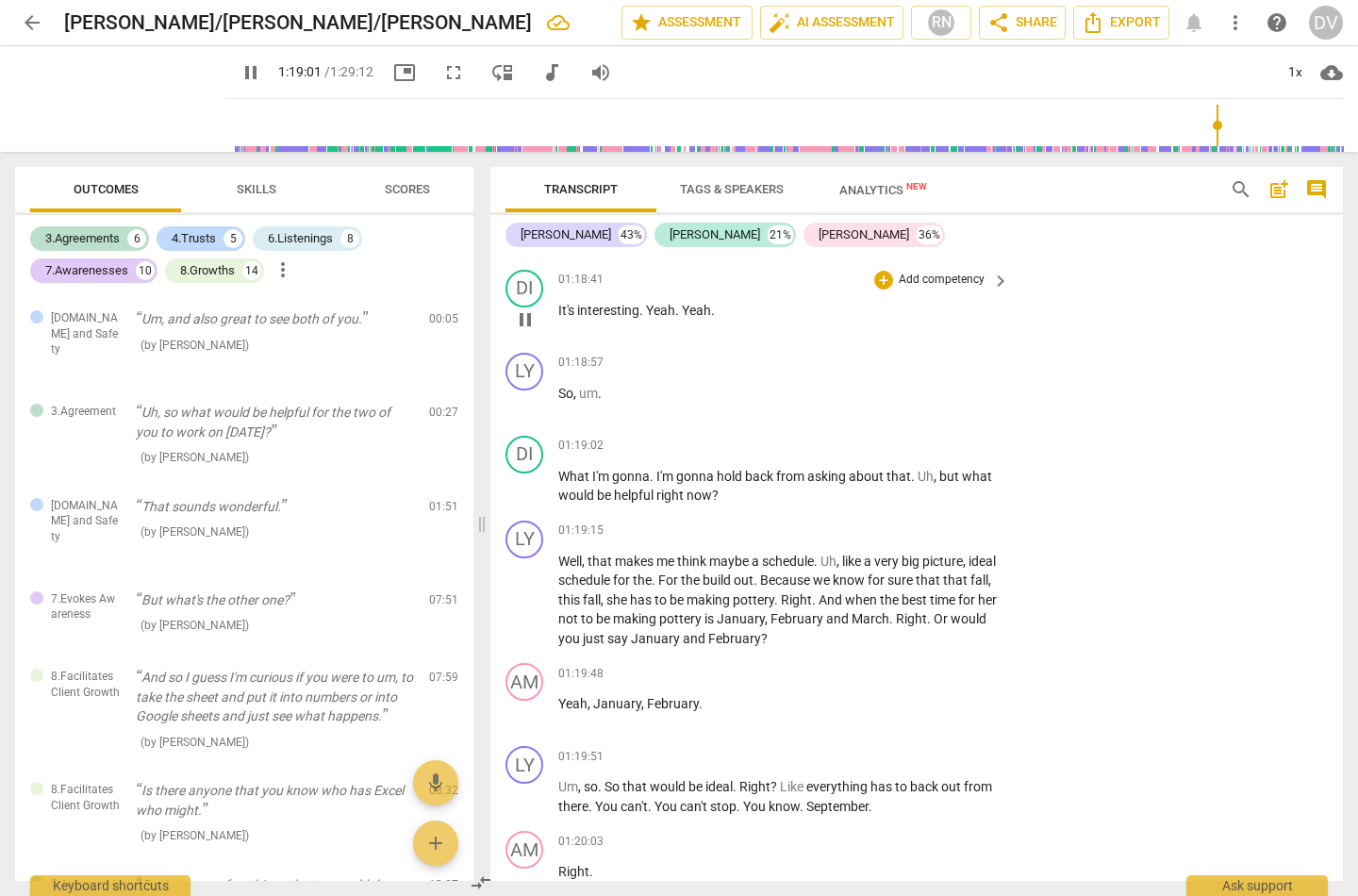 click on "It's   interesting .   Yeah .   Yeah ." at bounding box center [779, 310] 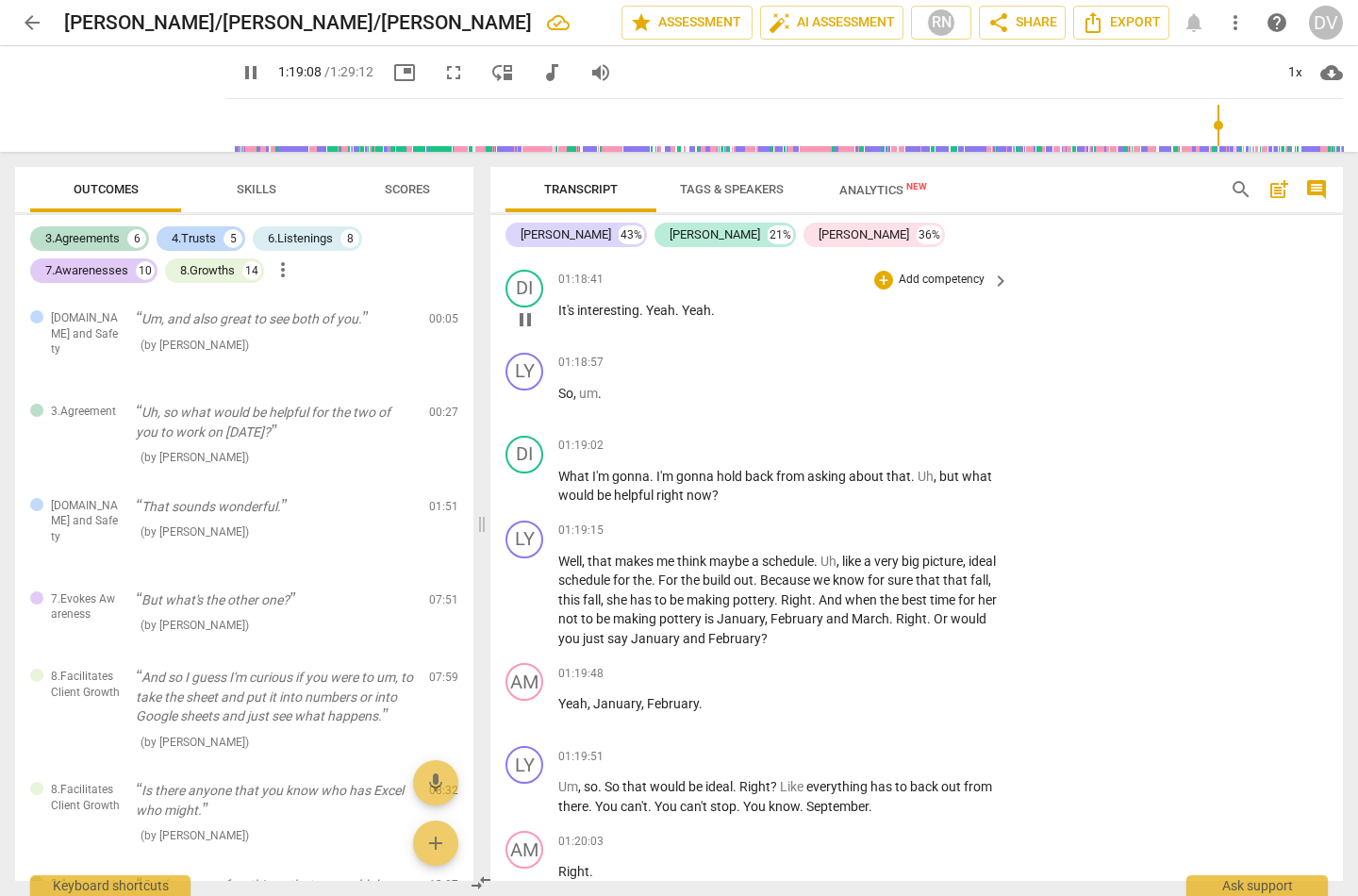 click on "It's   interesting .   Yeah .   Yeah ." at bounding box center (779, 310) 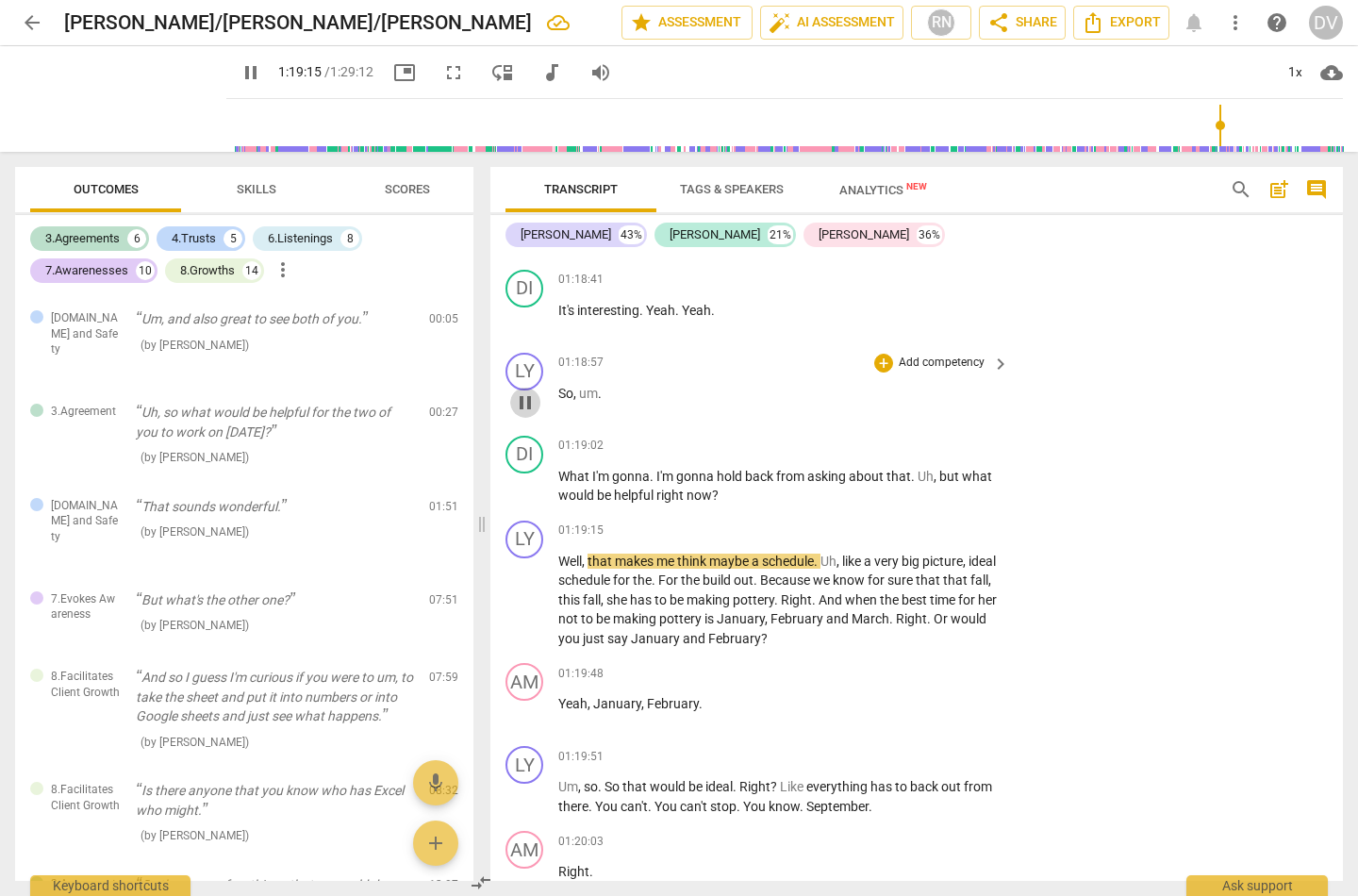 click on "pause" at bounding box center [525, 403] 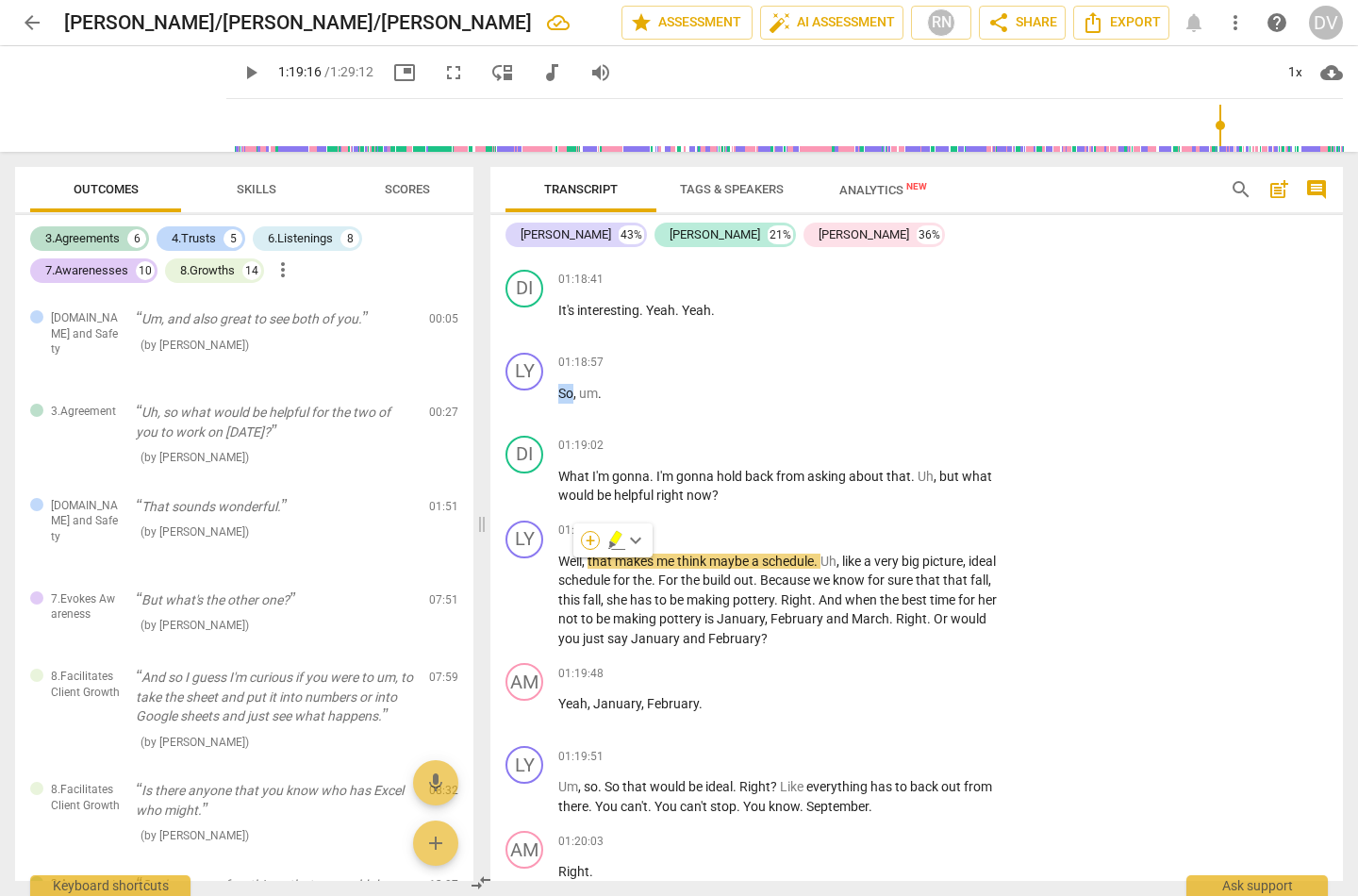 click on "+" at bounding box center [590, 540] 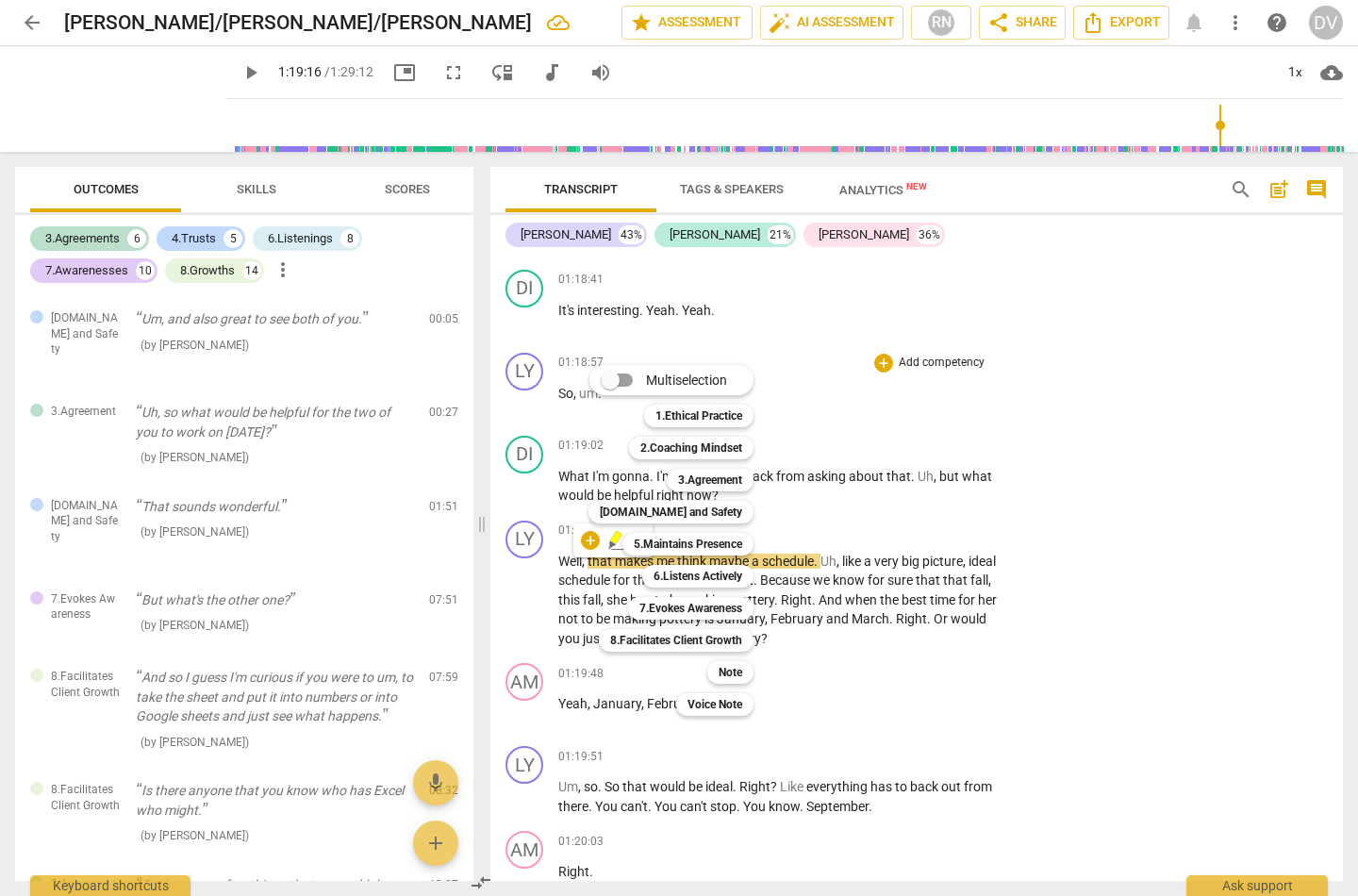 click at bounding box center (679, 448) 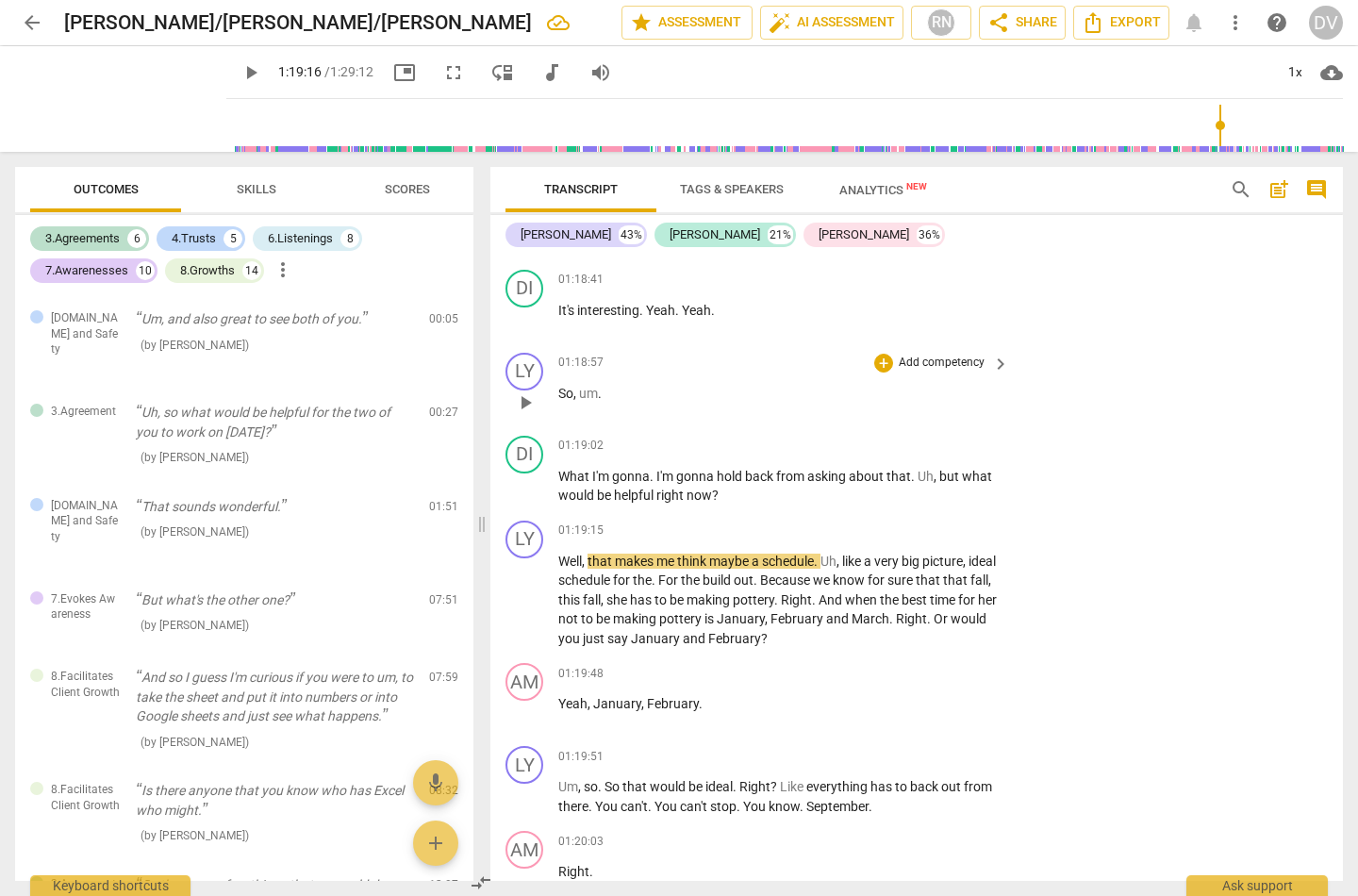 click on "So" at bounding box center (566, 393) 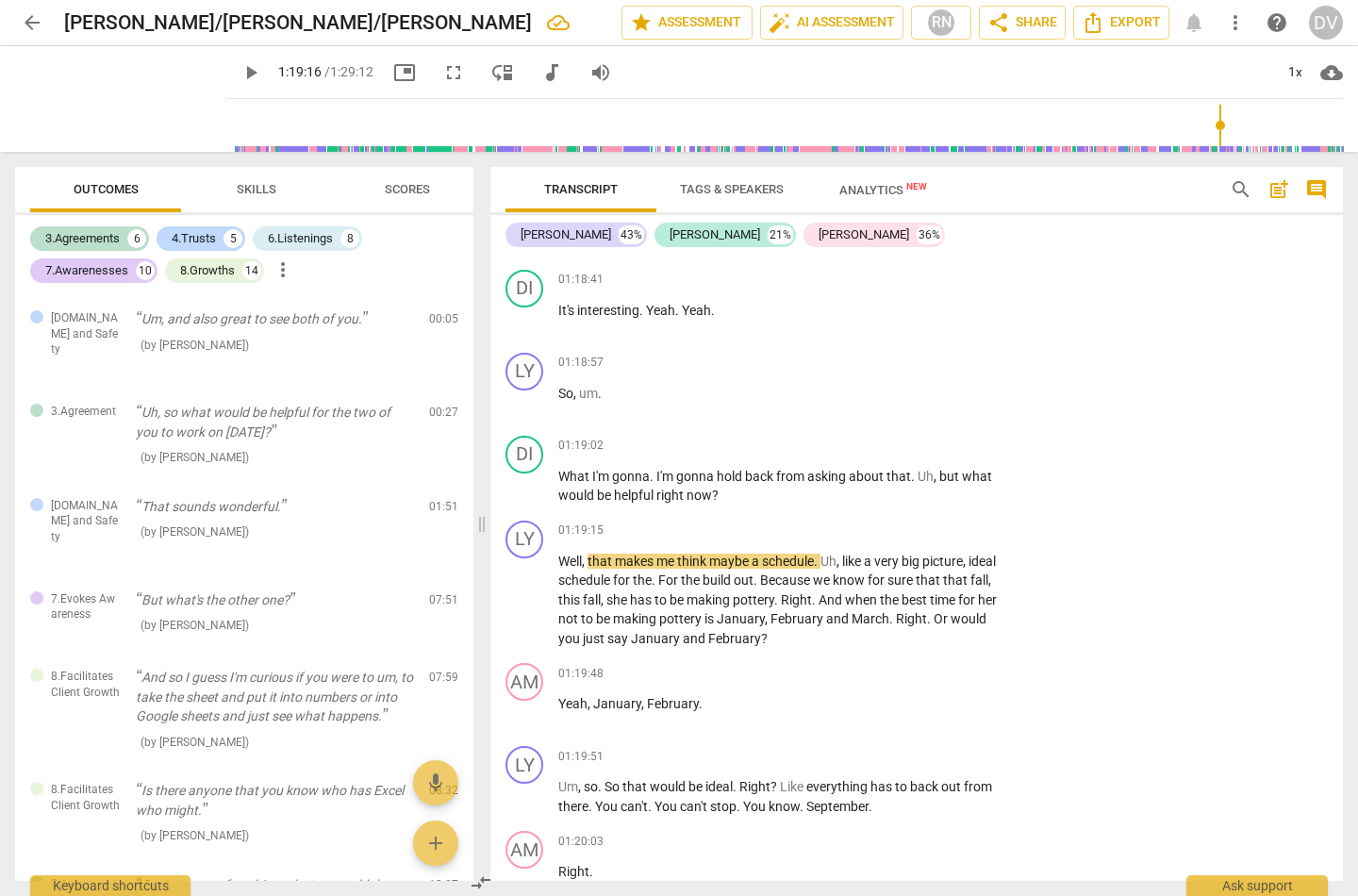 click on "Tags & Speakers" at bounding box center (732, 189) 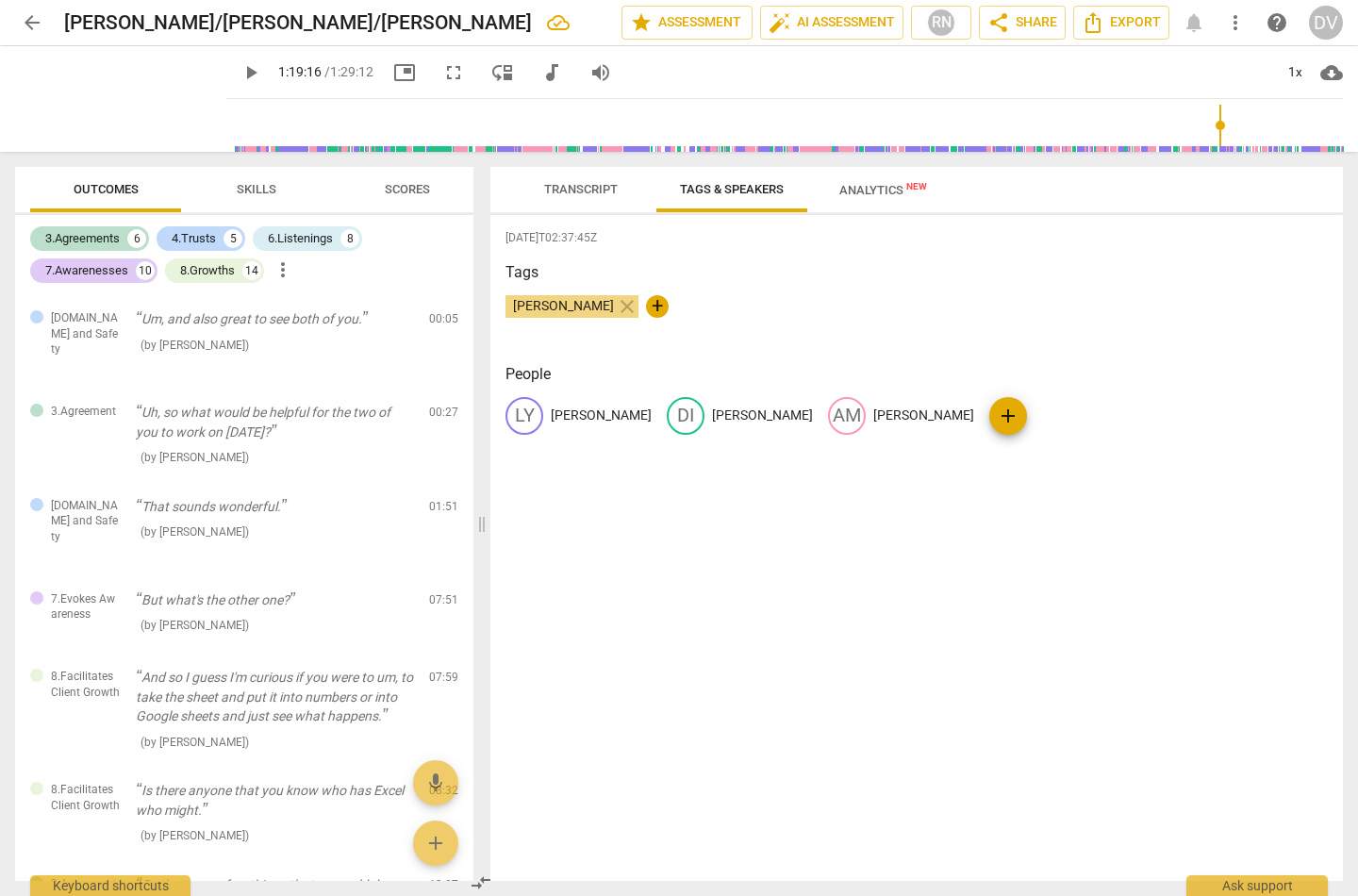 click on "Transcript" at bounding box center (581, 189) 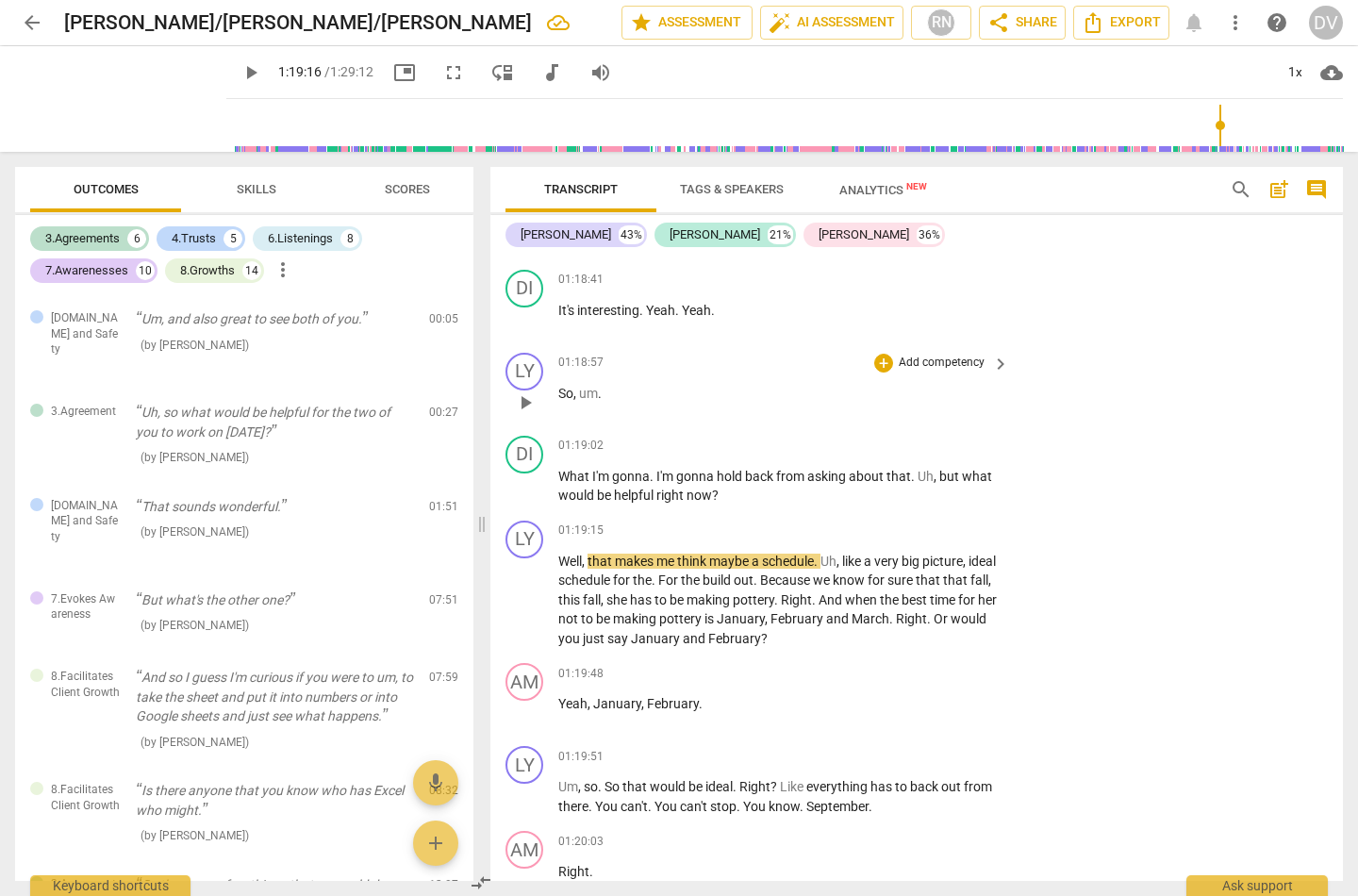 click on "So ,   um ." at bounding box center [779, 393] 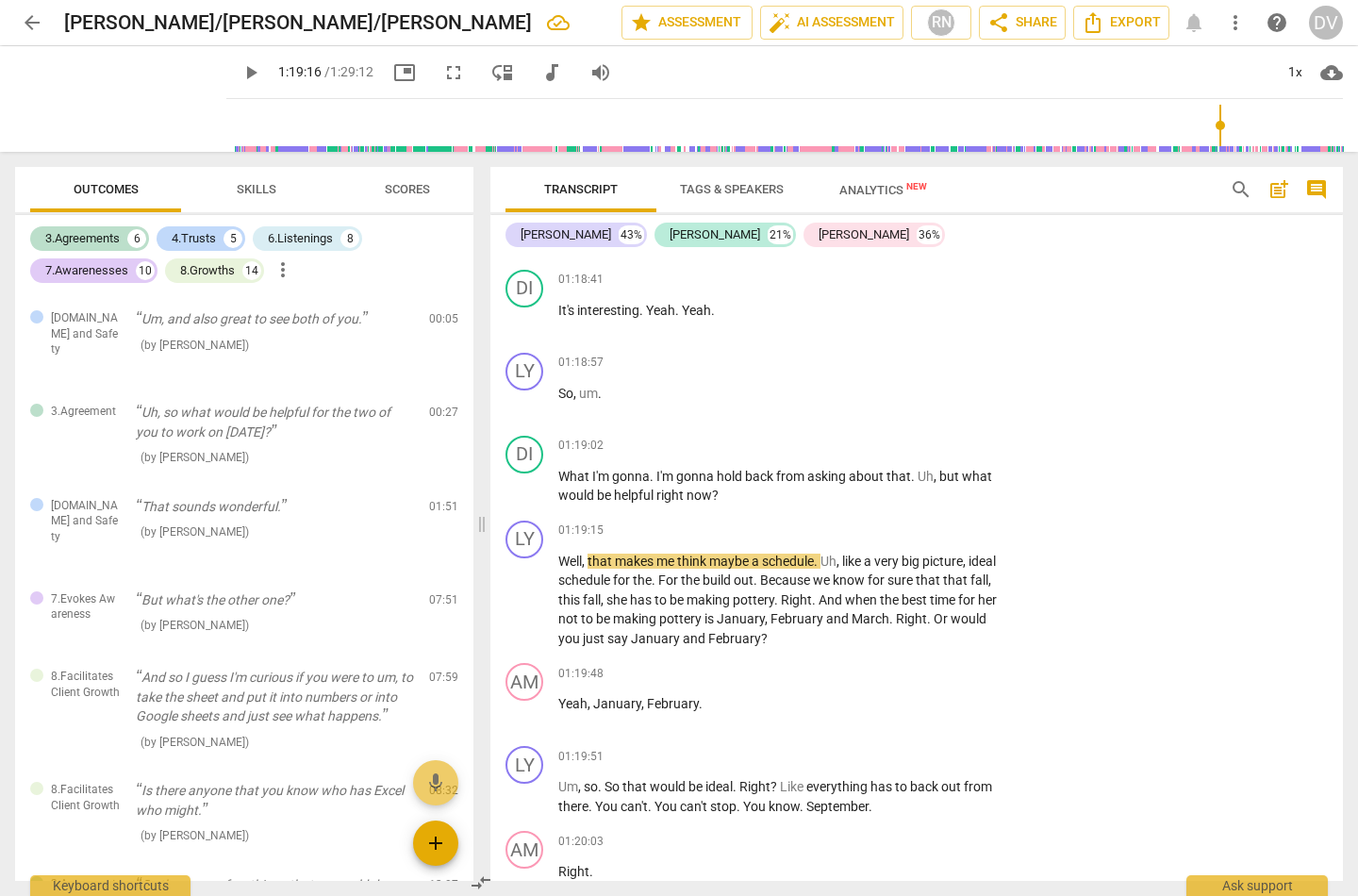 click on "add" at bounding box center (436, 843) 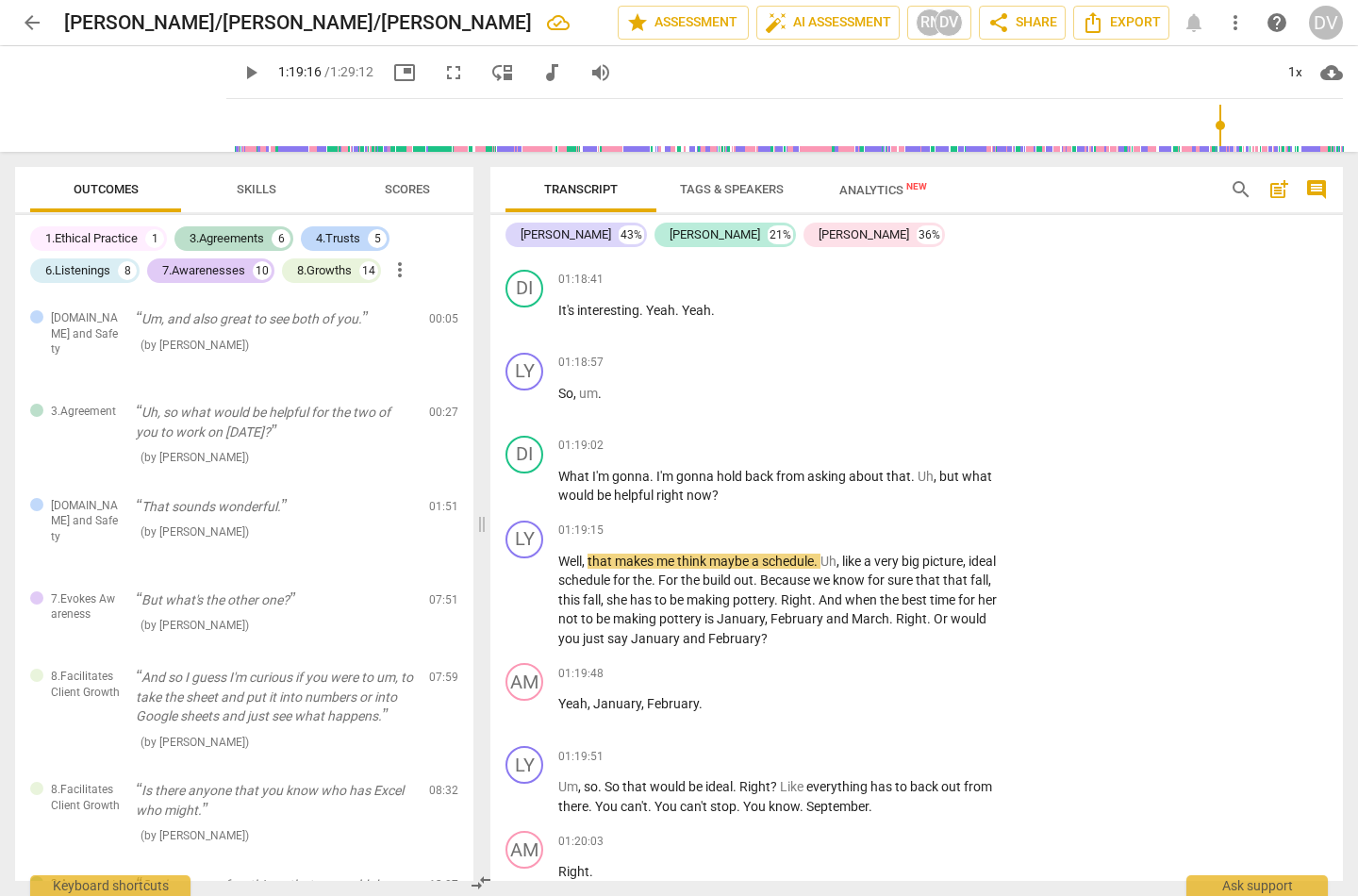 scroll, scrollTop: 3153, scrollLeft: 0, axis: vertical 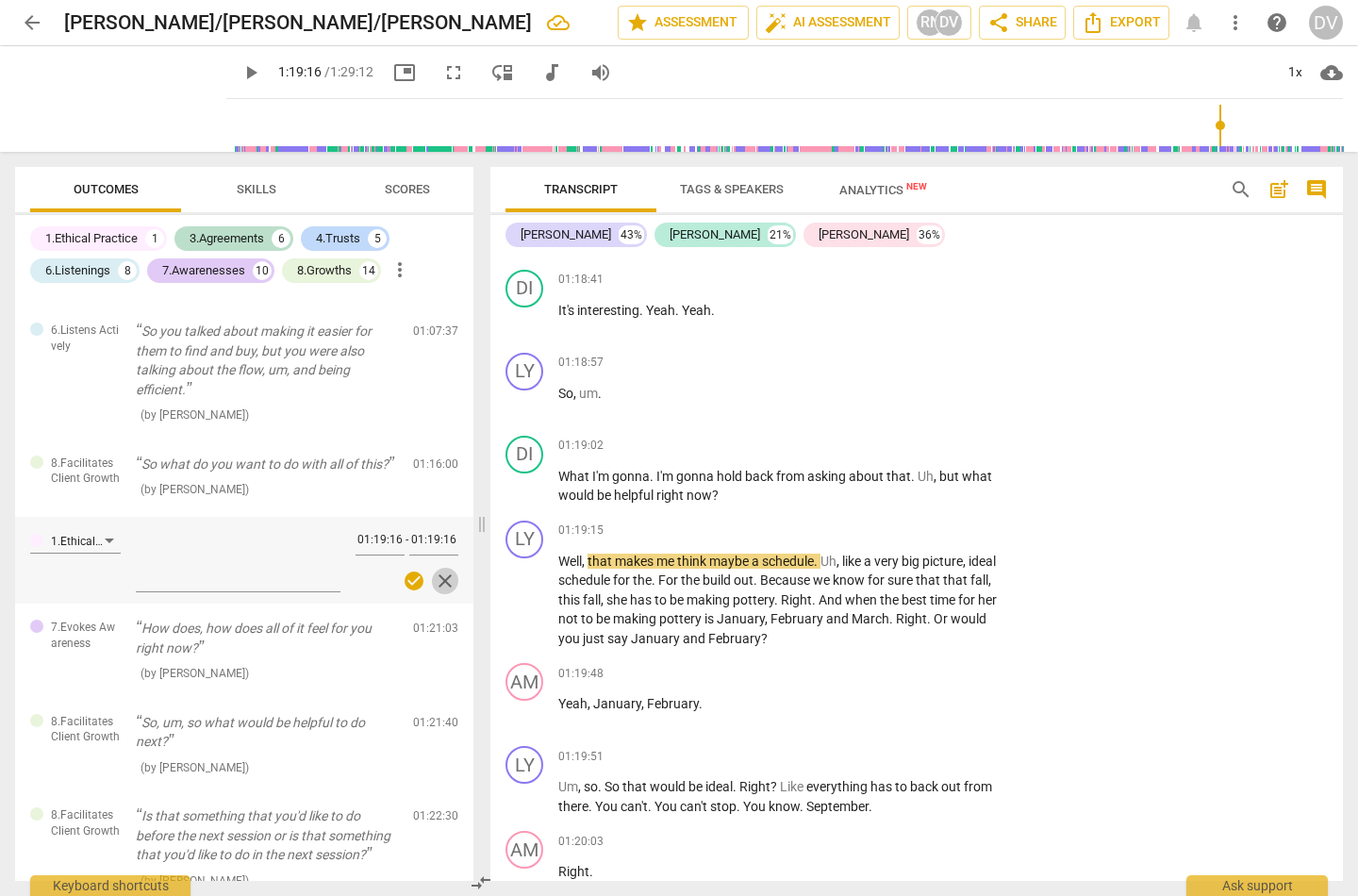drag, startPoint x: 447, startPoint y: 601, endPoint x: 433, endPoint y: 607, distance: 15.231546 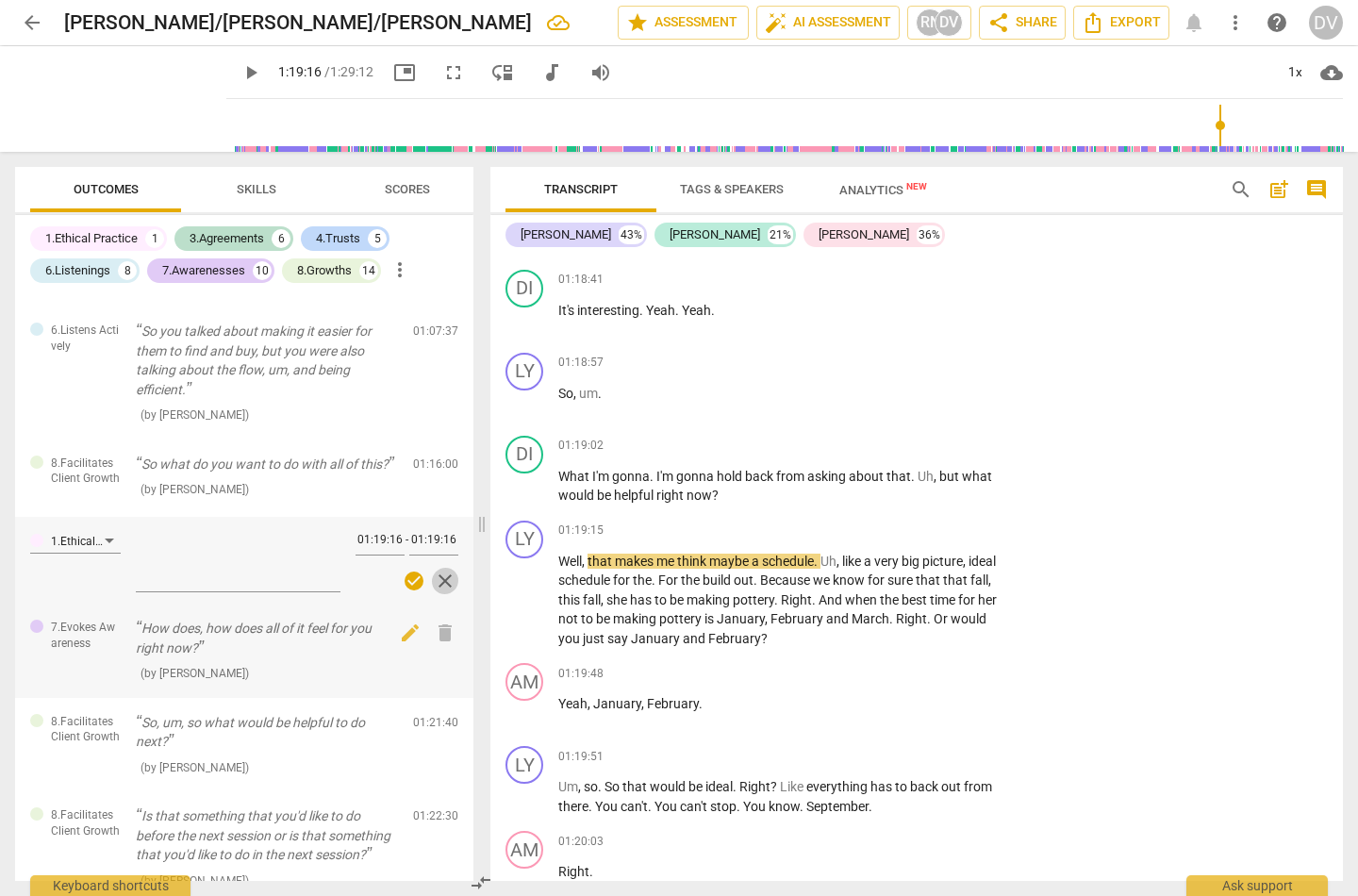 click on "close" at bounding box center [445, 581] 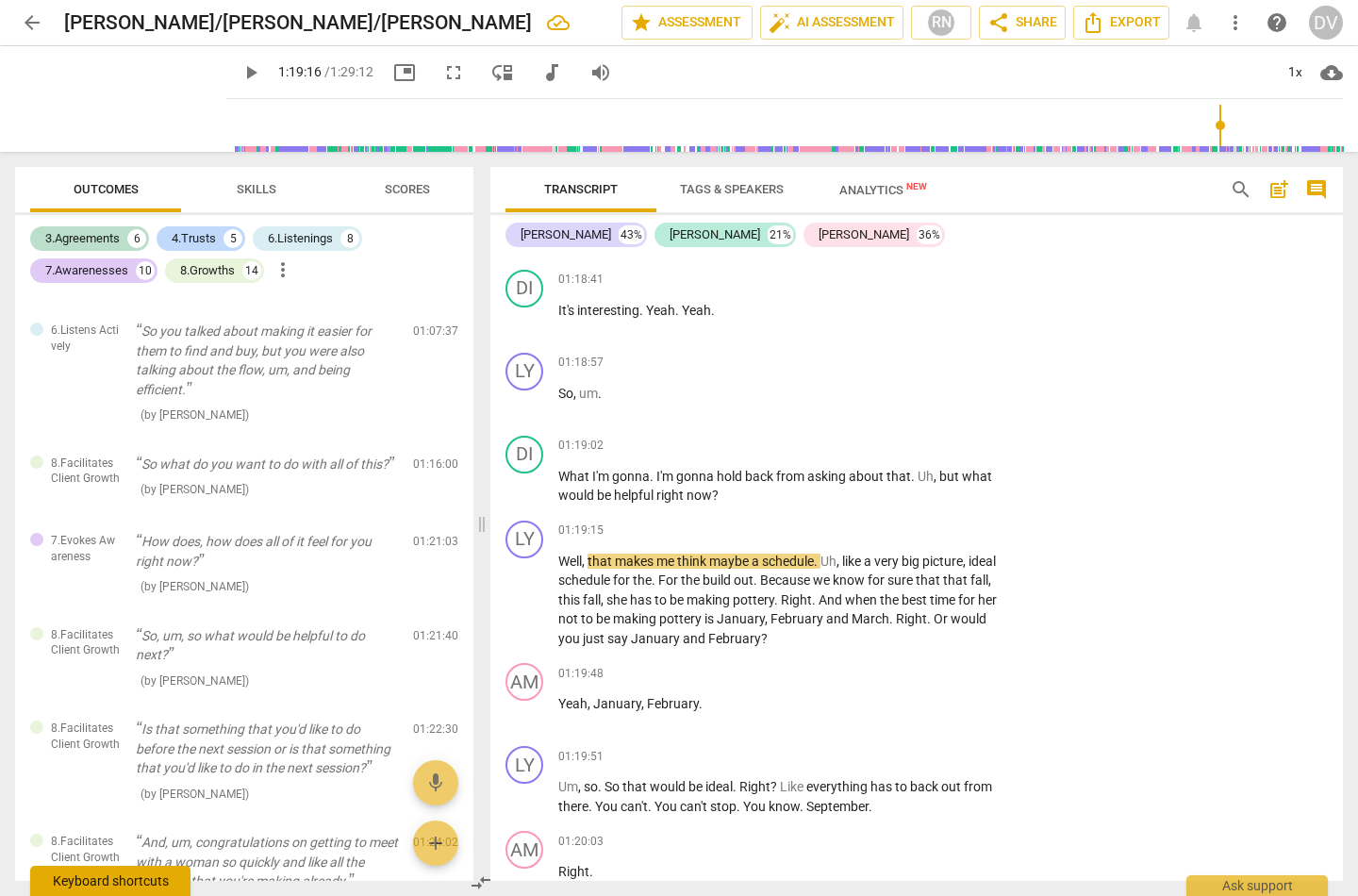 click on "Keyboard shortcuts" at bounding box center (110, 881) 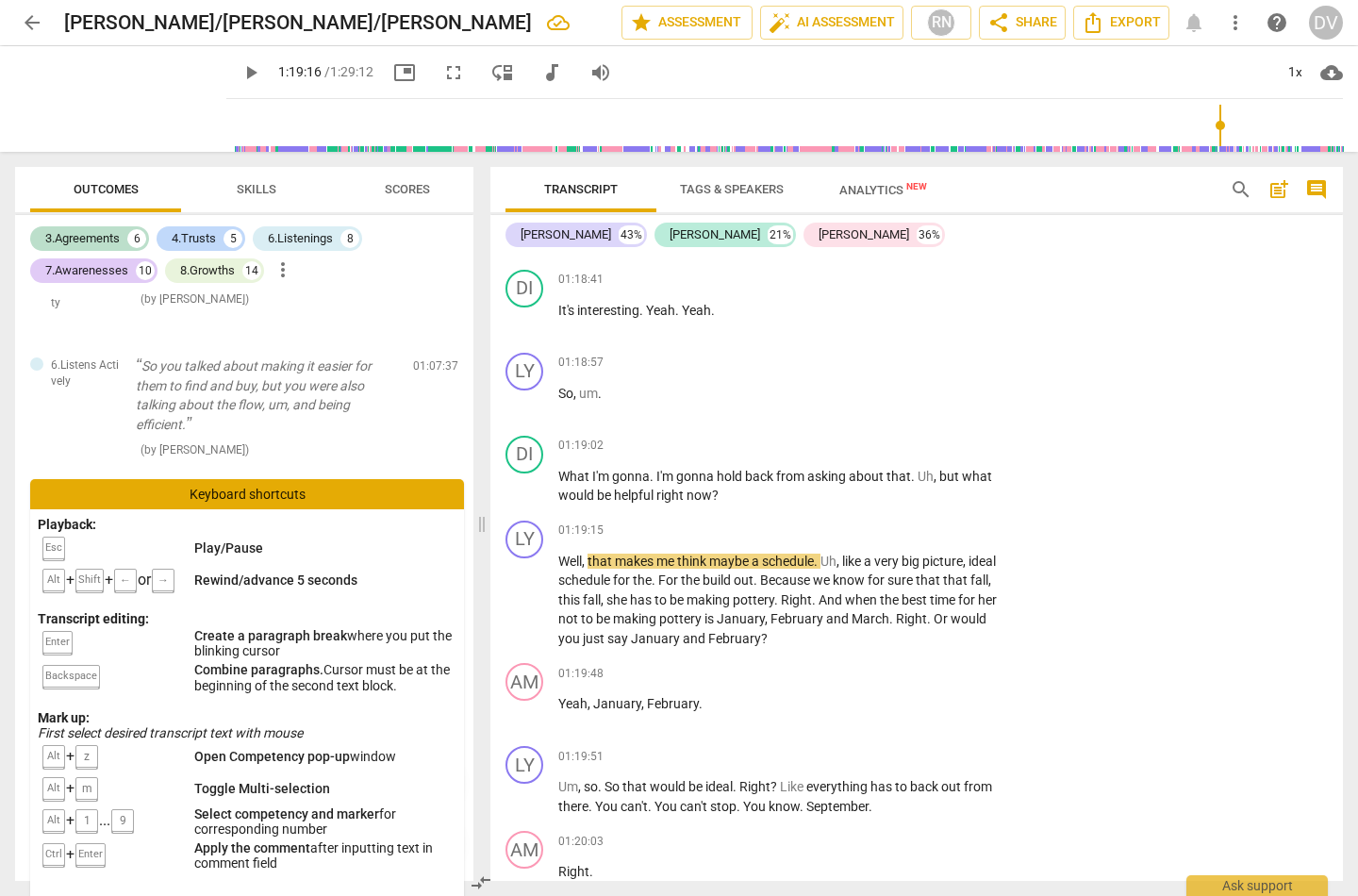 scroll, scrollTop: 3158, scrollLeft: 0, axis: vertical 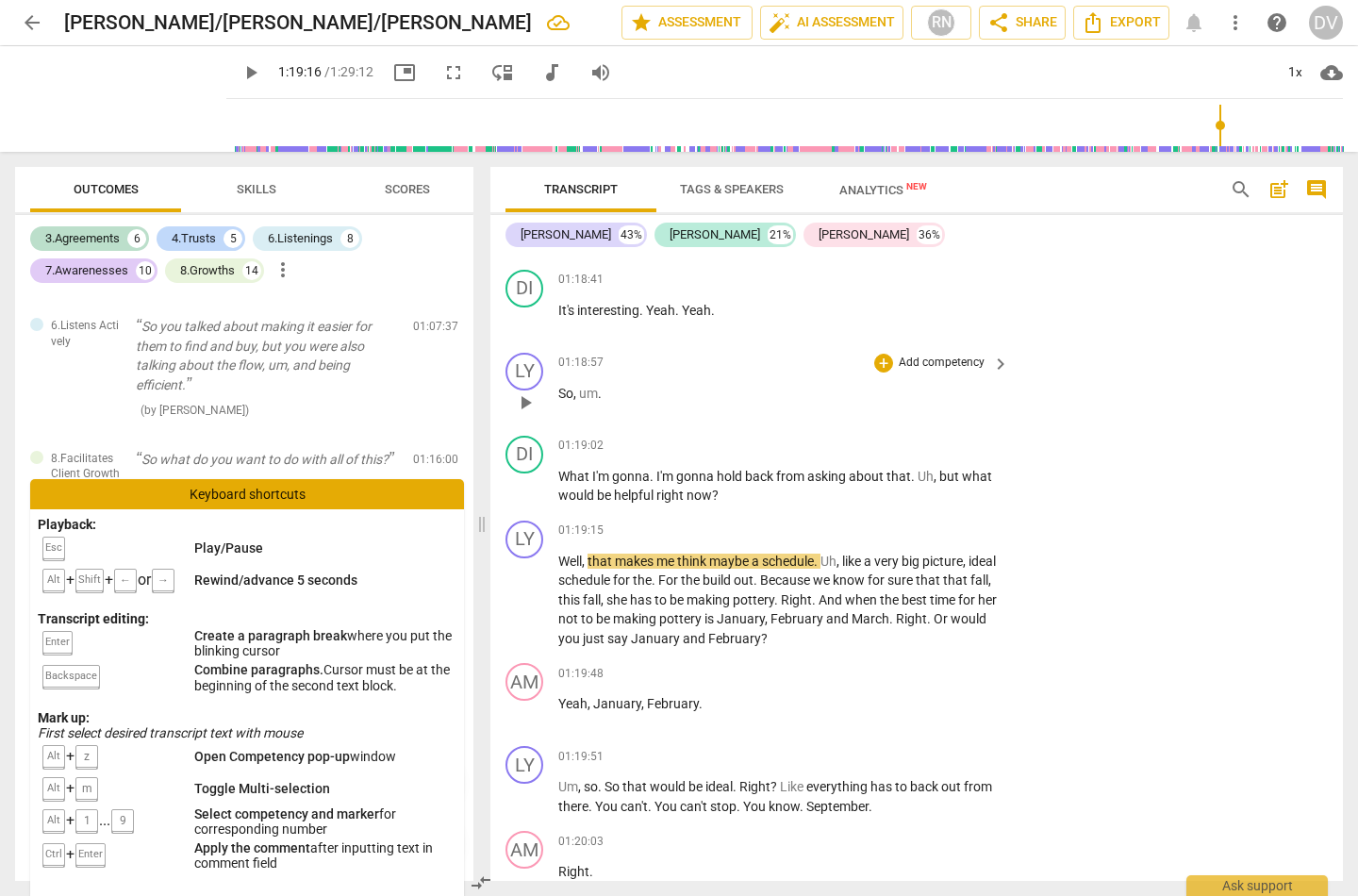 click on "So" at bounding box center (566, 393) 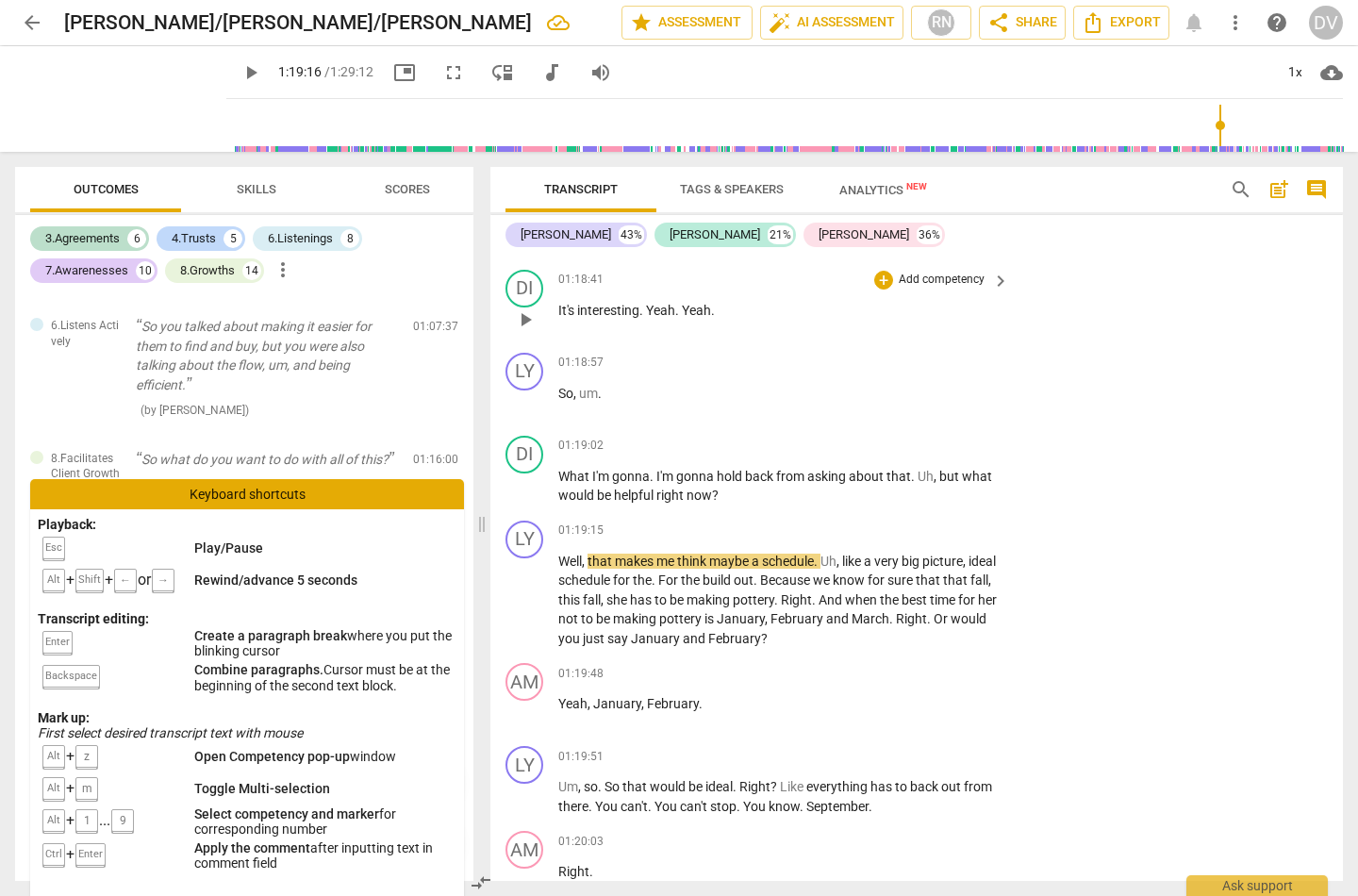 click on "Yeah" at bounding box center [660, 310] 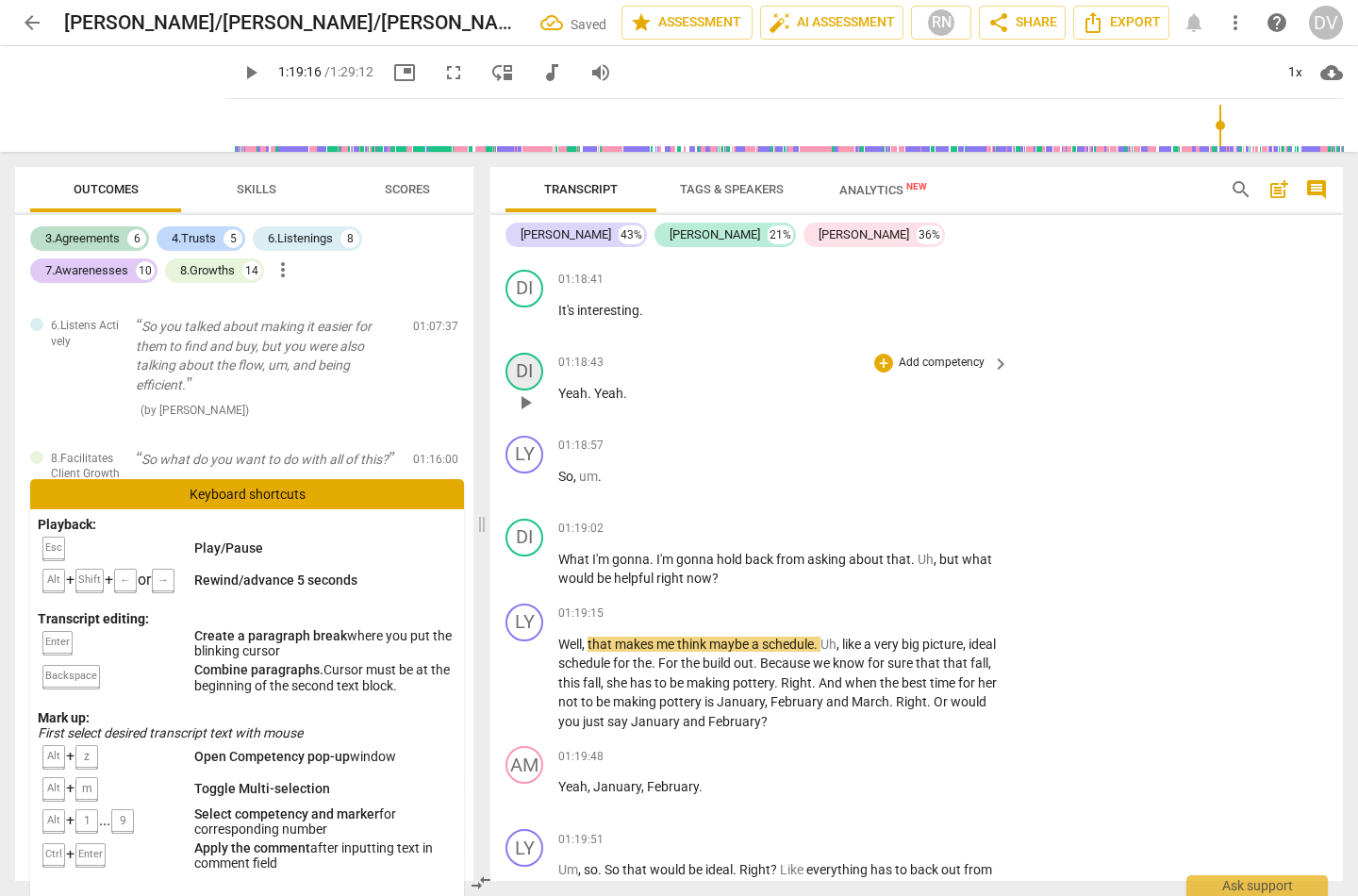 click on "DI" at bounding box center (524, 372) 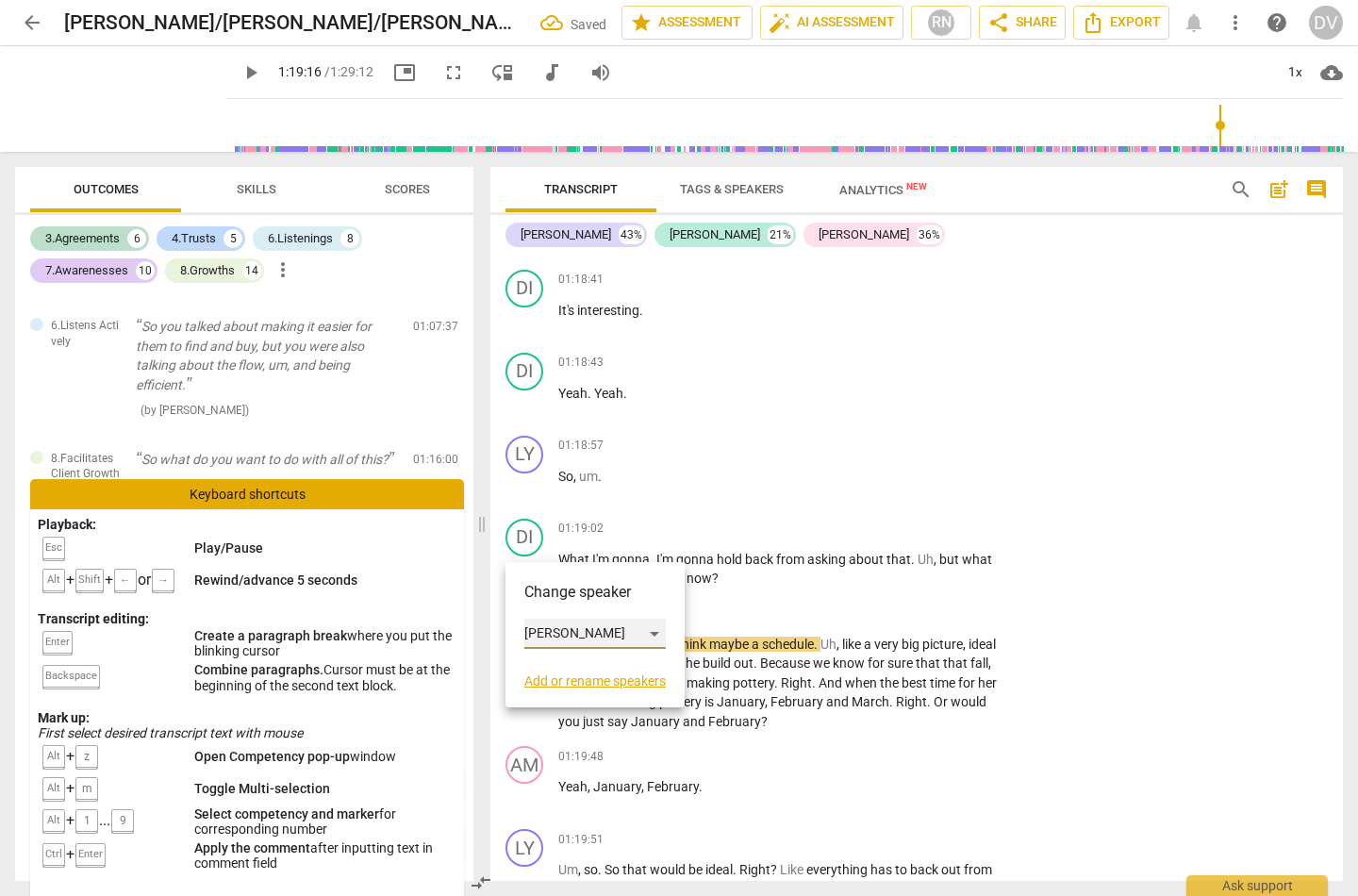 click on "[PERSON_NAME]" at bounding box center (595, 634) 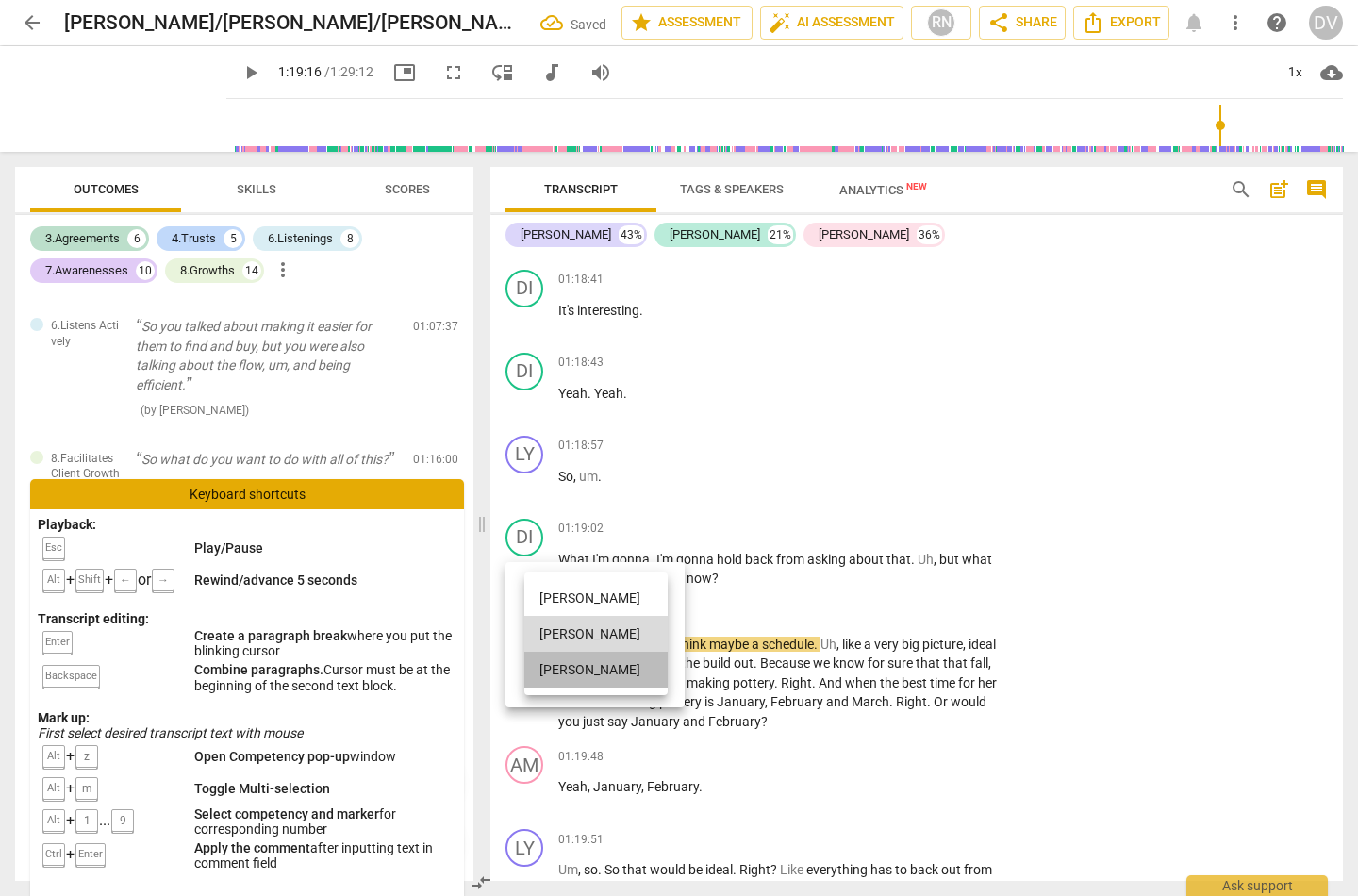 click on "[PERSON_NAME]" at bounding box center (596, 670) 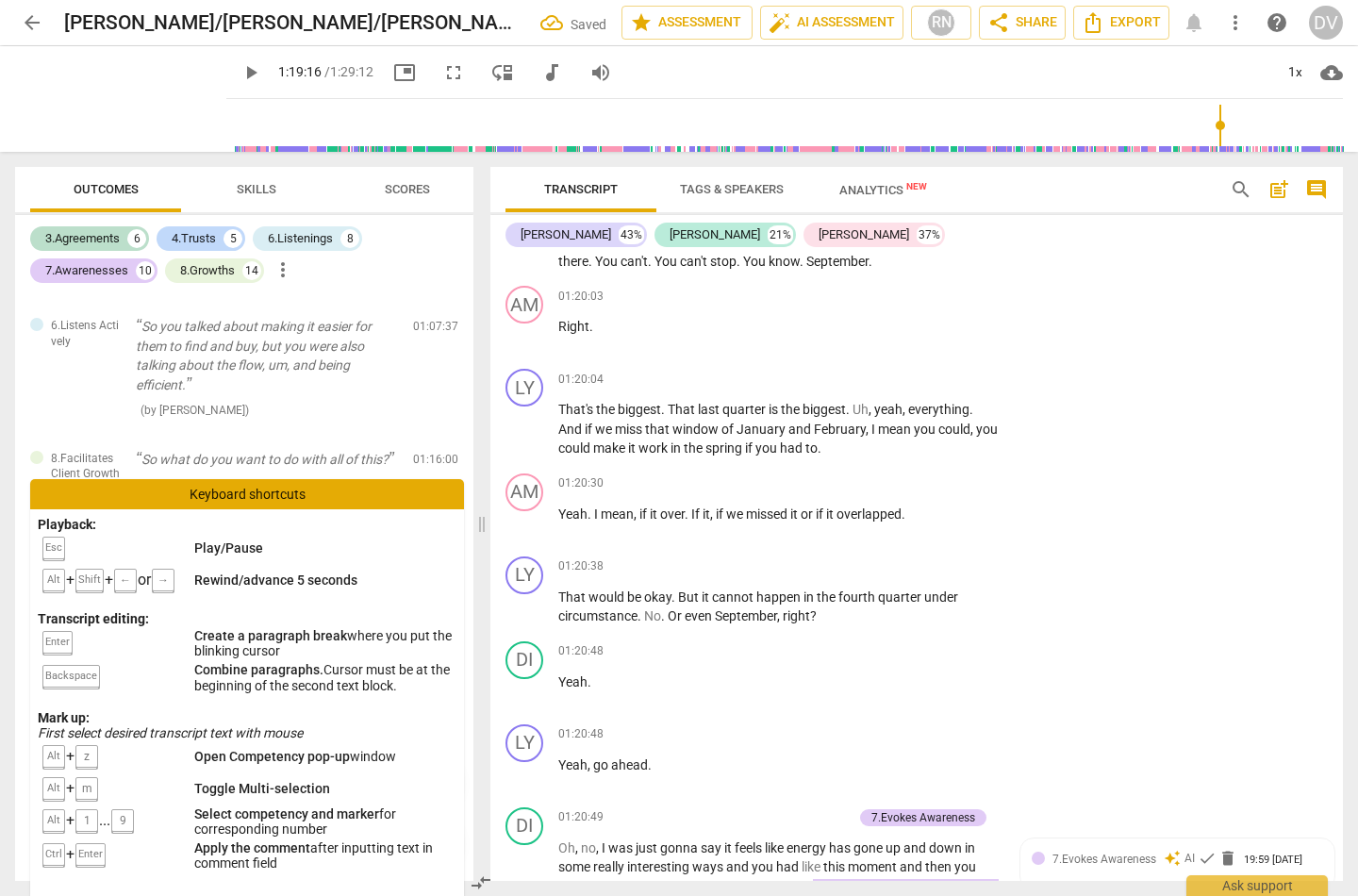 scroll, scrollTop: 33541, scrollLeft: 0, axis: vertical 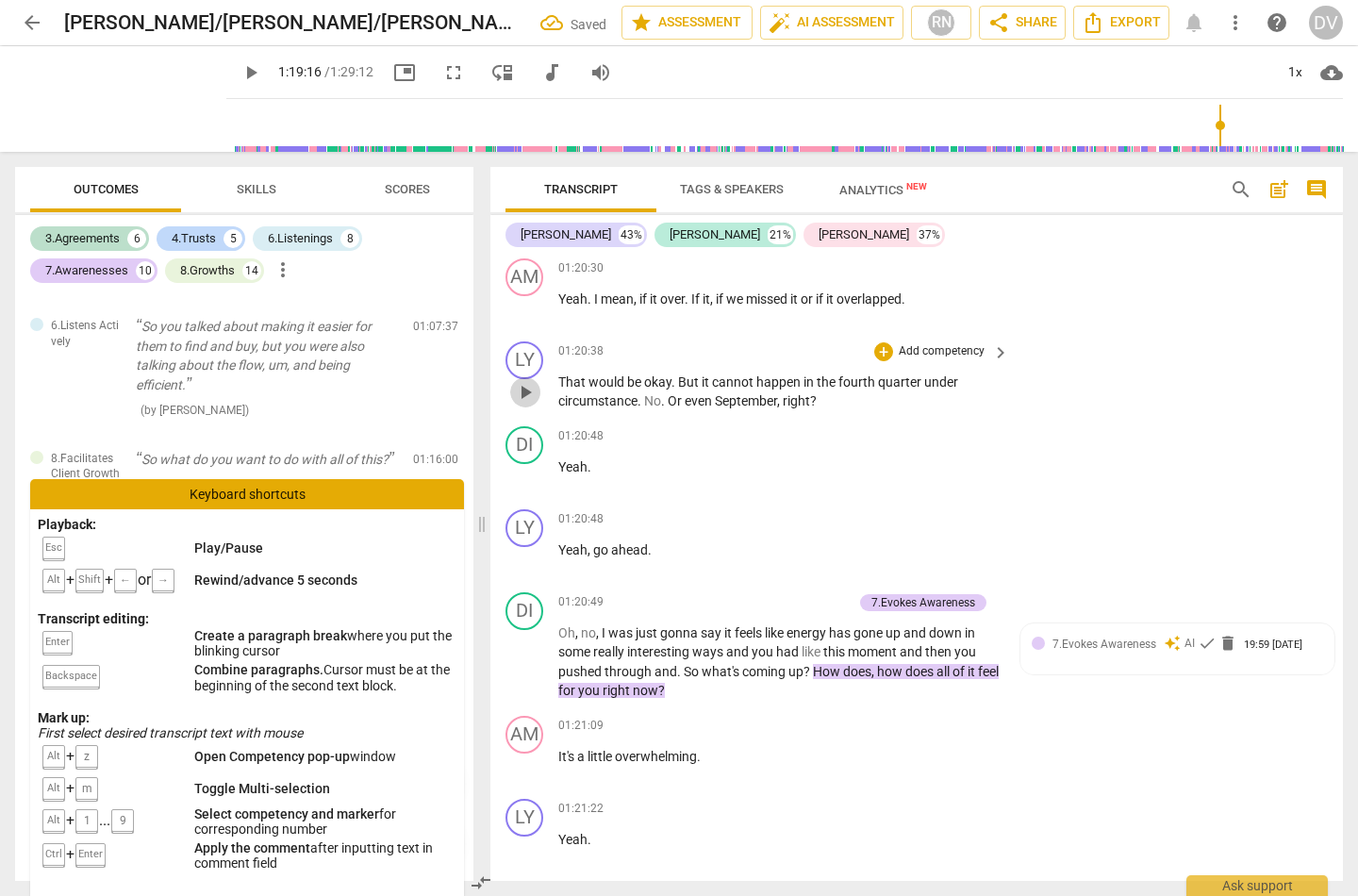 click on "play_arrow" at bounding box center [525, 392] 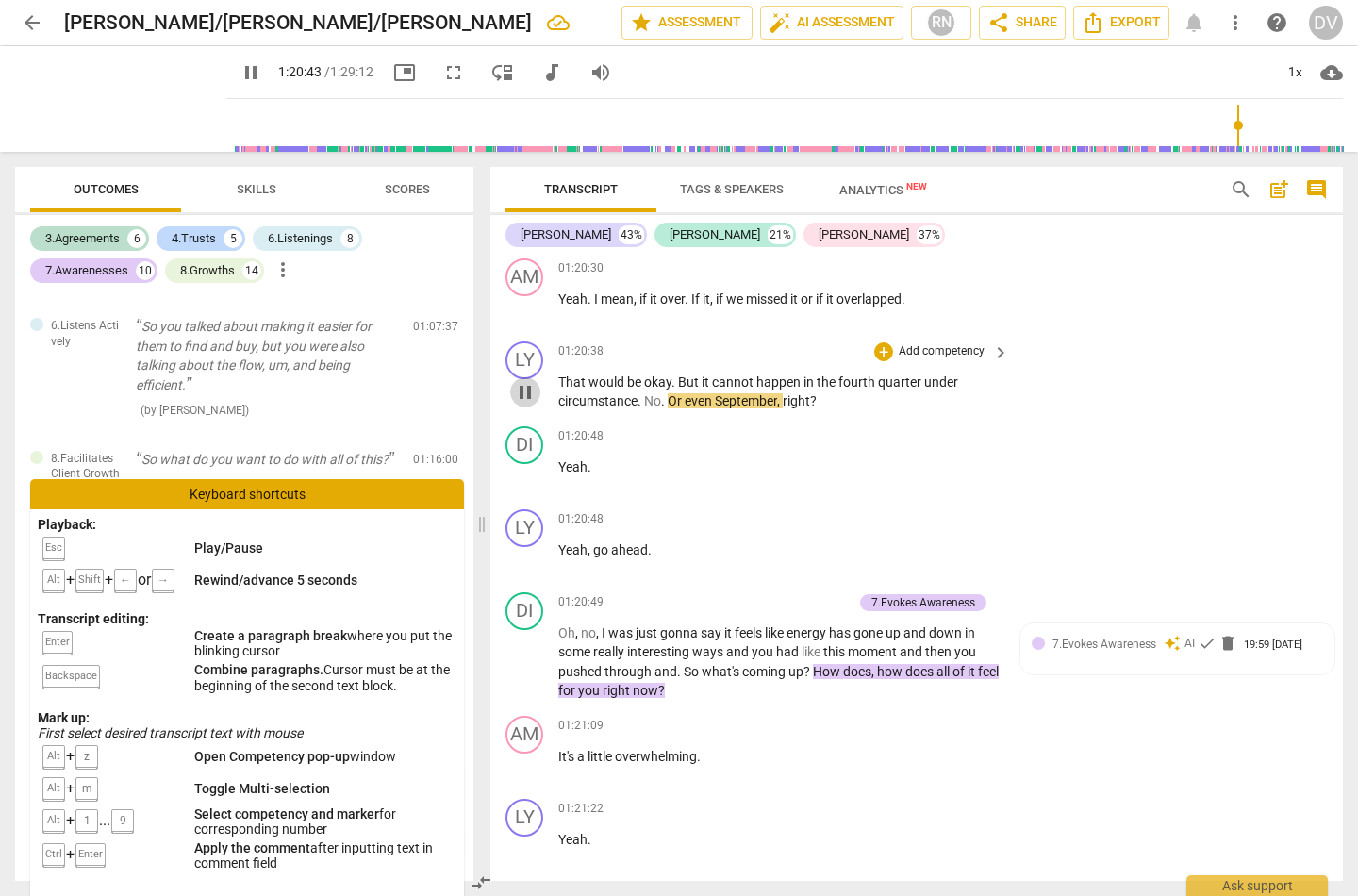 click on "pause" at bounding box center [525, 392] 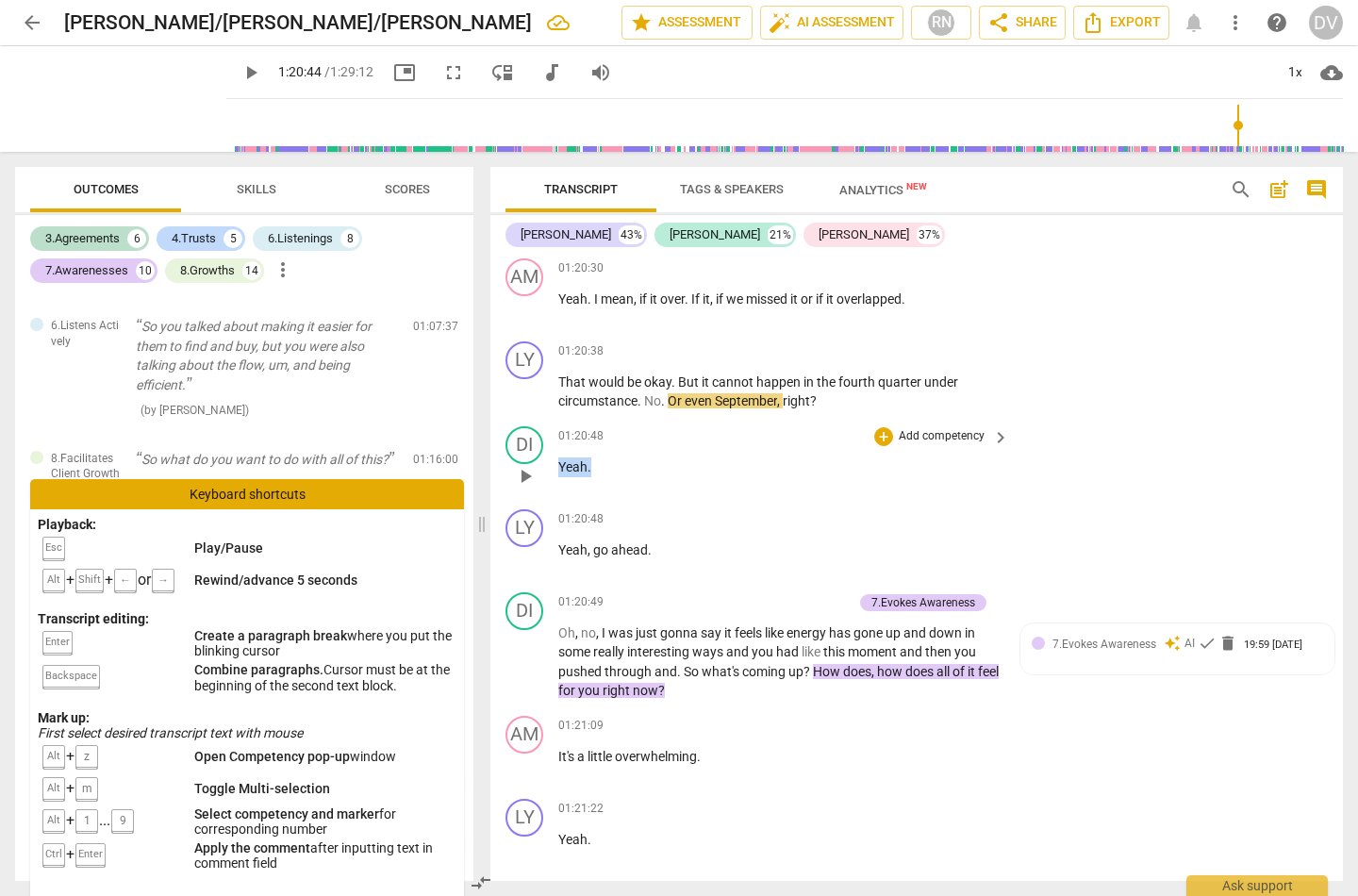 drag, startPoint x: 596, startPoint y: 644, endPoint x: 541, endPoint y: 628, distance: 57.280014 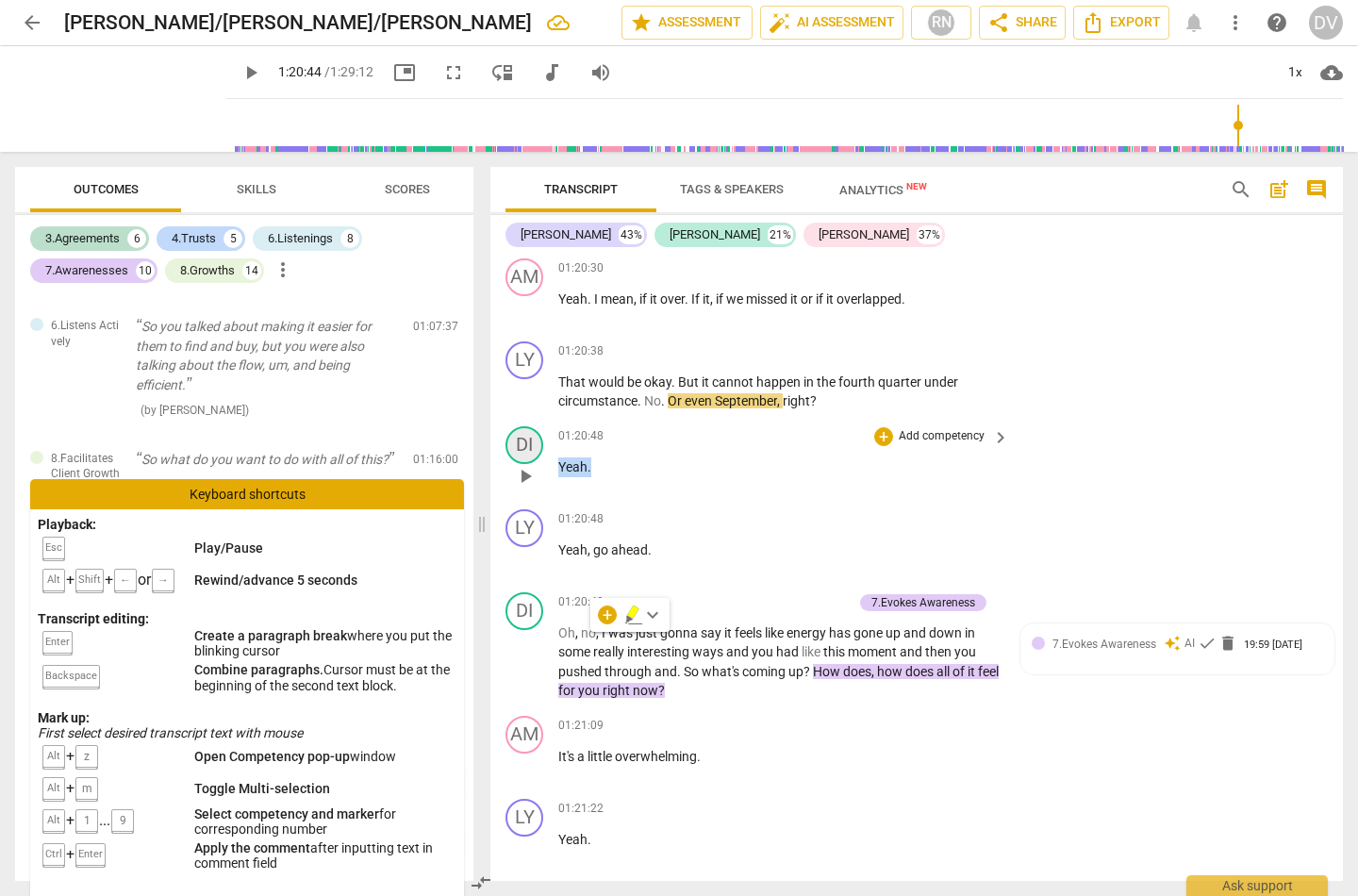 type 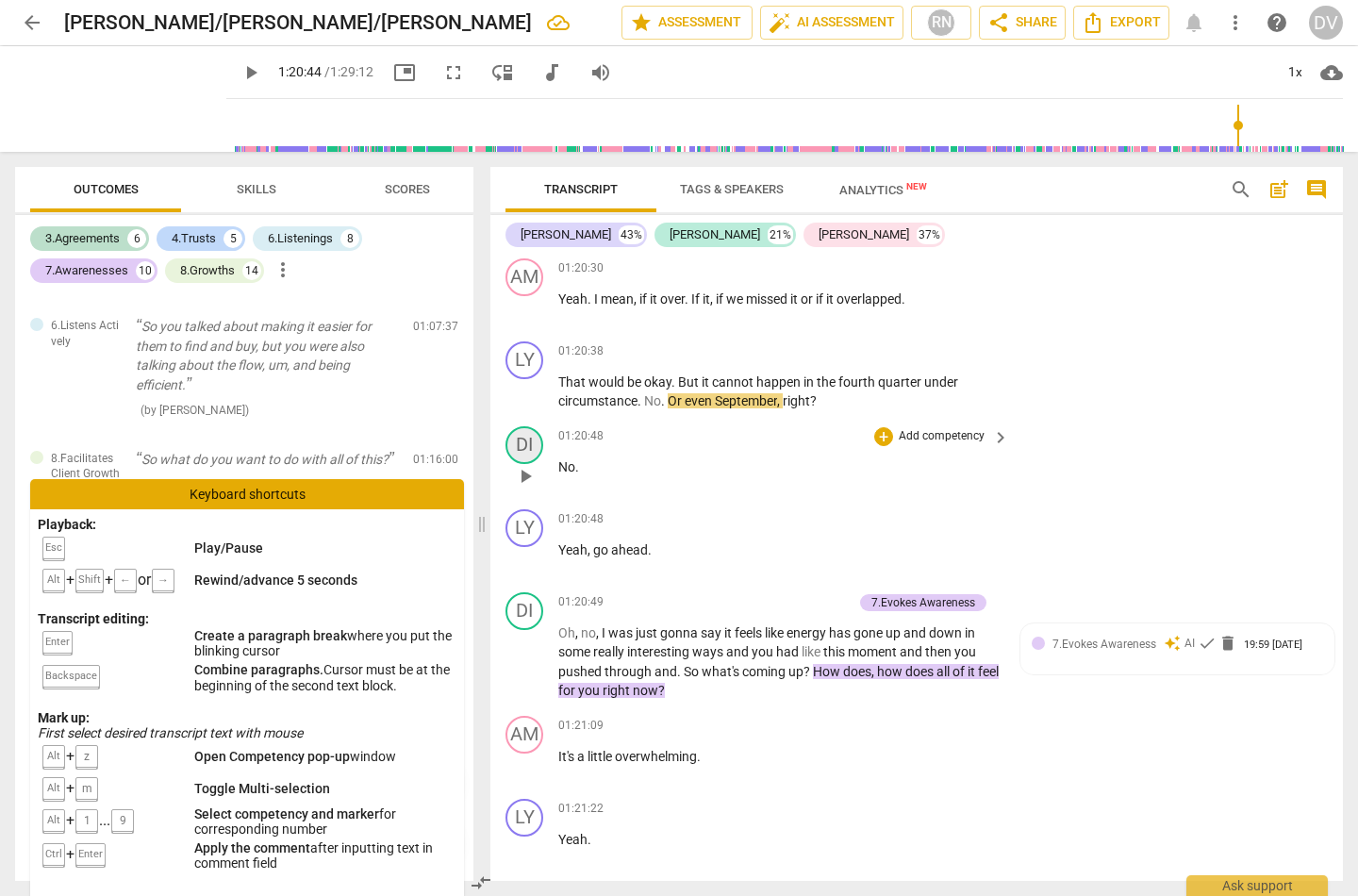 click on "DI" at bounding box center [524, 445] 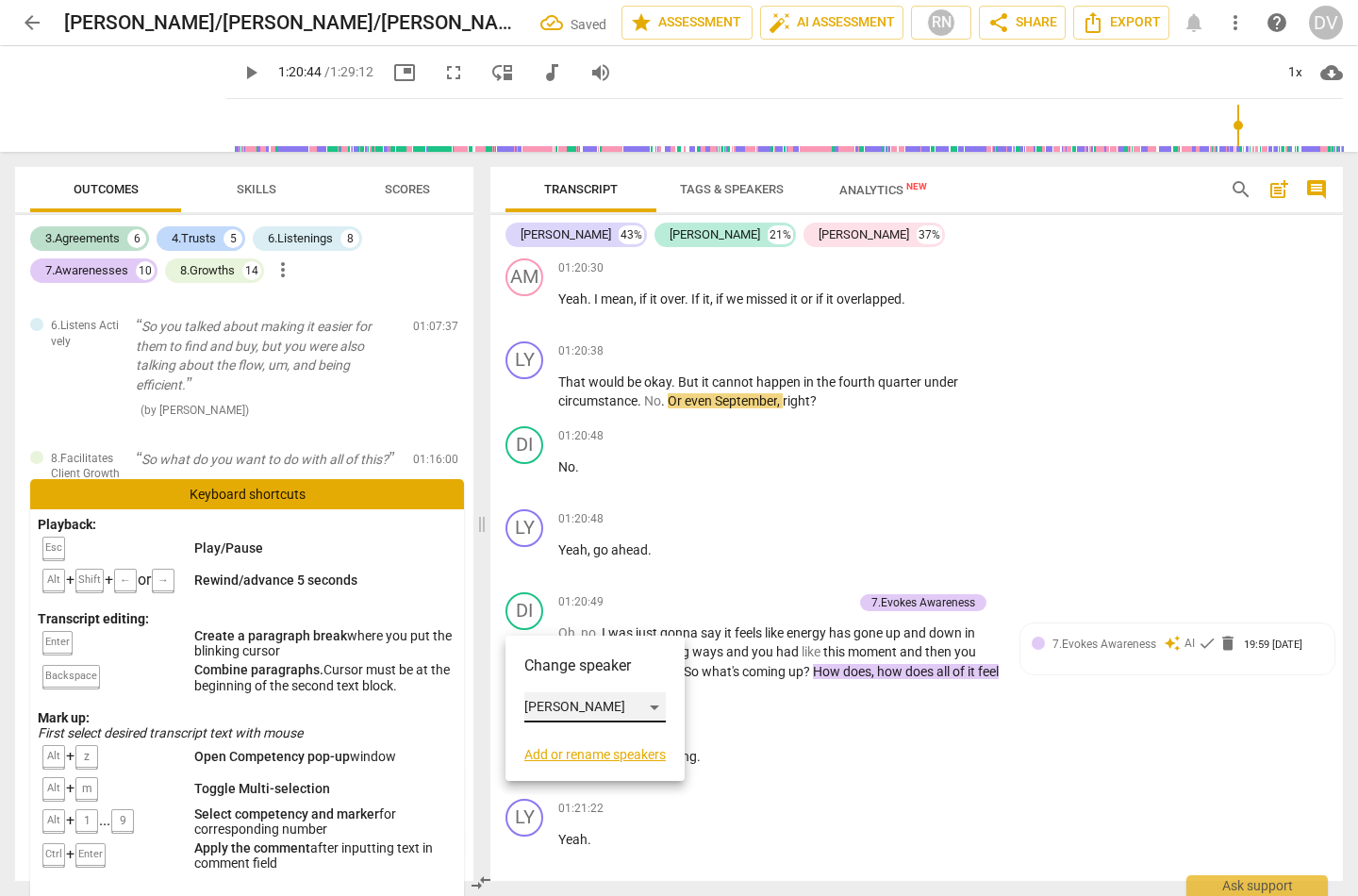 click on "[PERSON_NAME]" at bounding box center (595, 707) 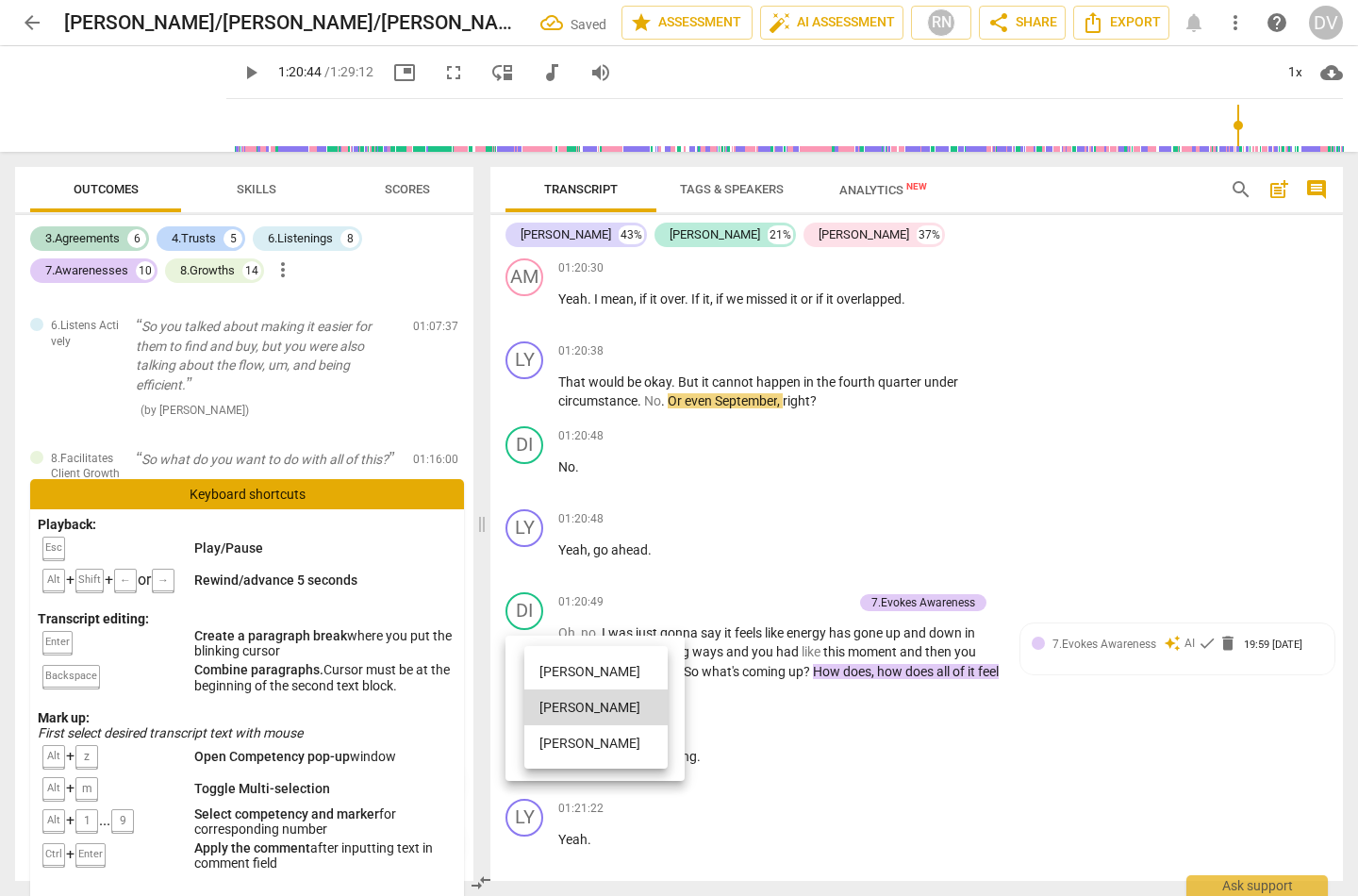 click on "[PERSON_NAME]" at bounding box center [596, 743] 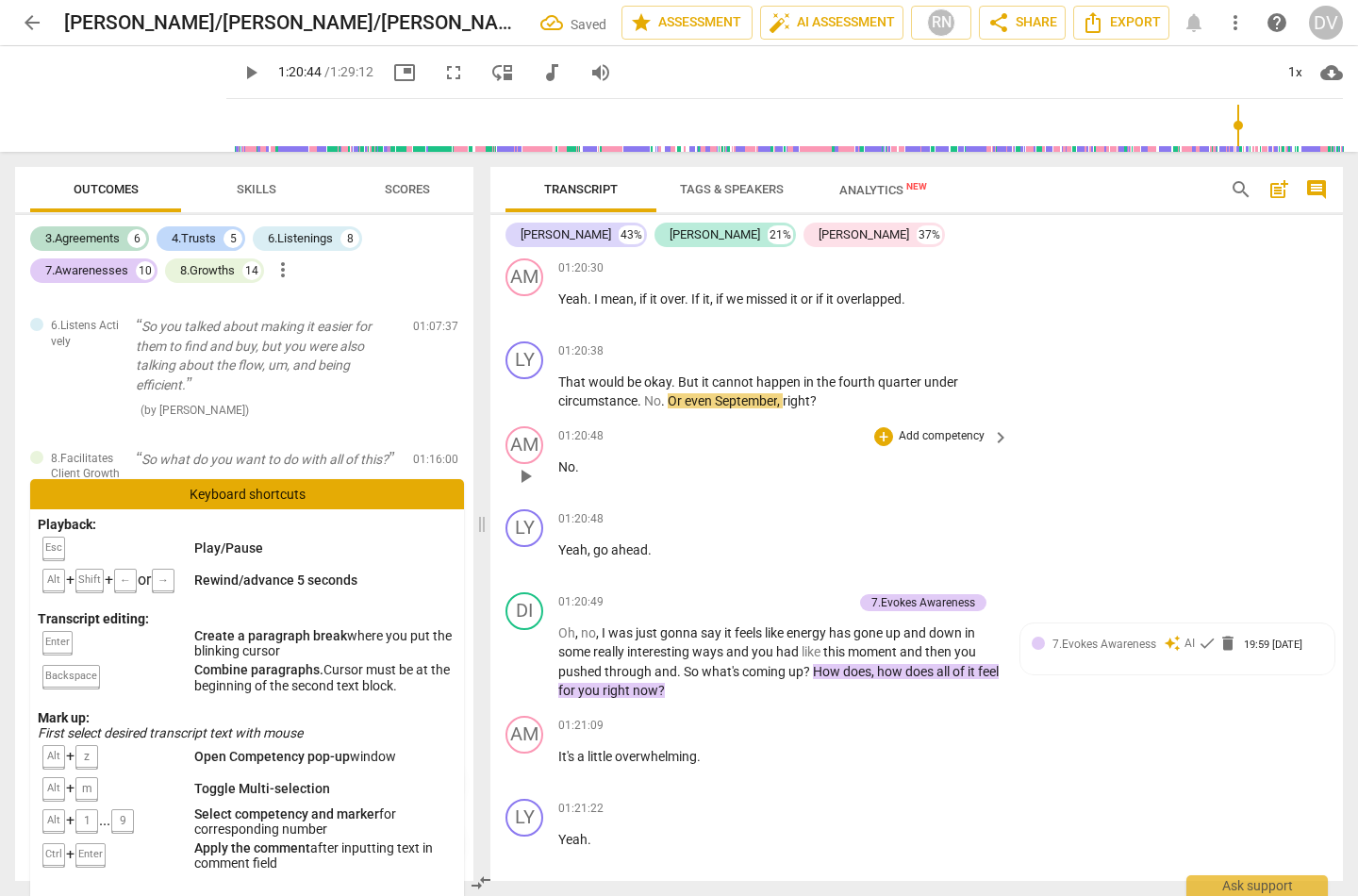 click on "play_arrow" at bounding box center [525, 476] 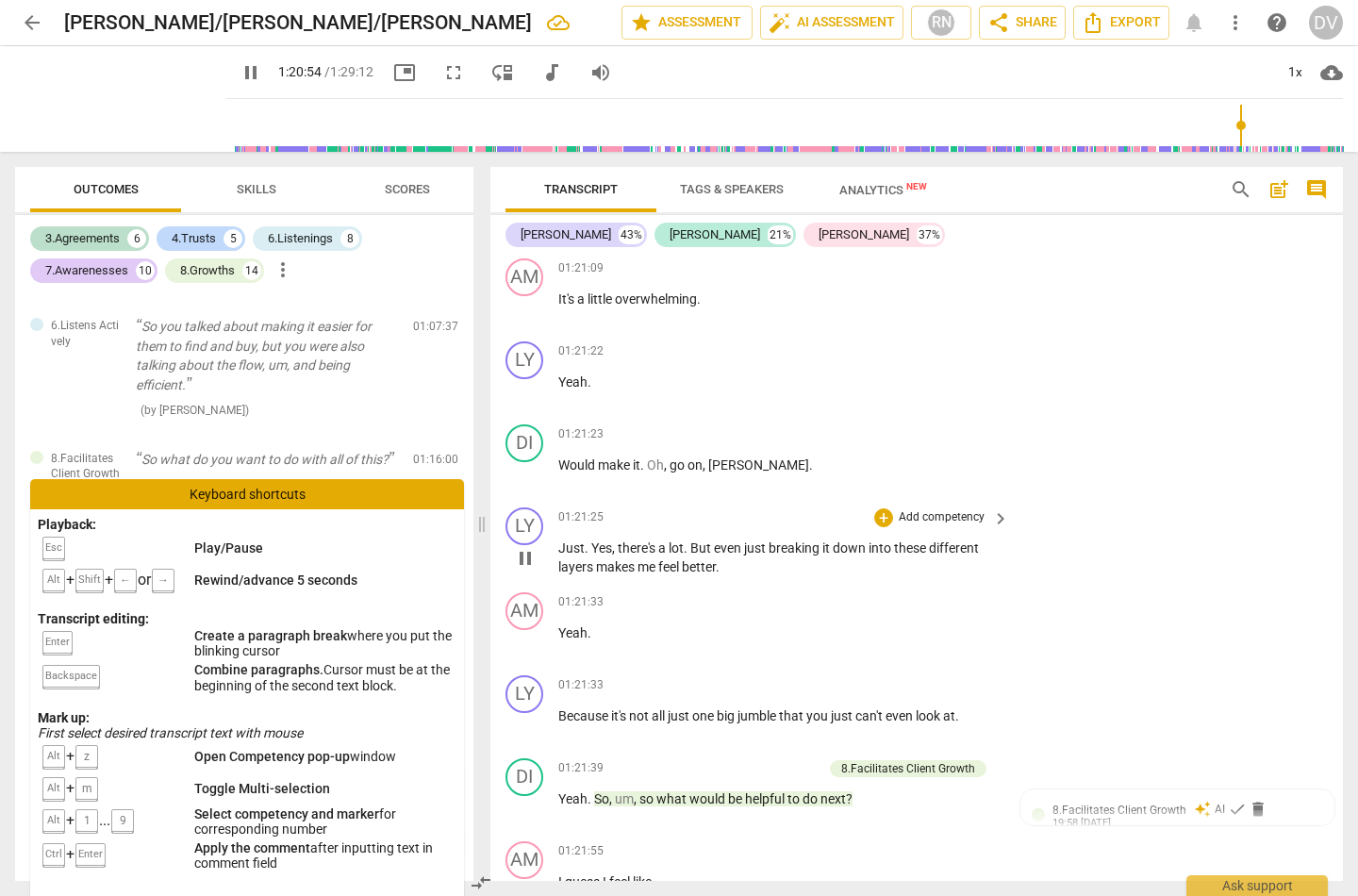 scroll, scrollTop: 34076, scrollLeft: 0, axis: vertical 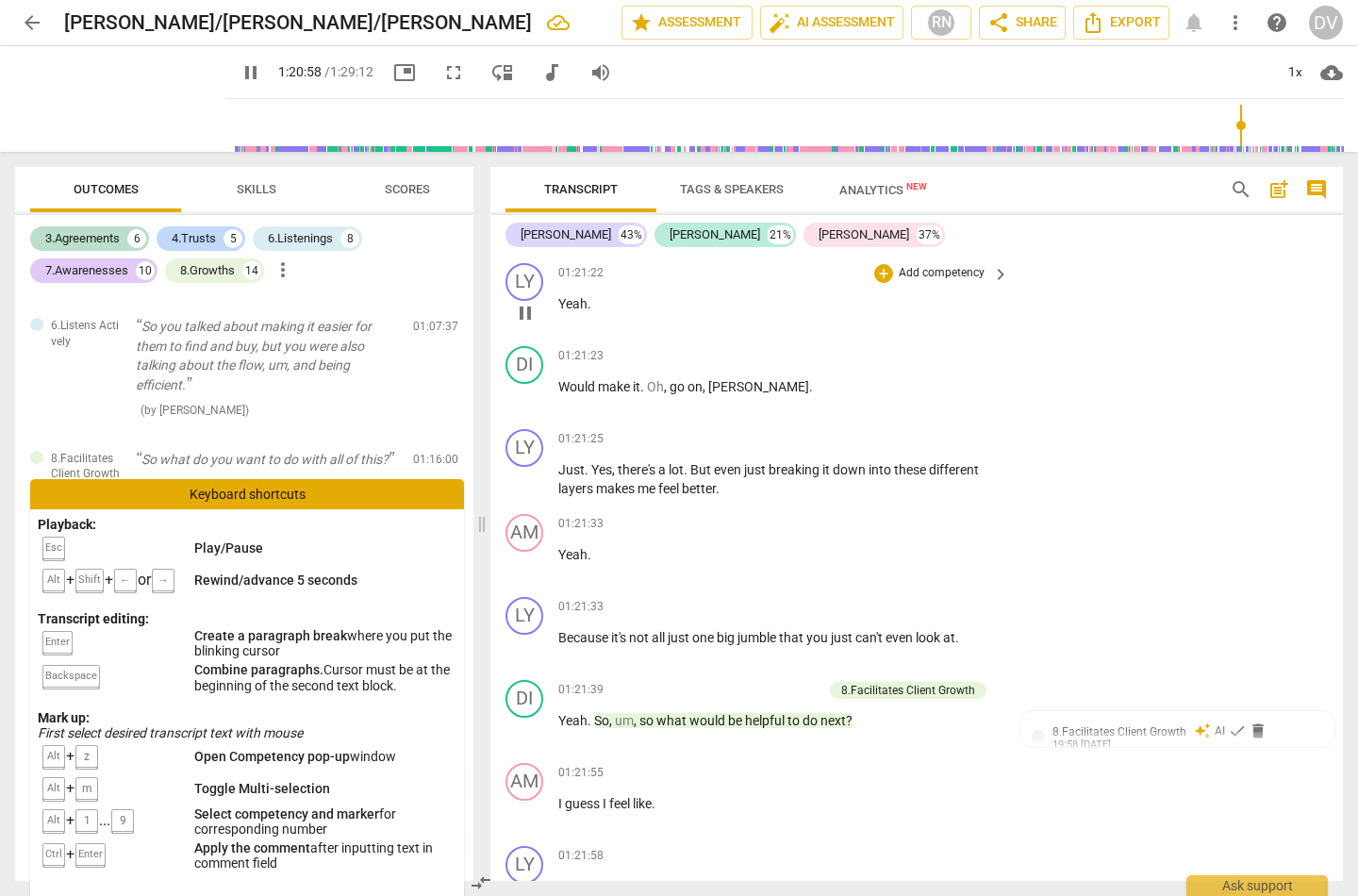 click on "pause" at bounding box center (525, 313) 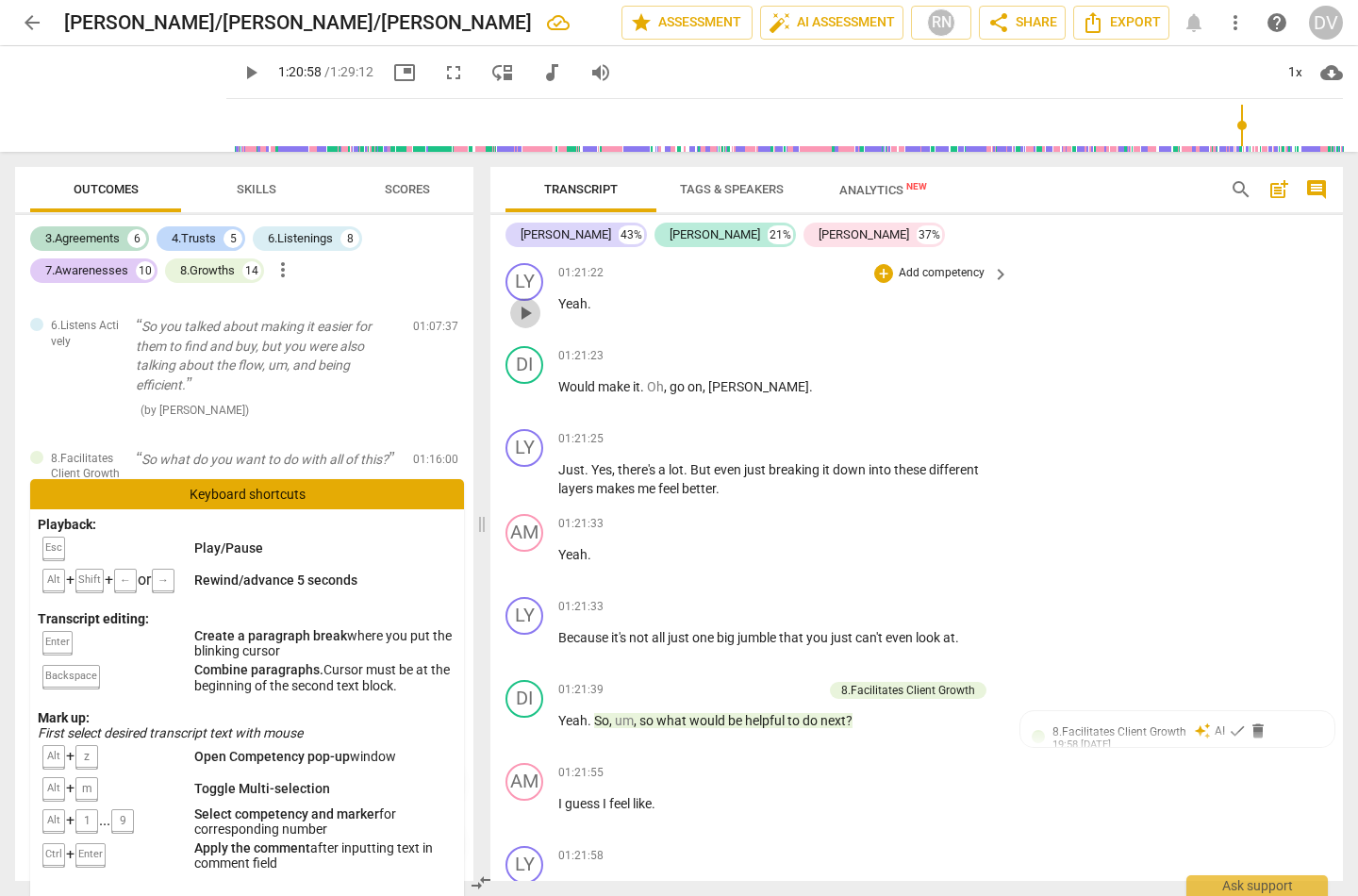 click on "play_arrow" at bounding box center [525, 313] 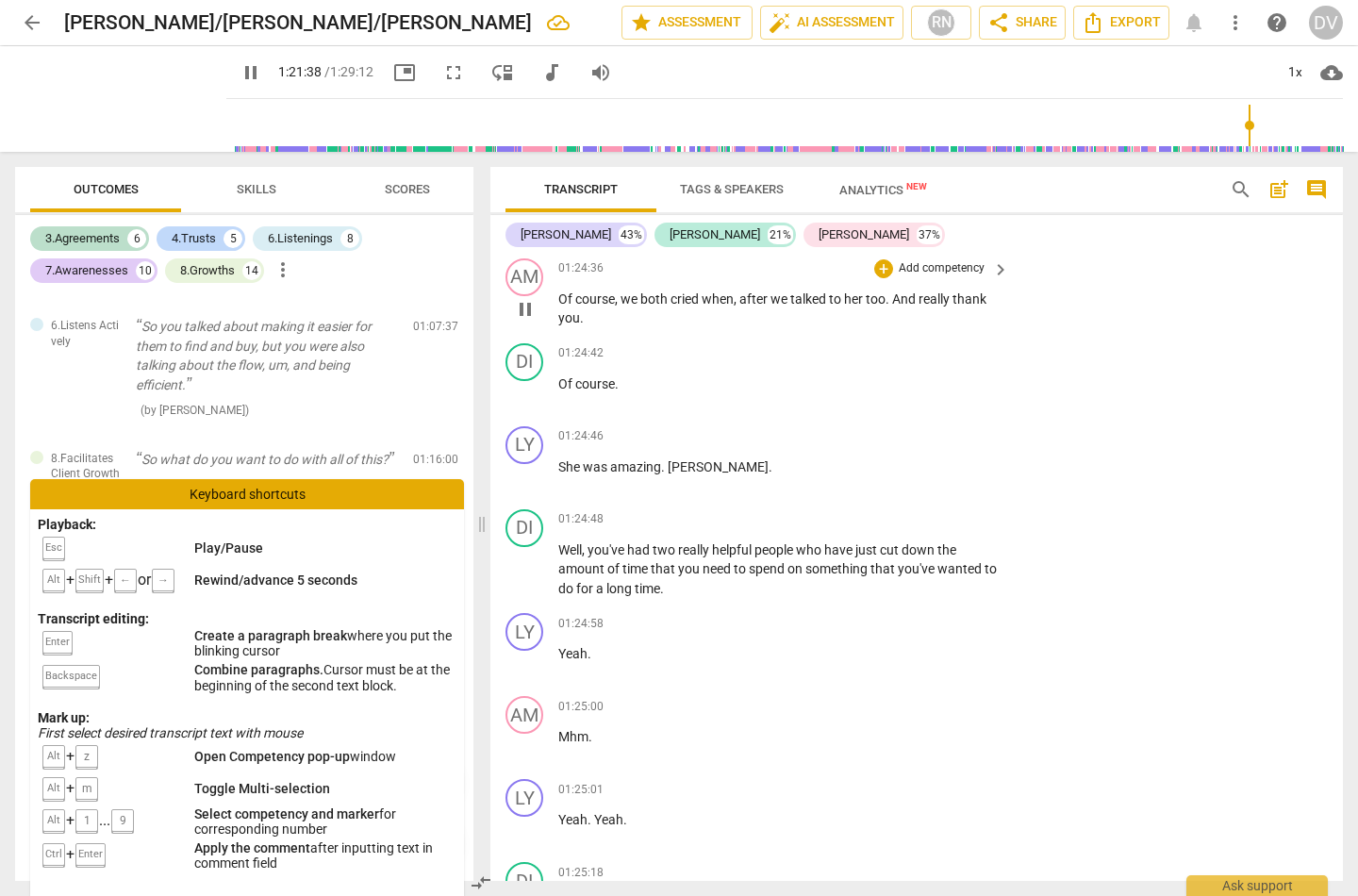 scroll, scrollTop: 35749, scrollLeft: 0, axis: vertical 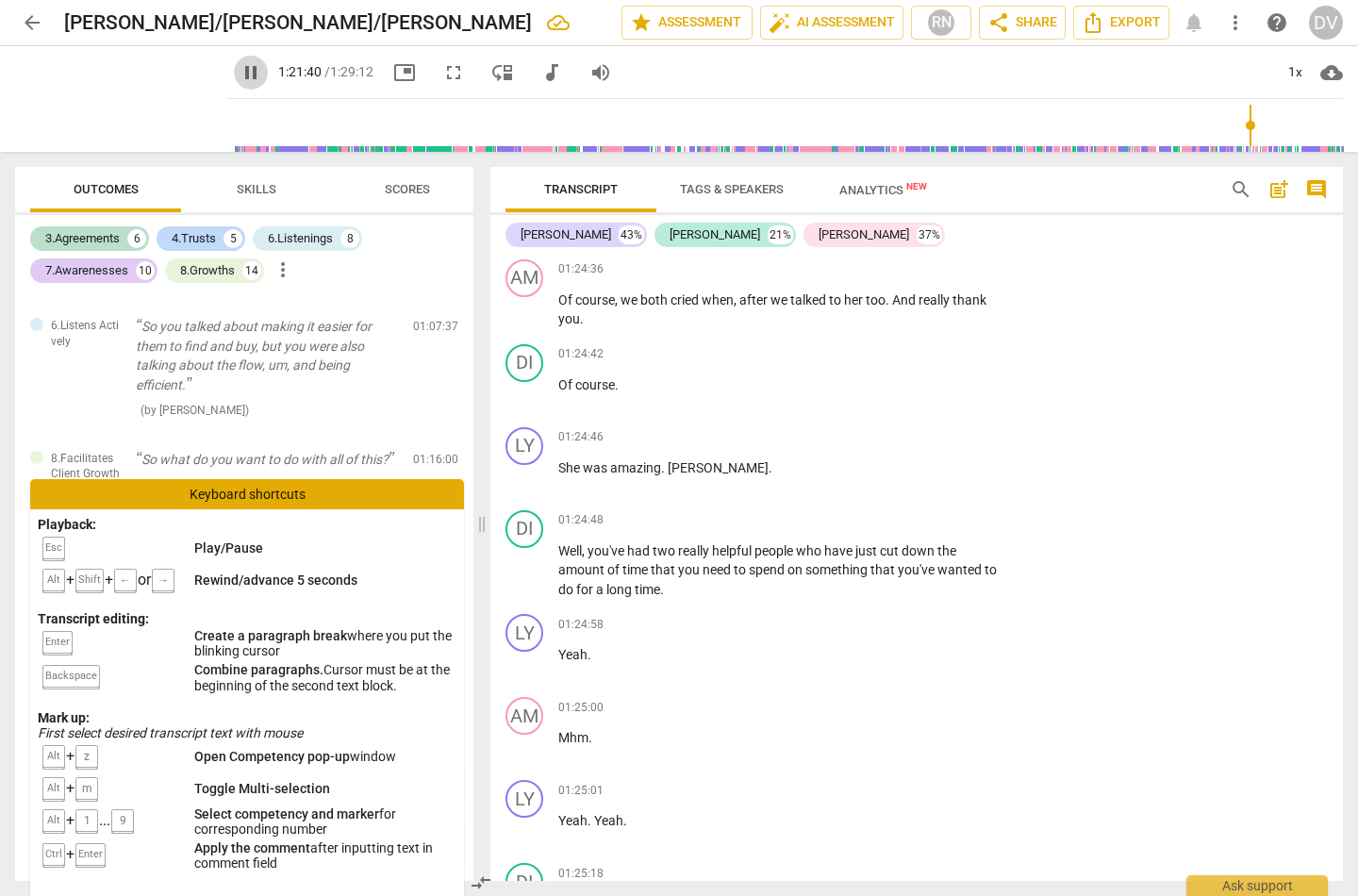 click on "pause" at bounding box center (251, 73) 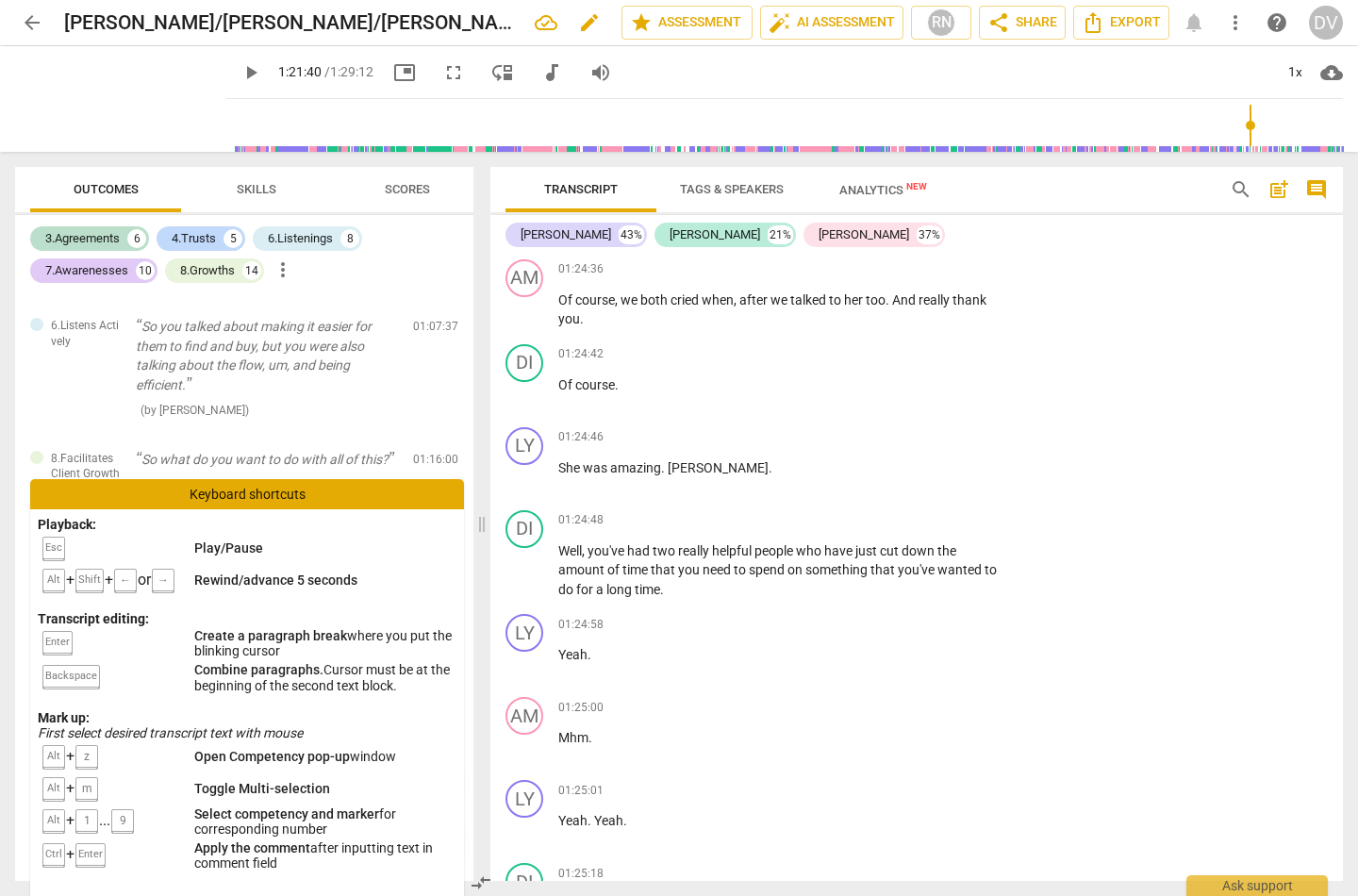 type on "4901" 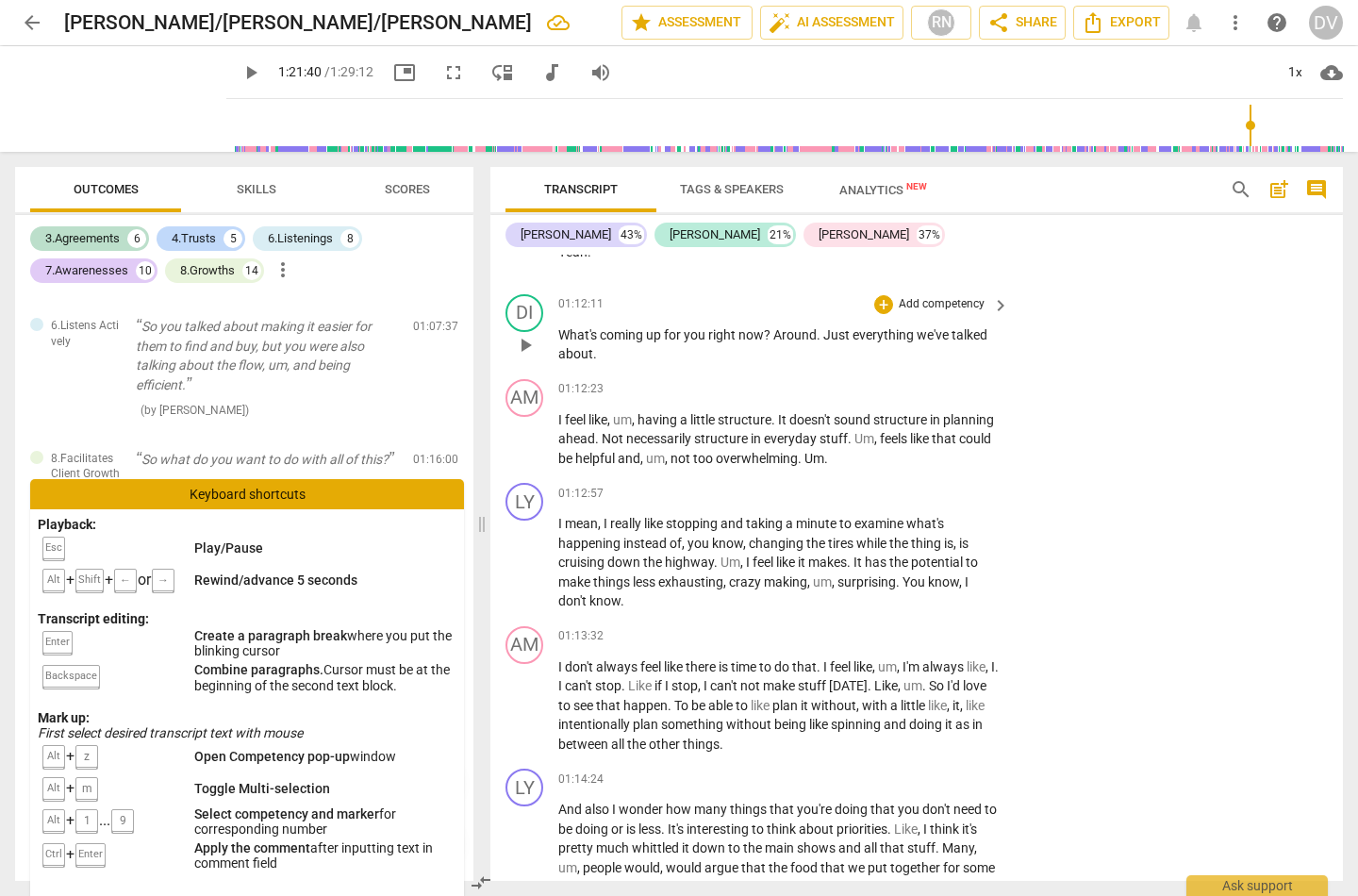 scroll, scrollTop: 30158, scrollLeft: 0, axis: vertical 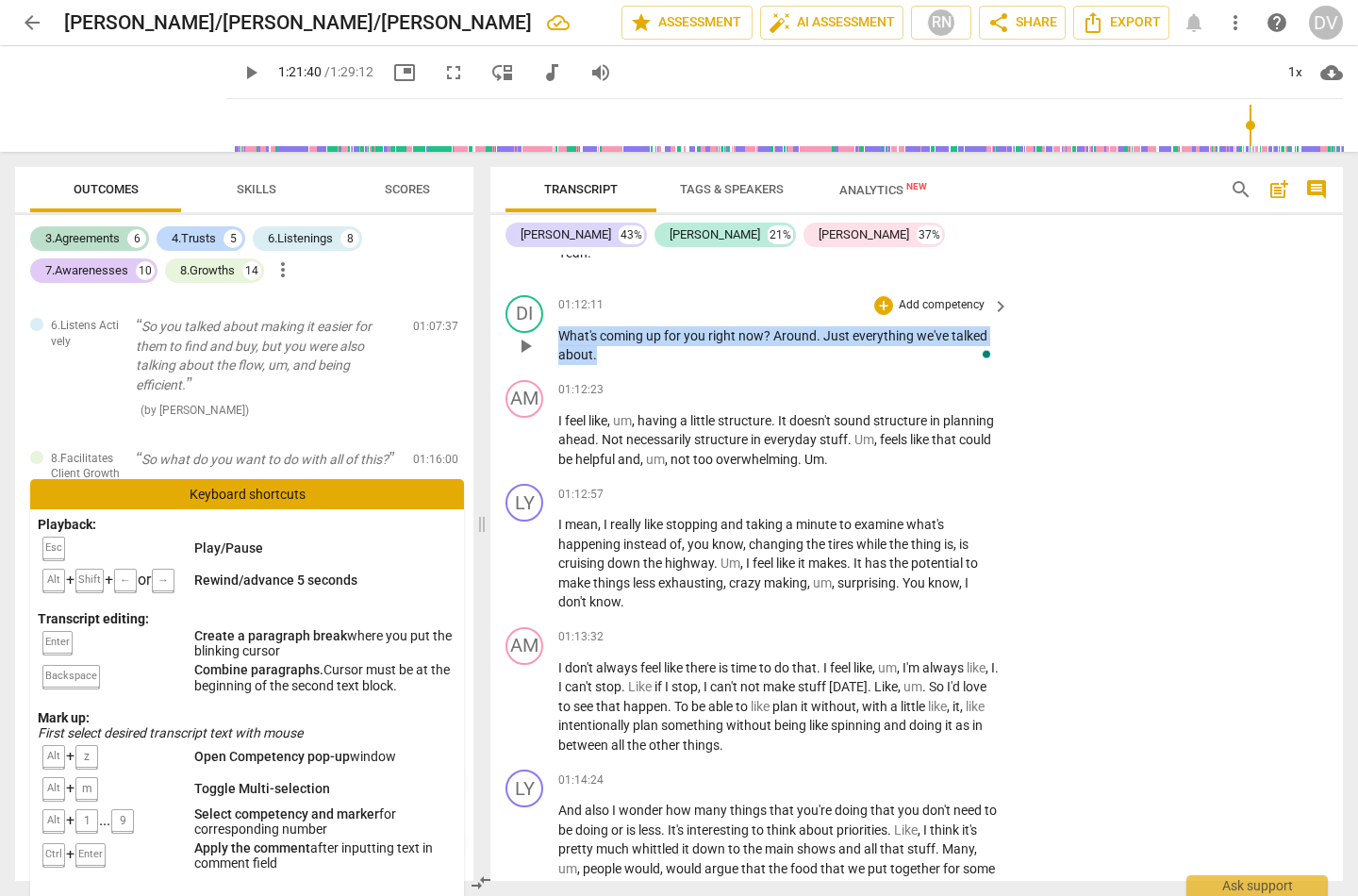 drag, startPoint x: 560, startPoint y: 464, endPoint x: 604, endPoint y: 488, distance: 50.119856 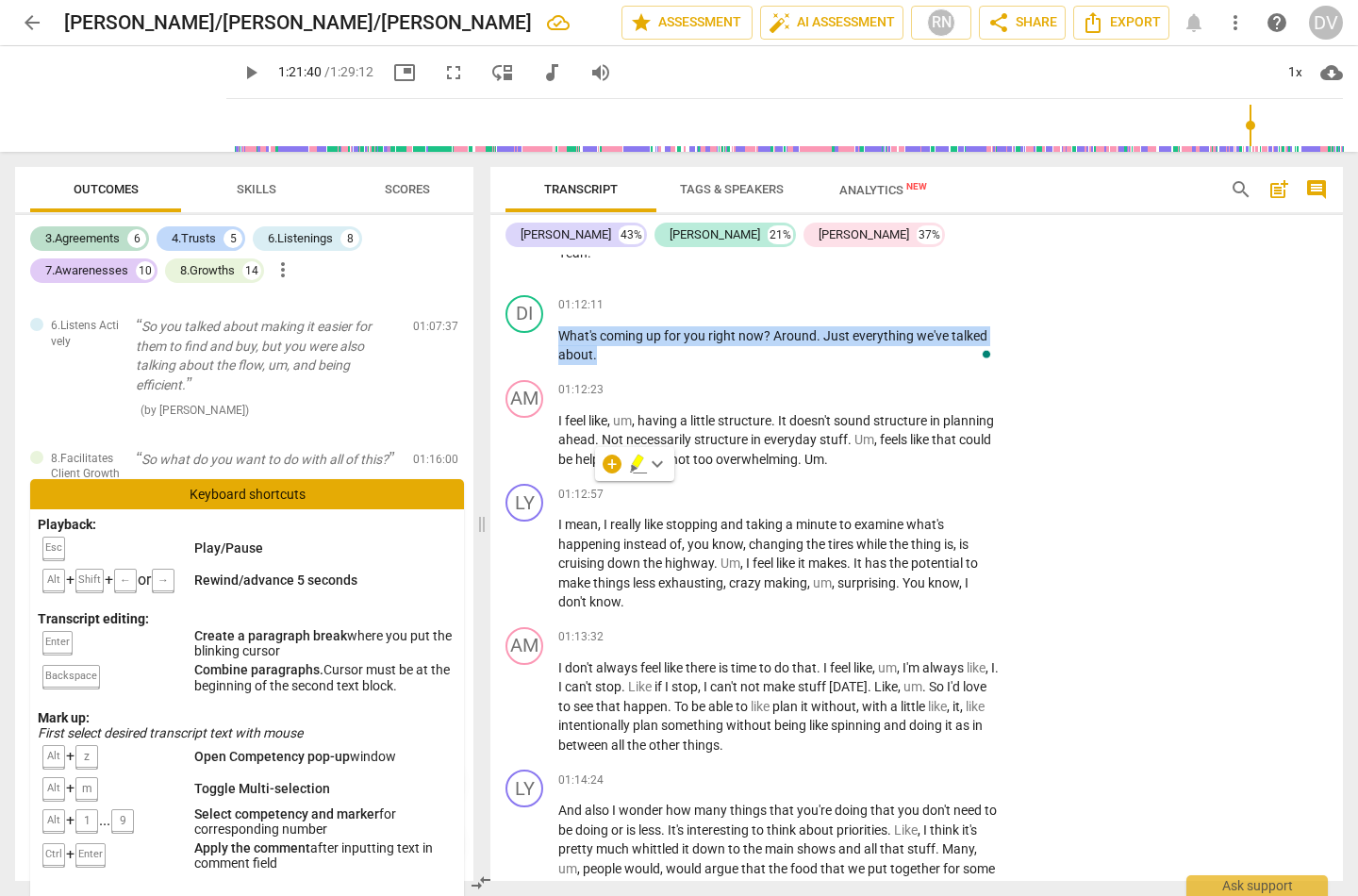 copy on "What's   coming   up   for   you   right   now ?   Around .   Just   everything   we've   talked   about ." 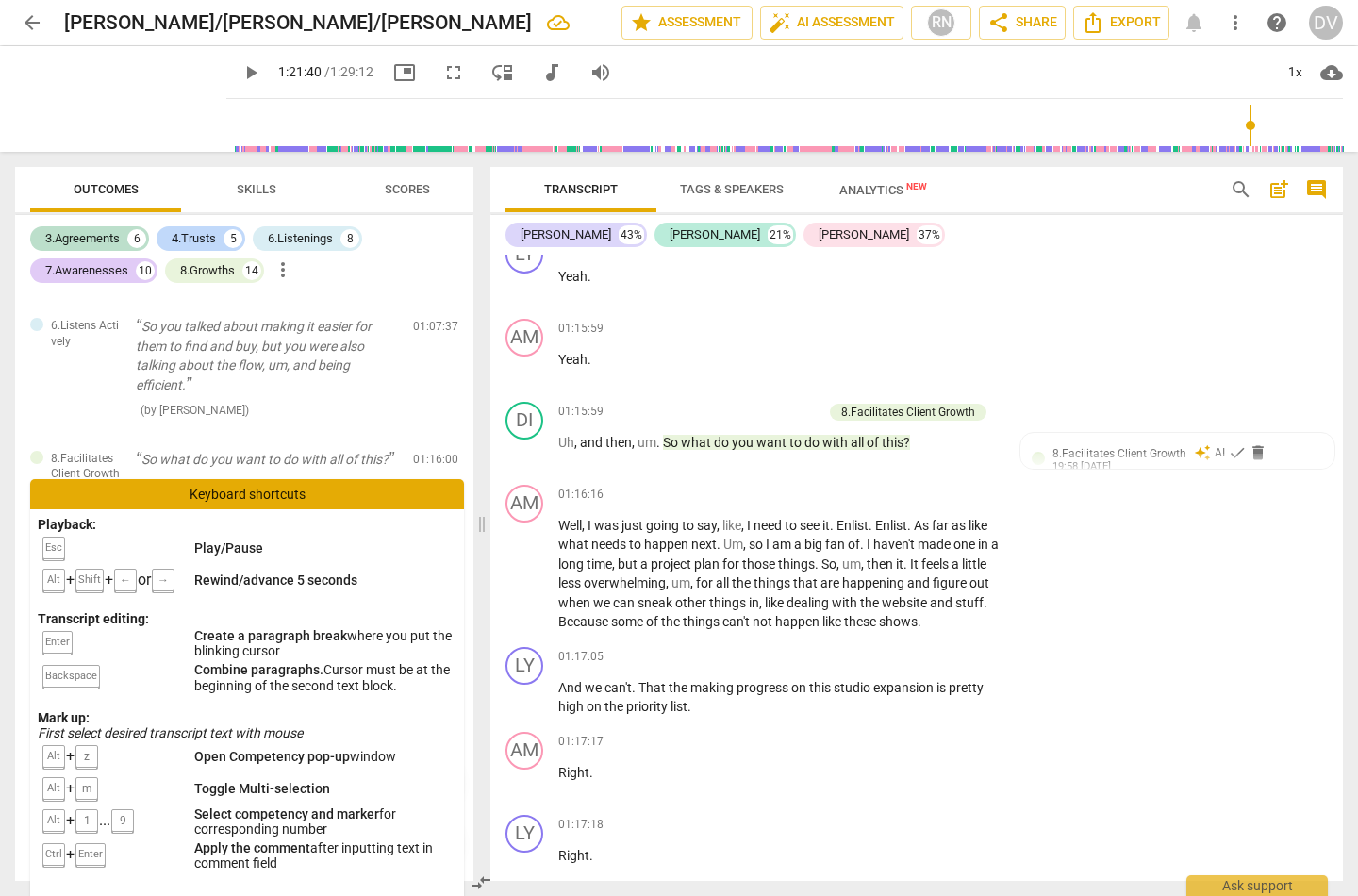 scroll, scrollTop: 31385, scrollLeft: 0, axis: vertical 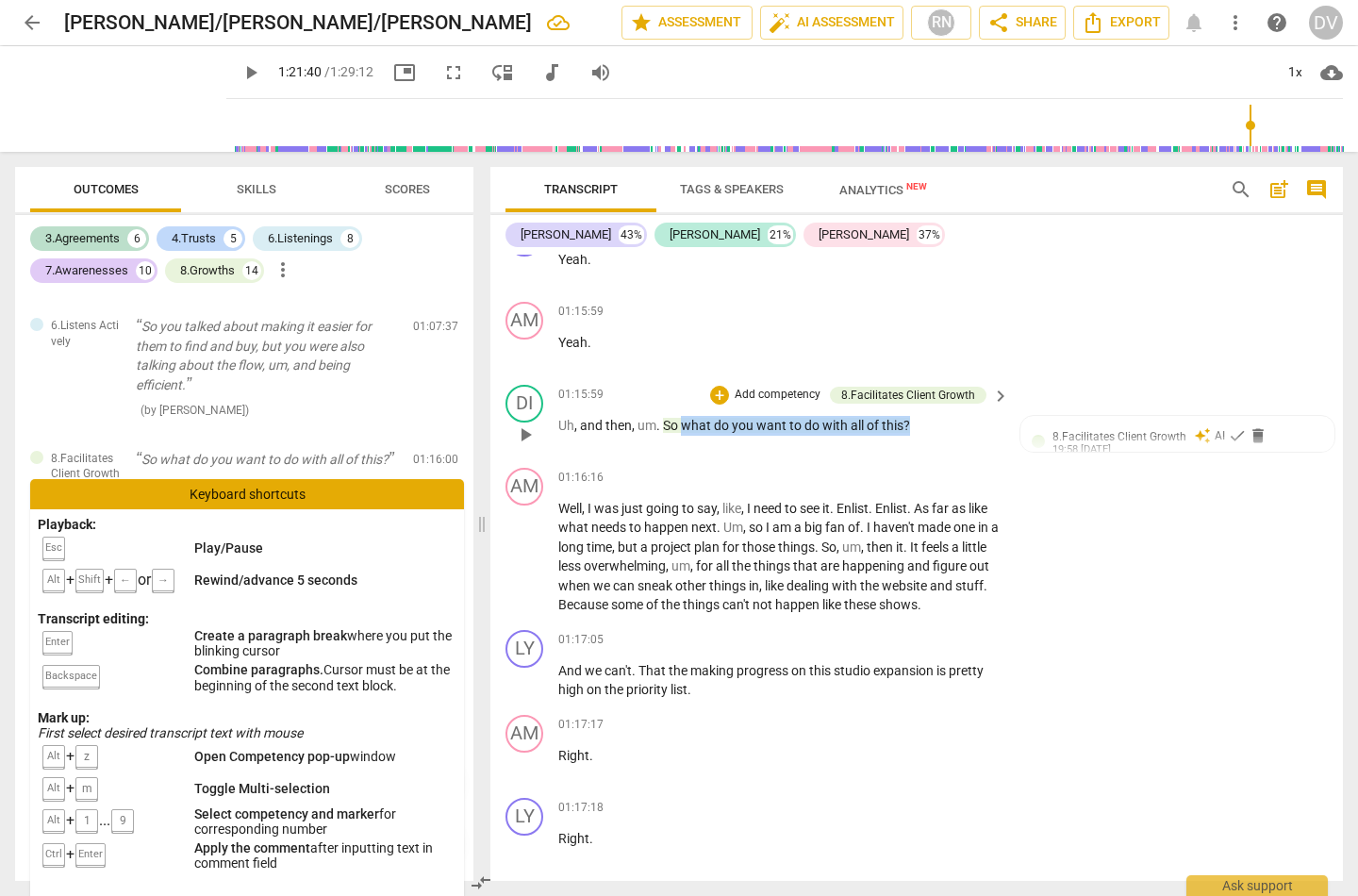 drag, startPoint x: 684, startPoint y: 554, endPoint x: 909, endPoint y: 567, distance: 225.37524 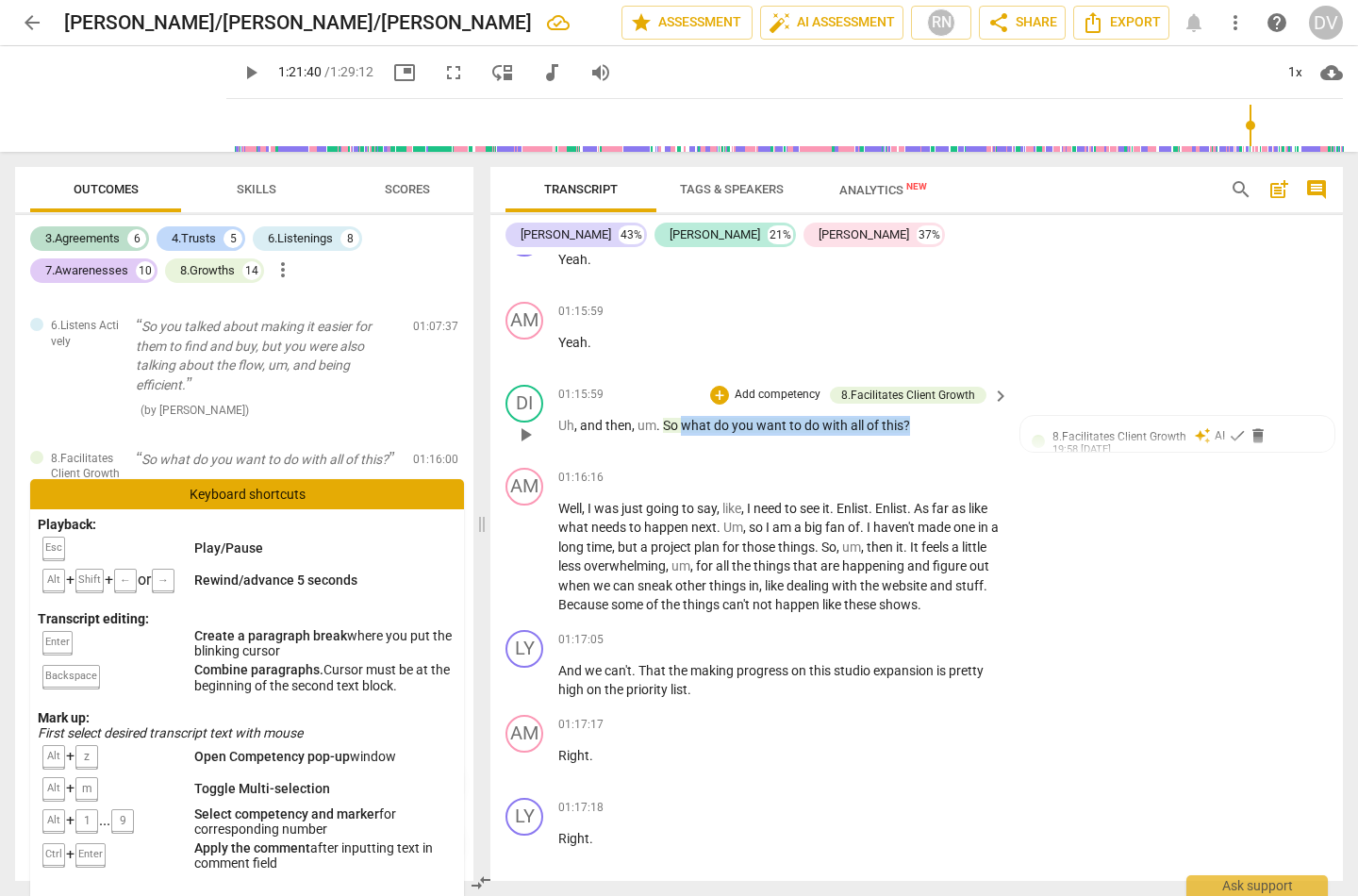 click on "Uh ,   and   then ,   um .   So   what   do   you   want   to   do   with   all   of   this ?" at bounding box center [779, 425] 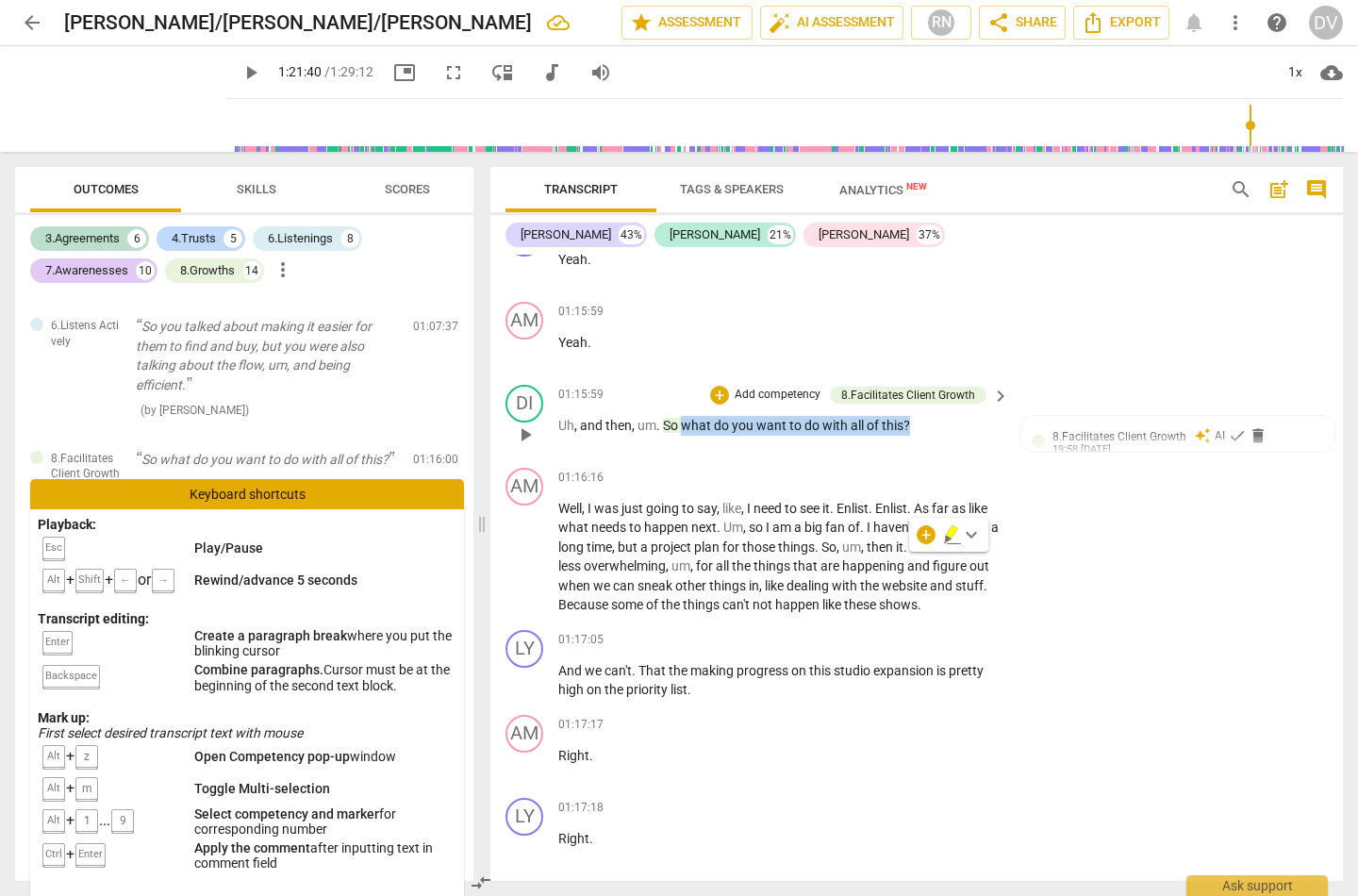 copy on "what   do   you   want   to   do   with   all   of   this ?" 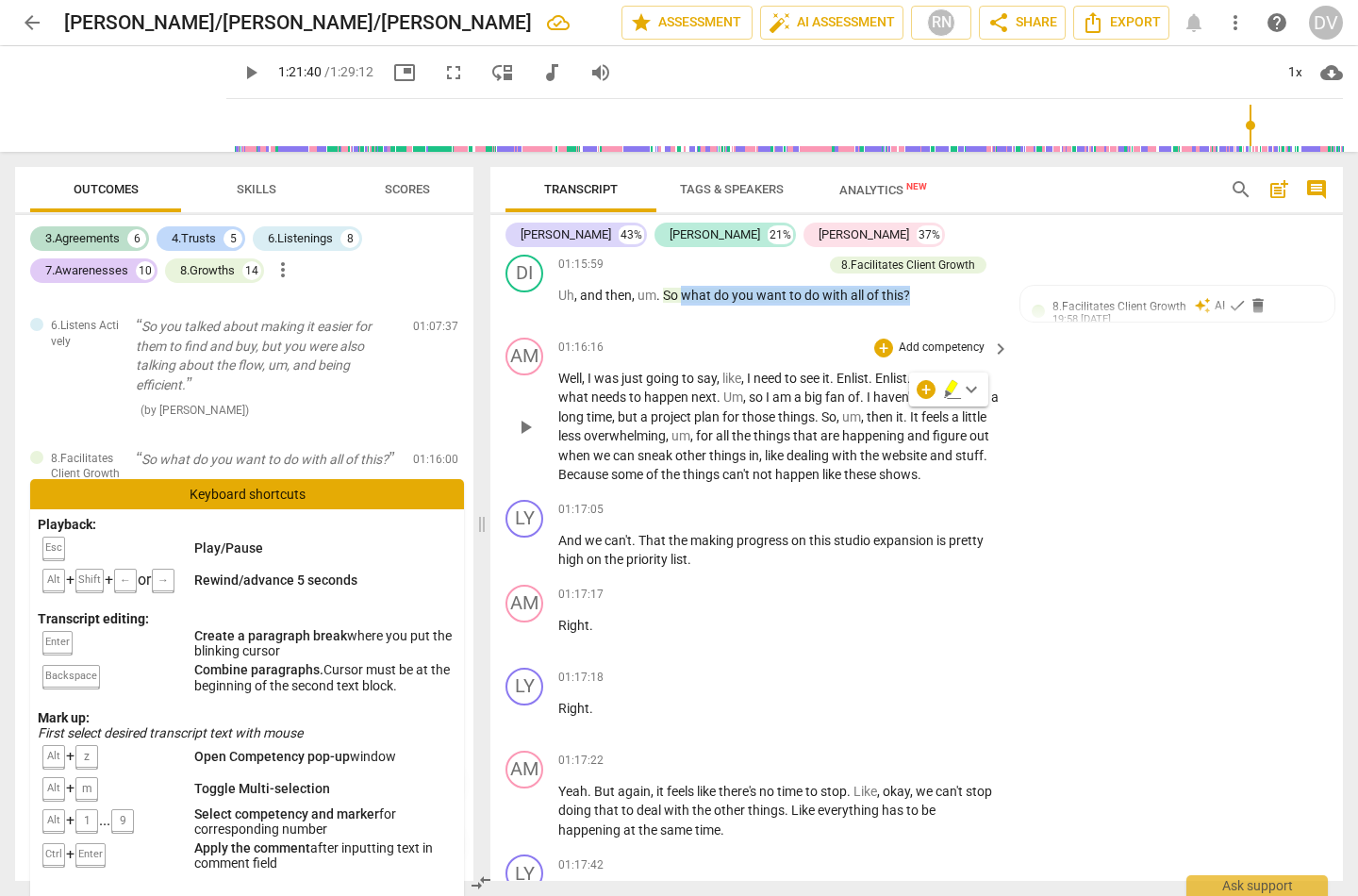scroll, scrollTop: 31548, scrollLeft: 0, axis: vertical 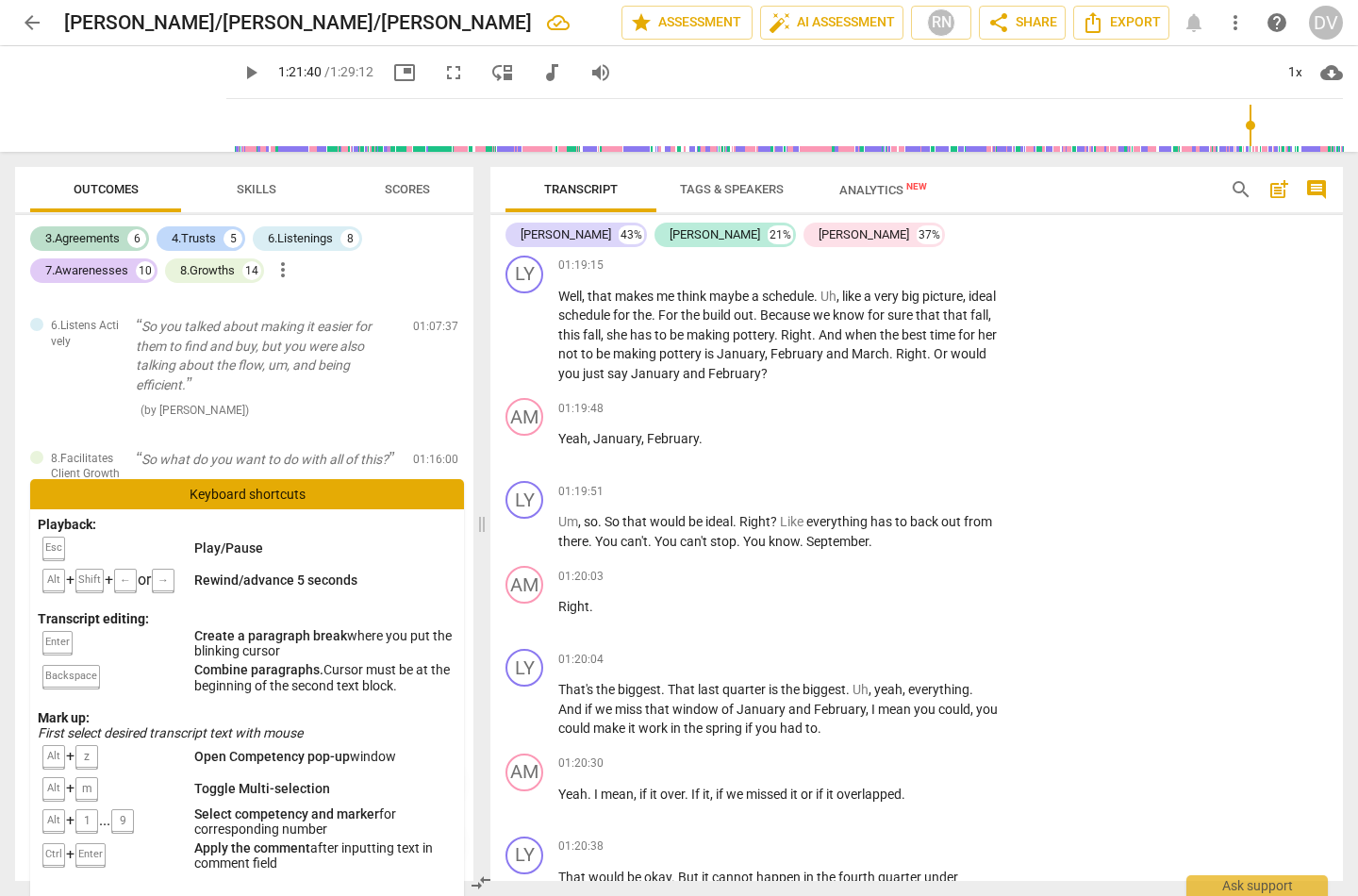 drag, startPoint x: 963, startPoint y: 383, endPoint x: 969, endPoint y: 405, distance: 22.80351 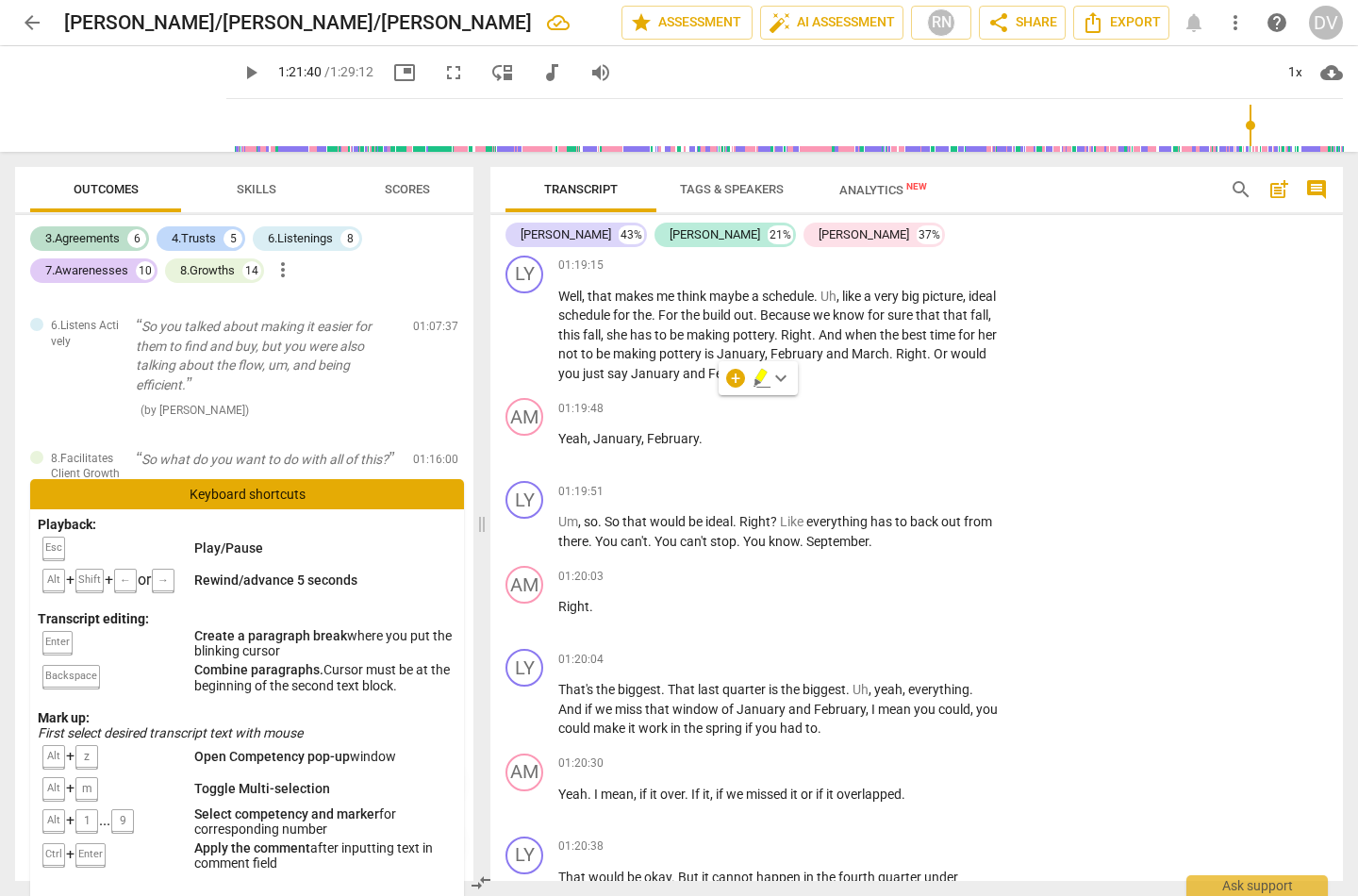 copy on "what   would   be   helpful   right   now ?" 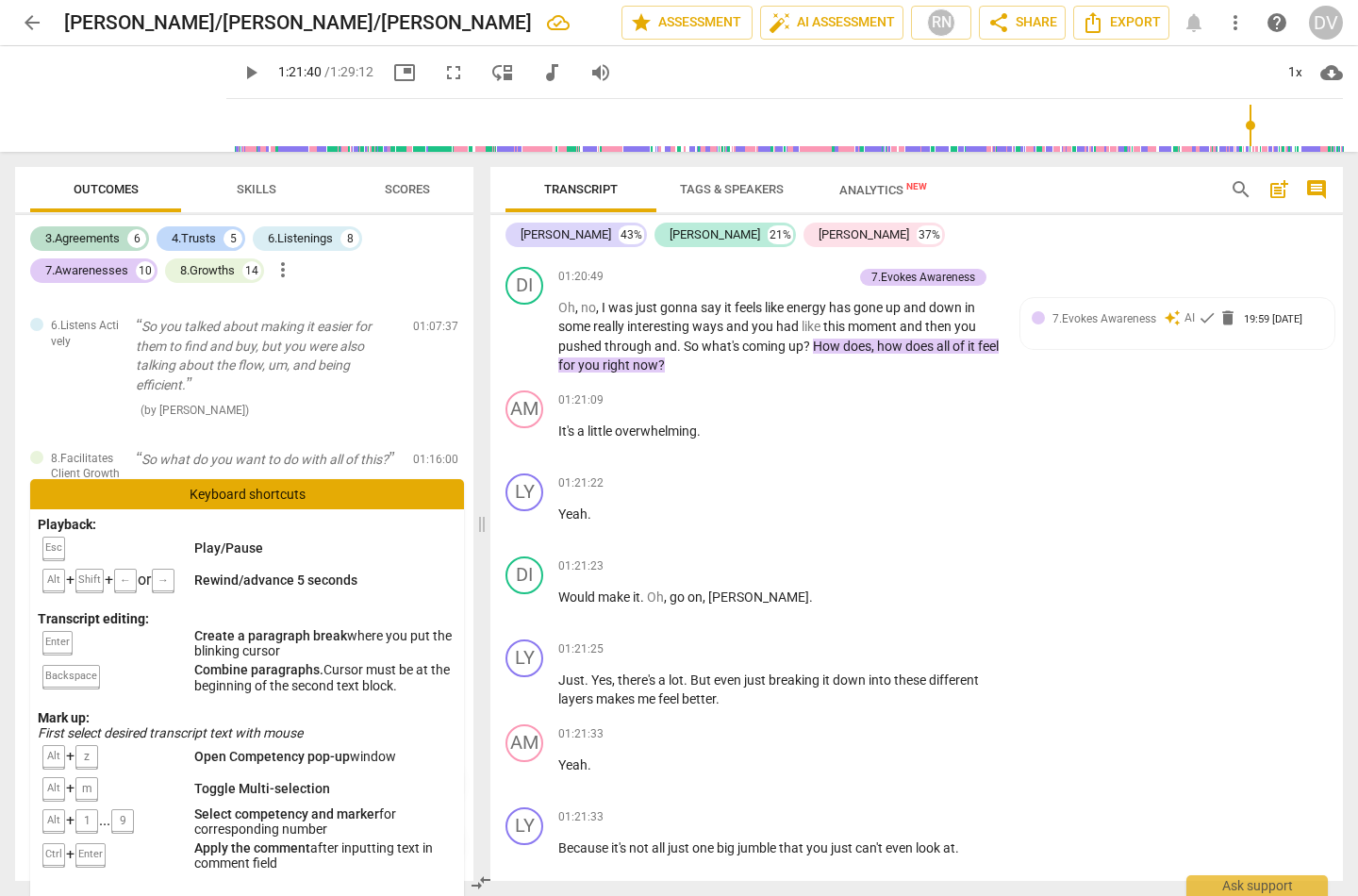 scroll, scrollTop: 33884, scrollLeft: 0, axis: vertical 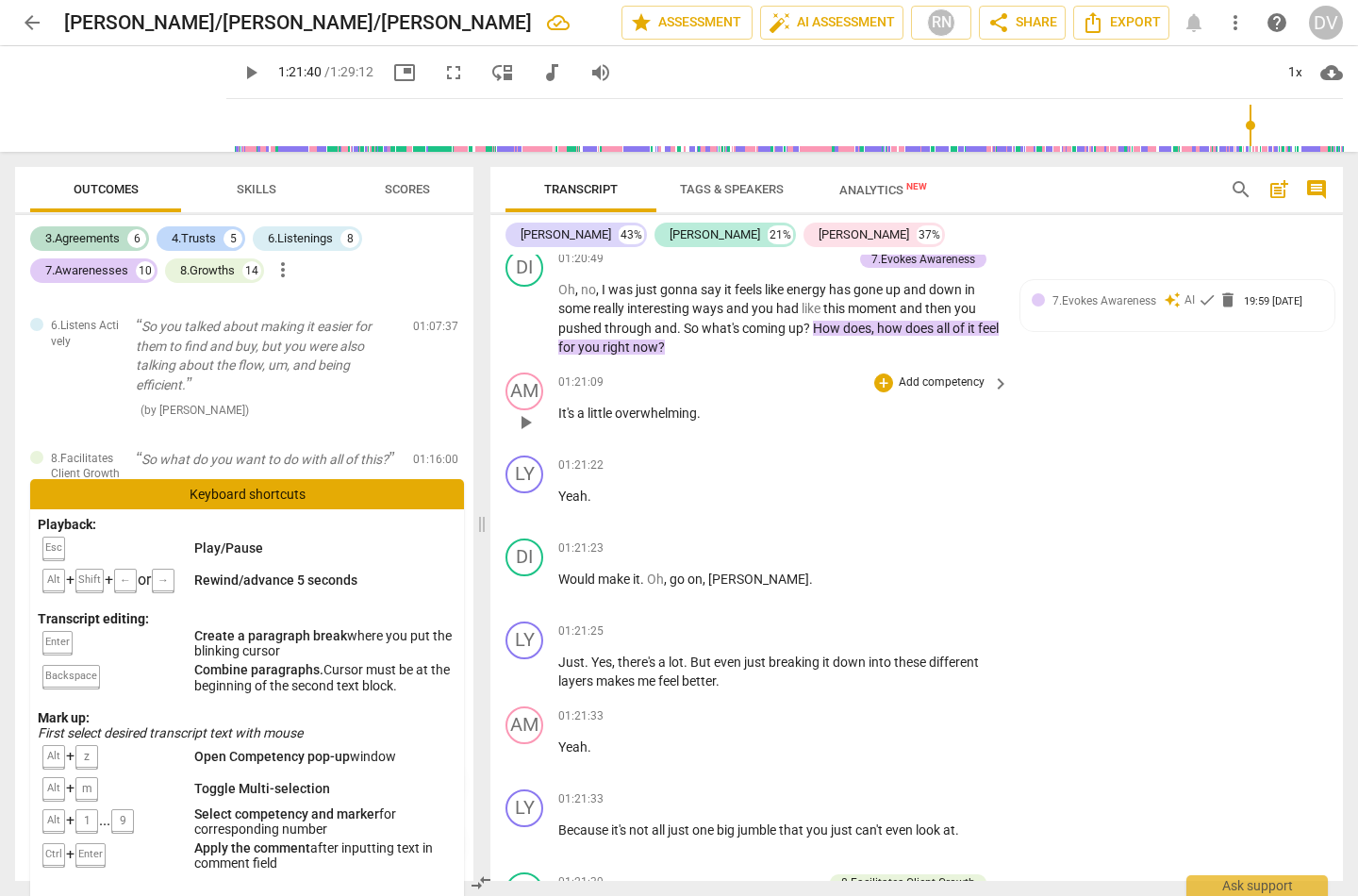 click on "01:21:09 + Add competency keyboard_arrow_right" at bounding box center (785, 383) 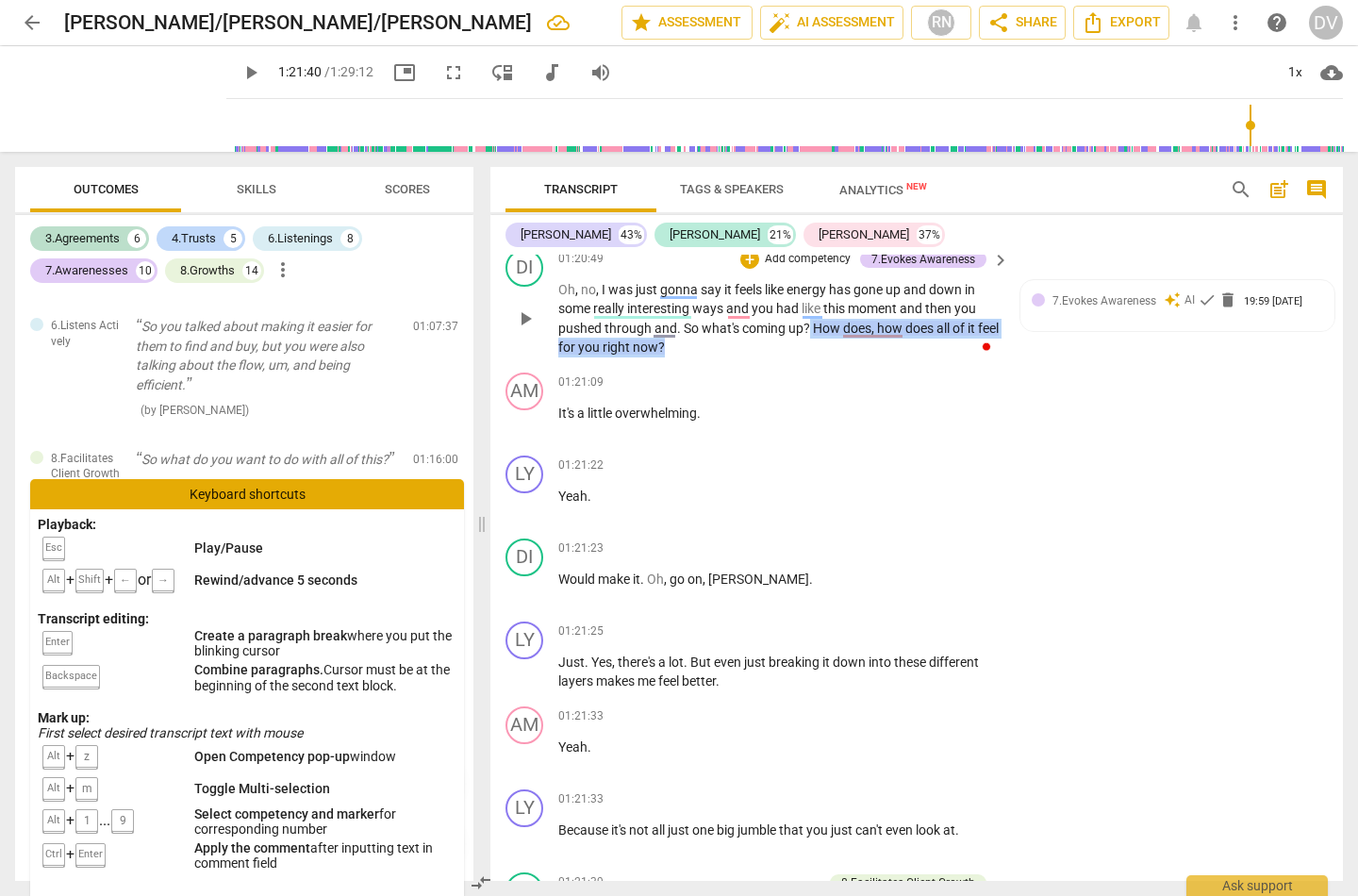 drag, startPoint x: 809, startPoint y: 508, endPoint x: 811, endPoint y: 498, distance: 10.19804 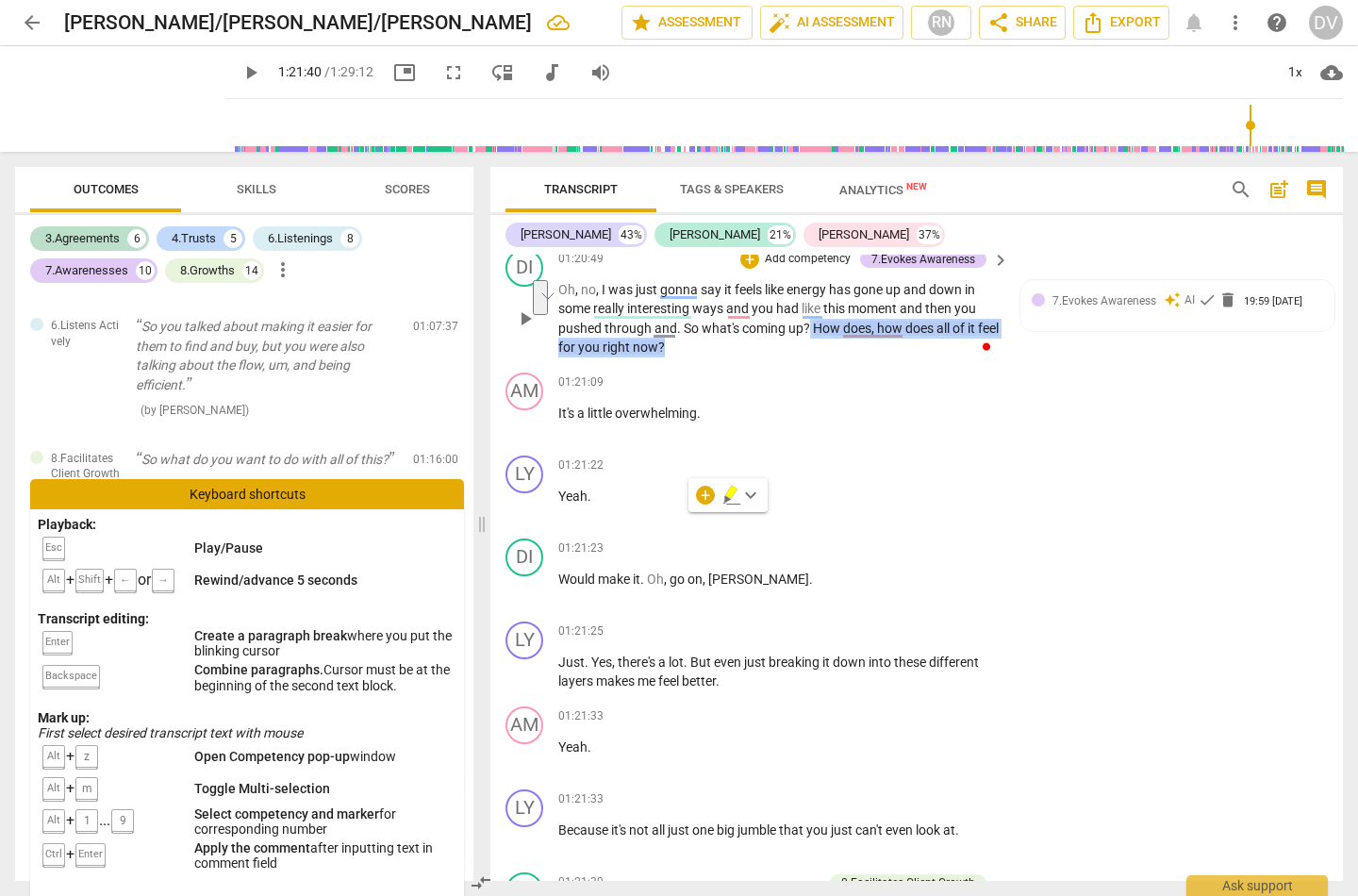 copy on "How   does ,   how   does   all   of   it   feel   for   you   right   now ?" 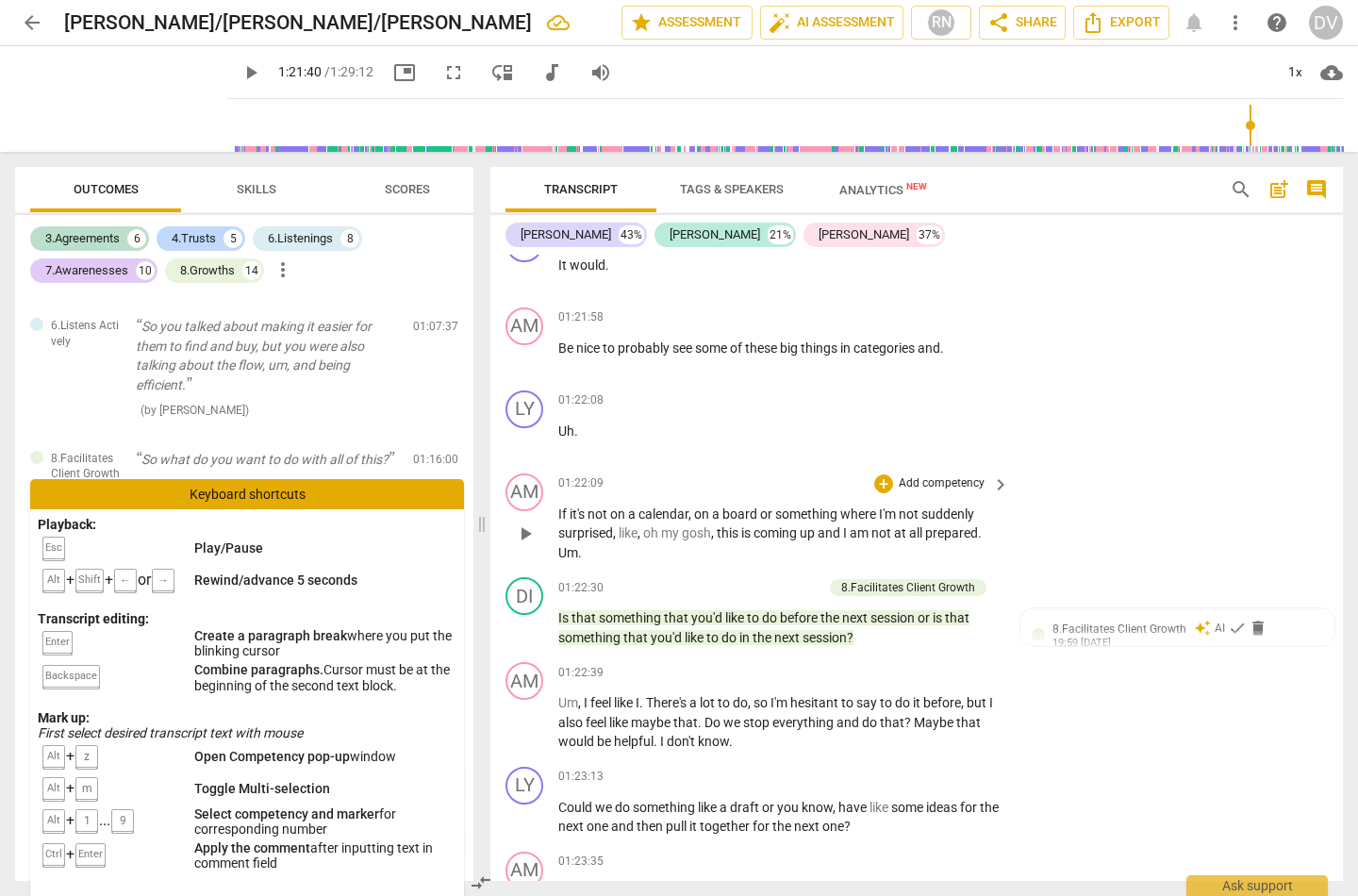 scroll, scrollTop: 34676, scrollLeft: 0, axis: vertical 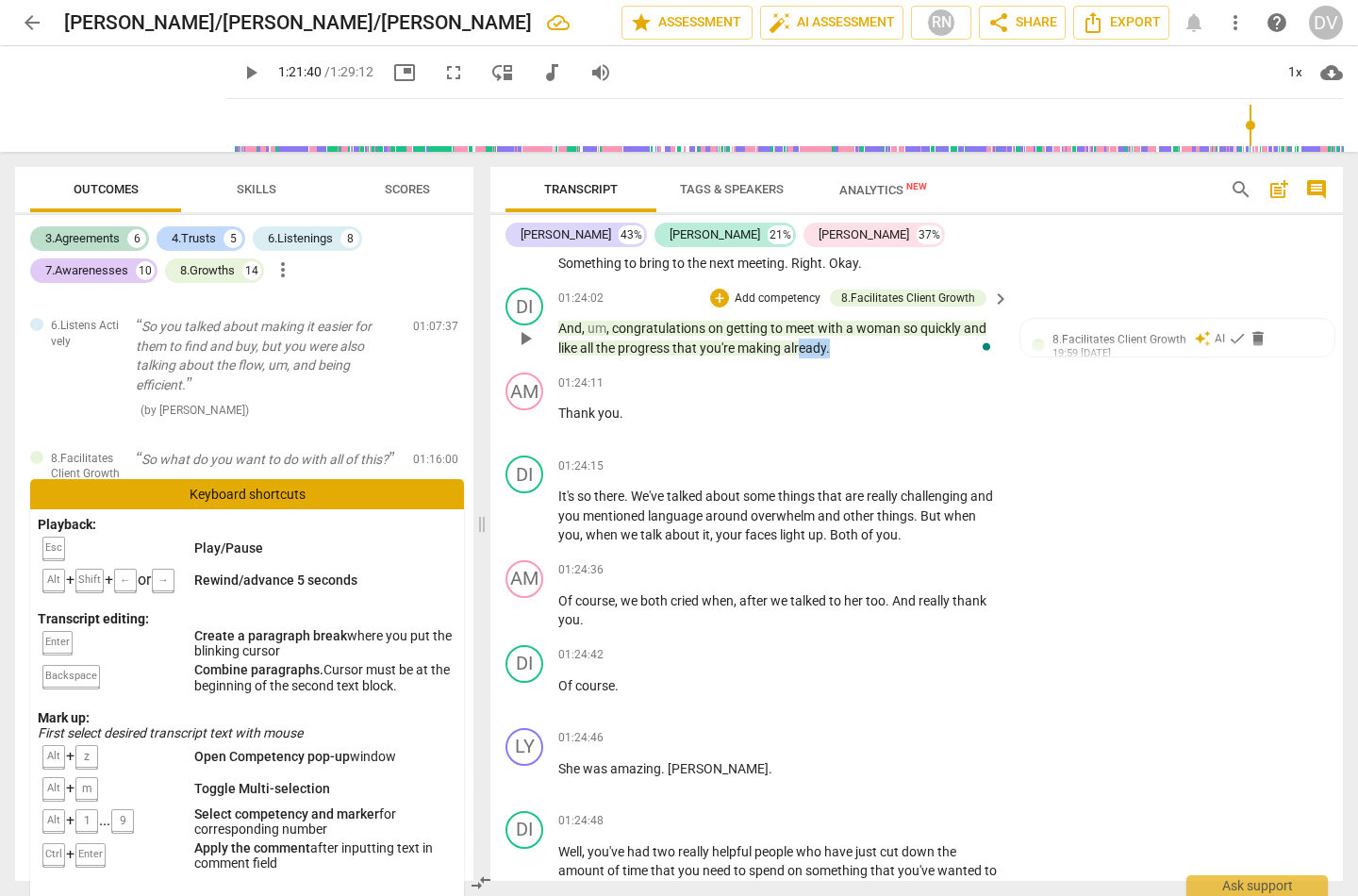 drag, startPoint x: 853, startPoint y: 520, endPoint x: 803, endPoint y: 519, distance: 50.01 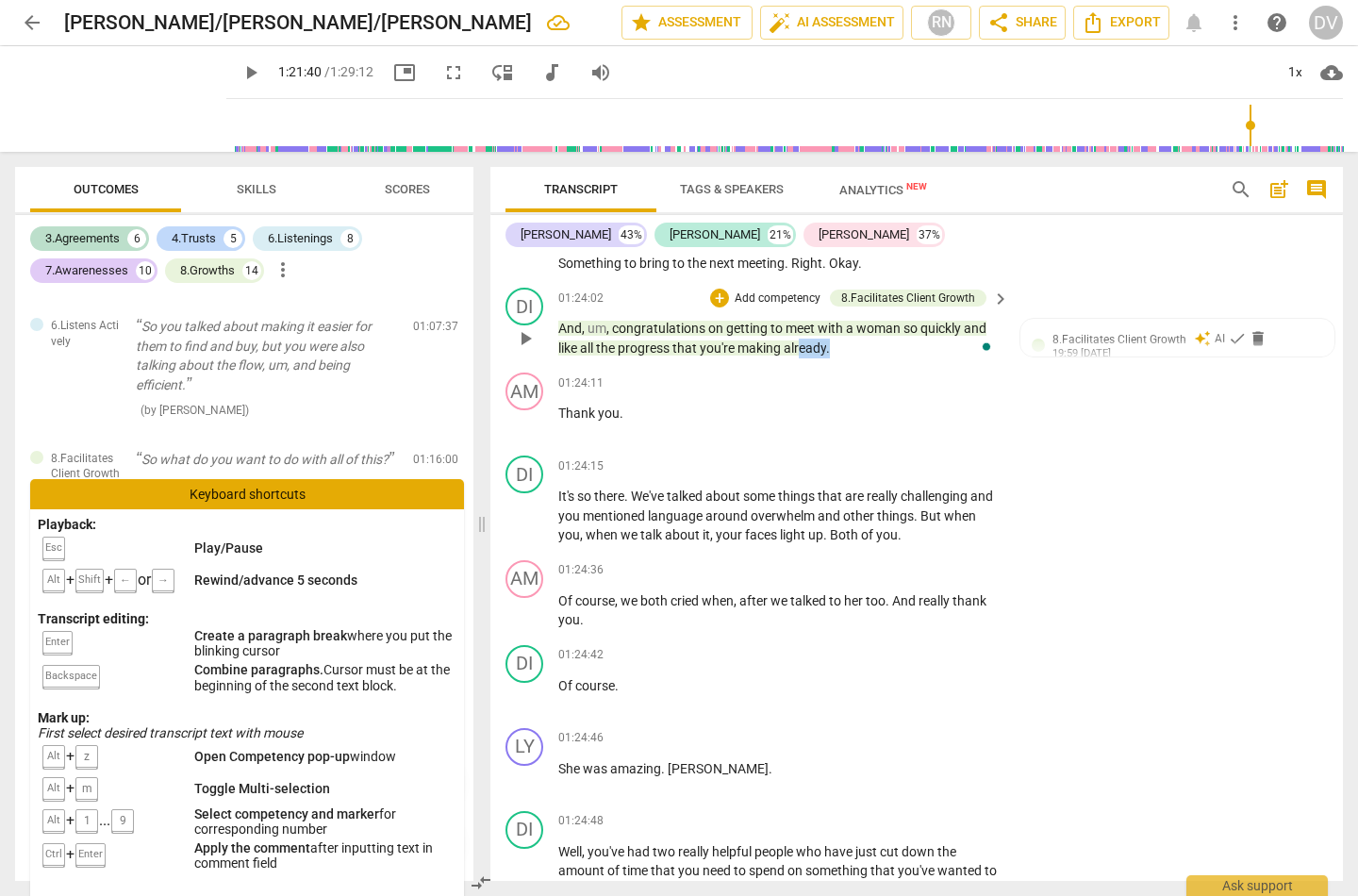 click on "And ,   um ,   congratulations   on   getting   to   meet   with   a   woman   so   quickly   and   like   all   the   progress   that   you're   making   already ." at bounding box center [779, 338] 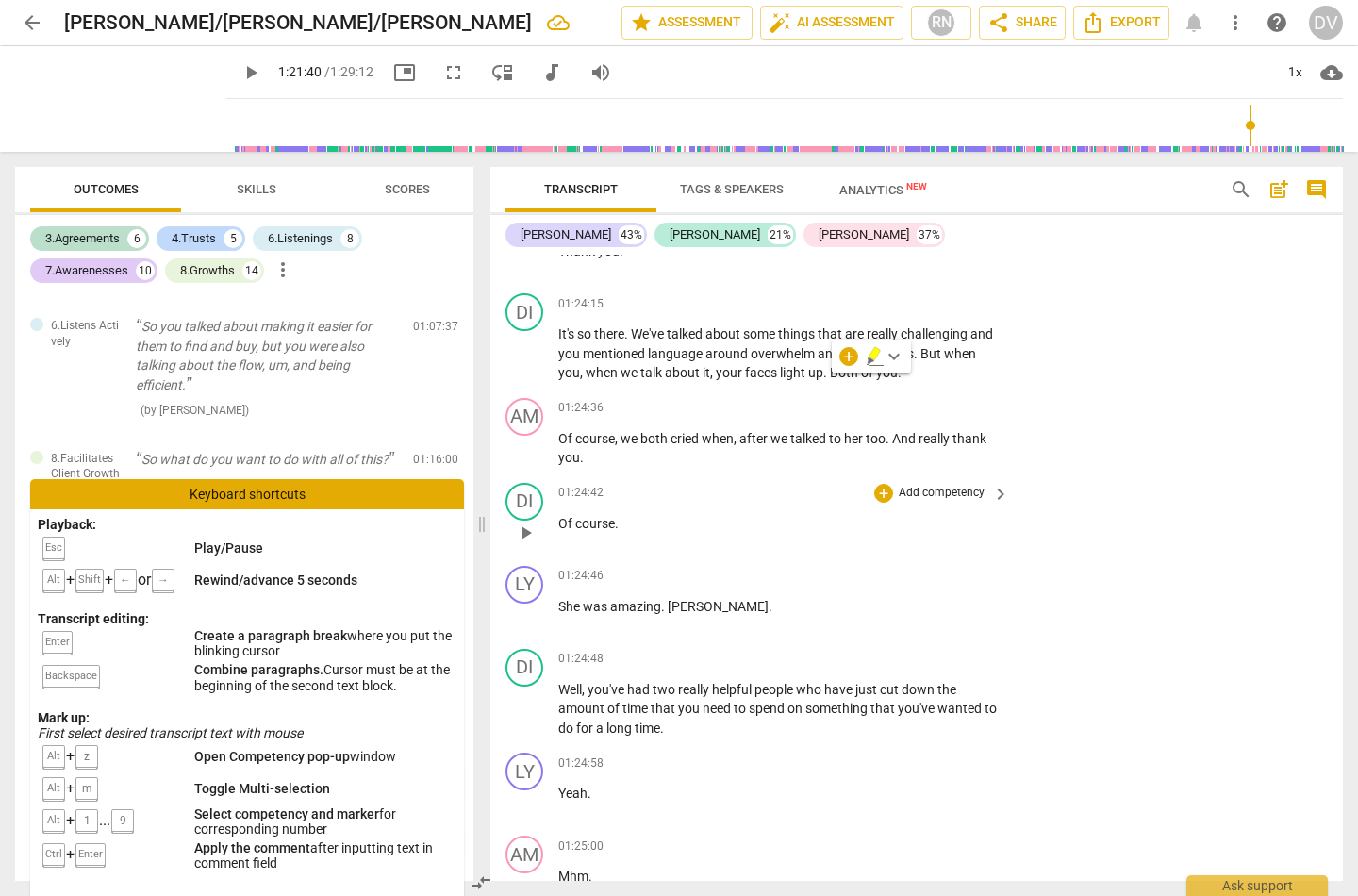scroll, scrollTop: 35582, scrollLeft: 0, axis: vertical 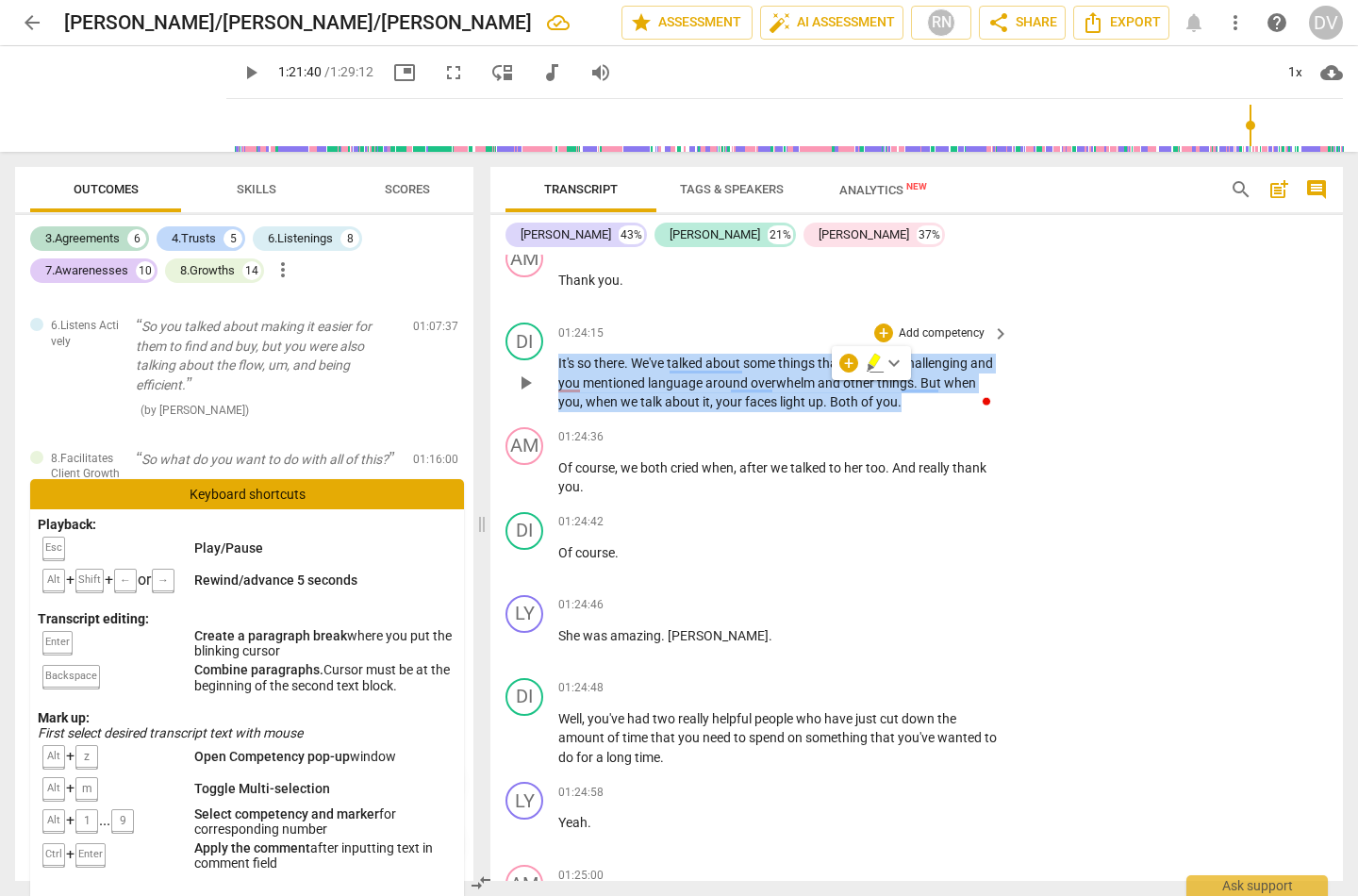 drag, startPoint x: 944, startPoint y: 577, endPoint x: 555, endPoint y: 533, distance: 391.48052 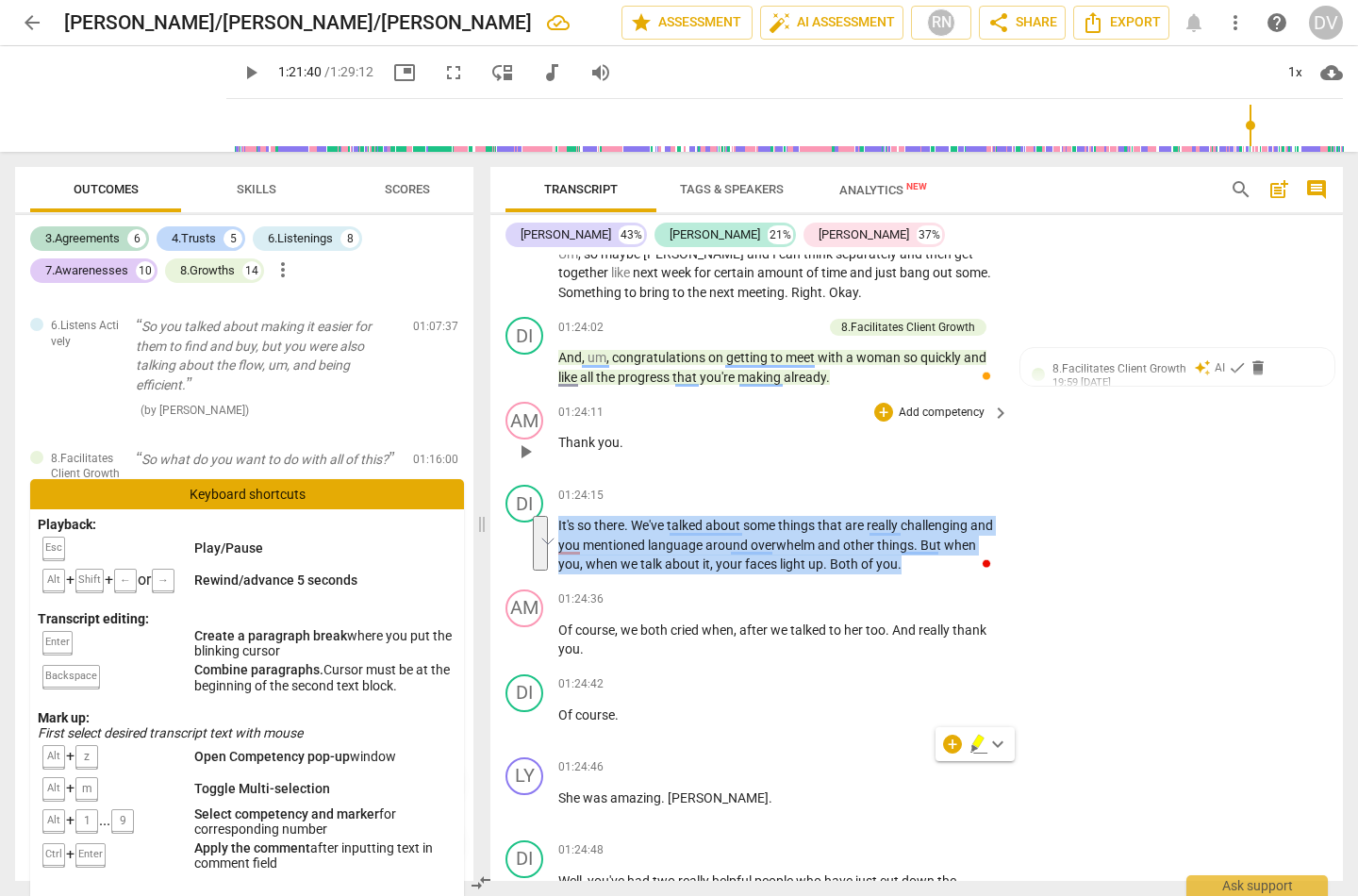 scroll, scrollTop: 35387, scrollLeft: 0, axis: vertical 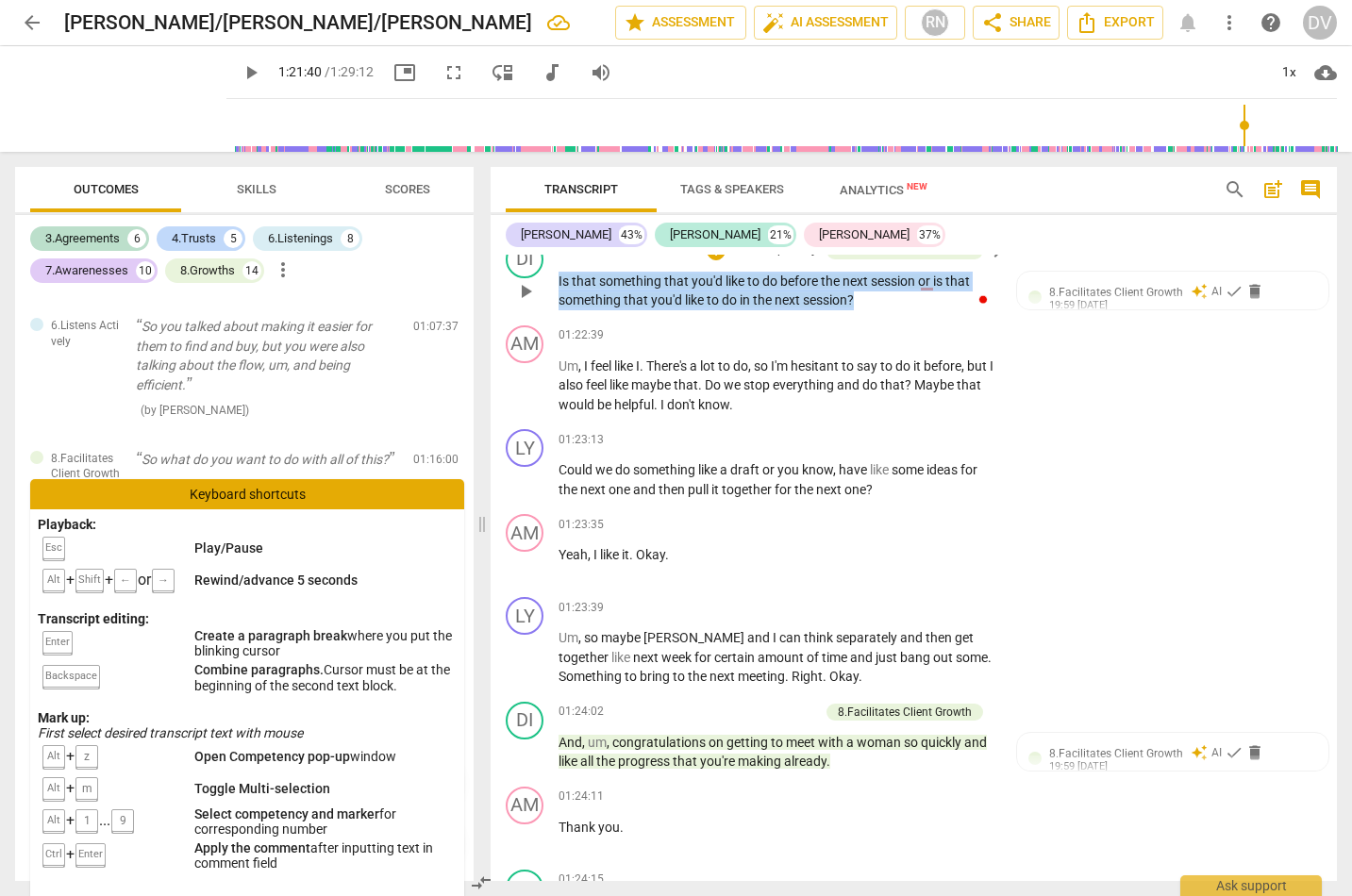 drag, startPoint x: 879, startPoint y: 451, endPoint x: 556, endPoint y: 423, distance: 324.21135 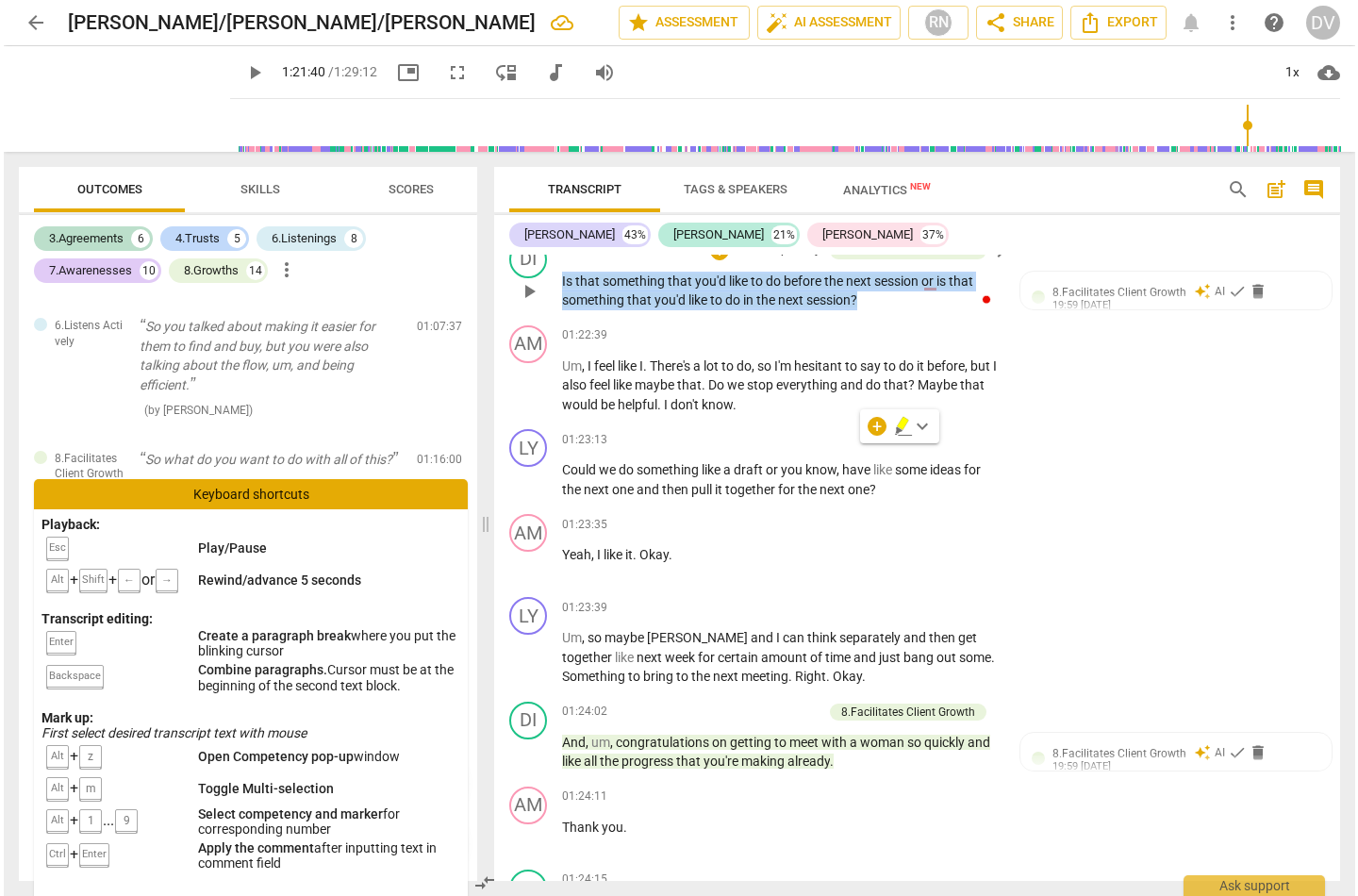 scroll, scrollTop: 35056, scrollLeft: 0, axis: vertical 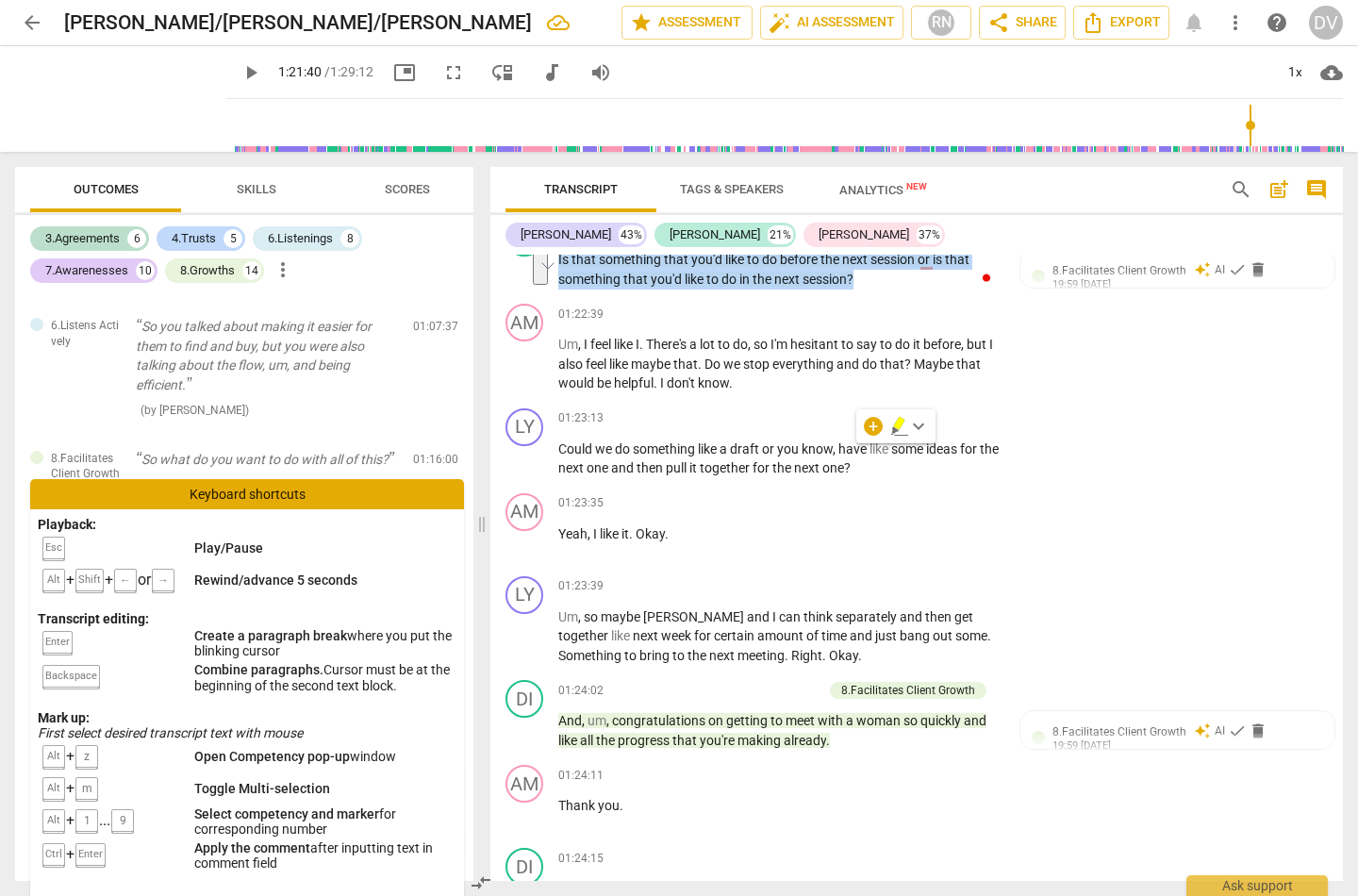 copy on "Is   that   something   that   you'd   like   to   do   before   the   next   session   or   is   that   something   that   you'd   like   to   do   in   the   next   session ?" 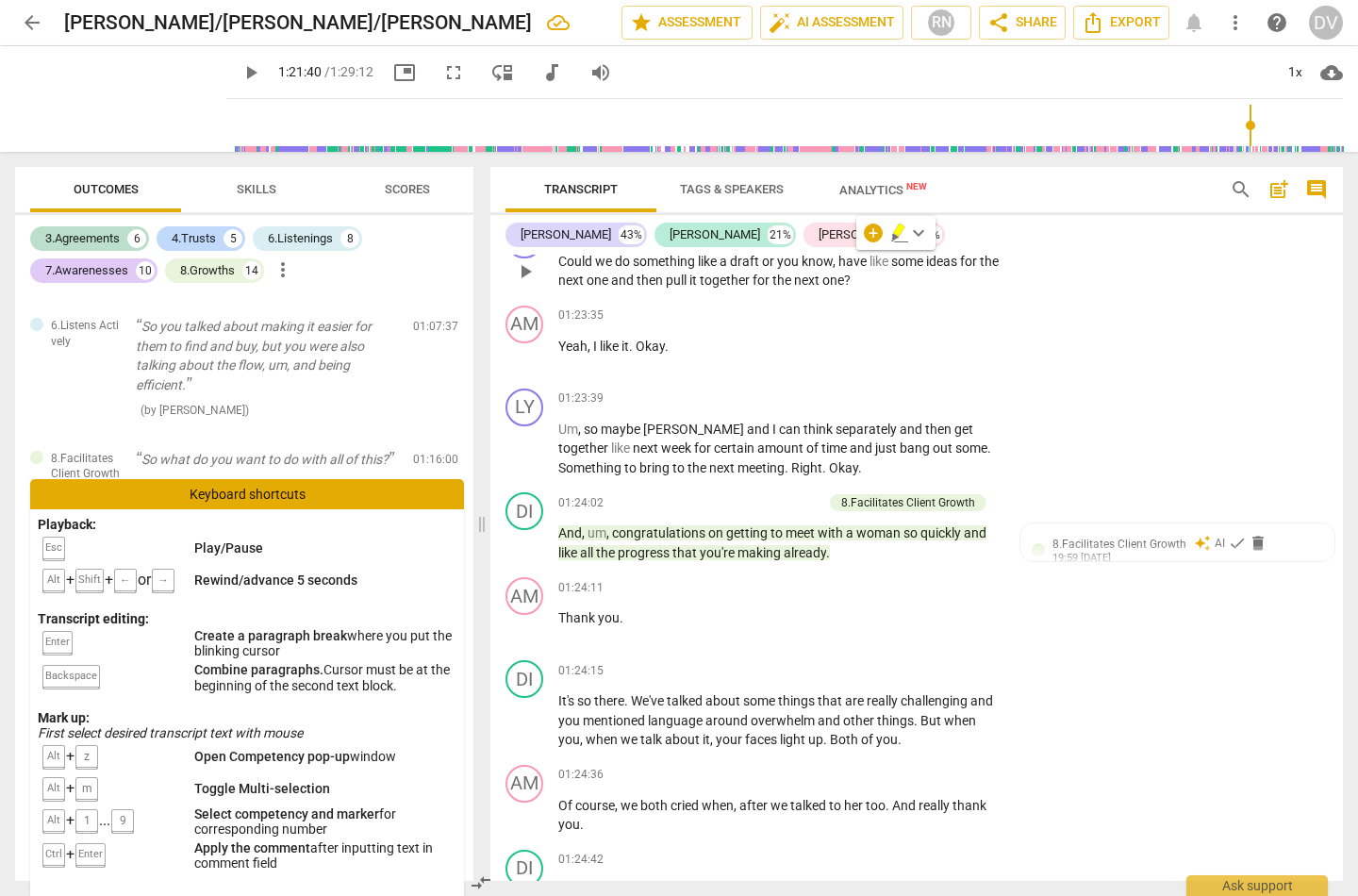 scroll, scrollTop: 35254, scrollLeft: 0, axis: vertical 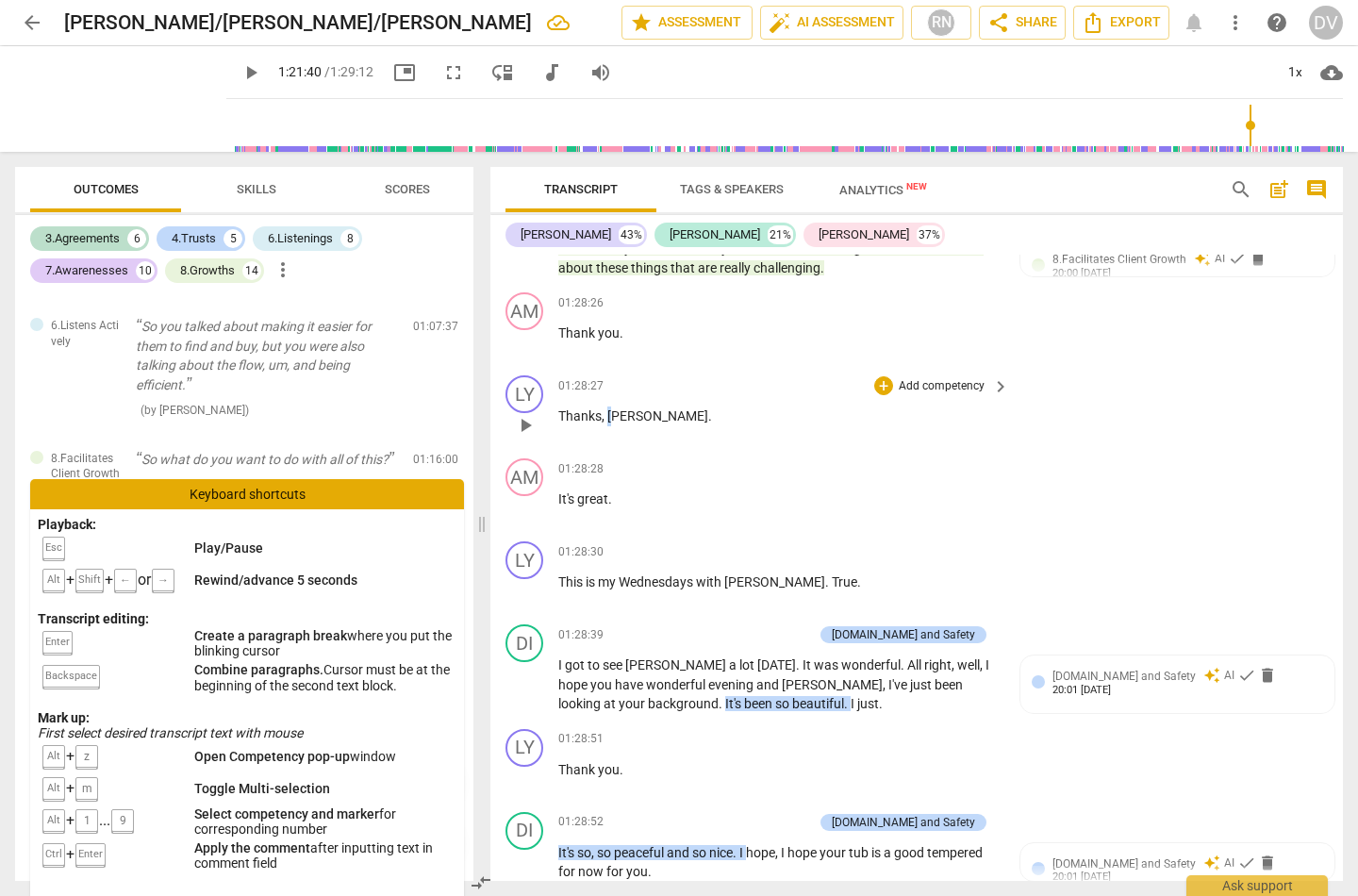 drag, startPoint x: 616, startPoint y: 569, endPoint x: 621, endPoint y: 585, distance: 16.763055 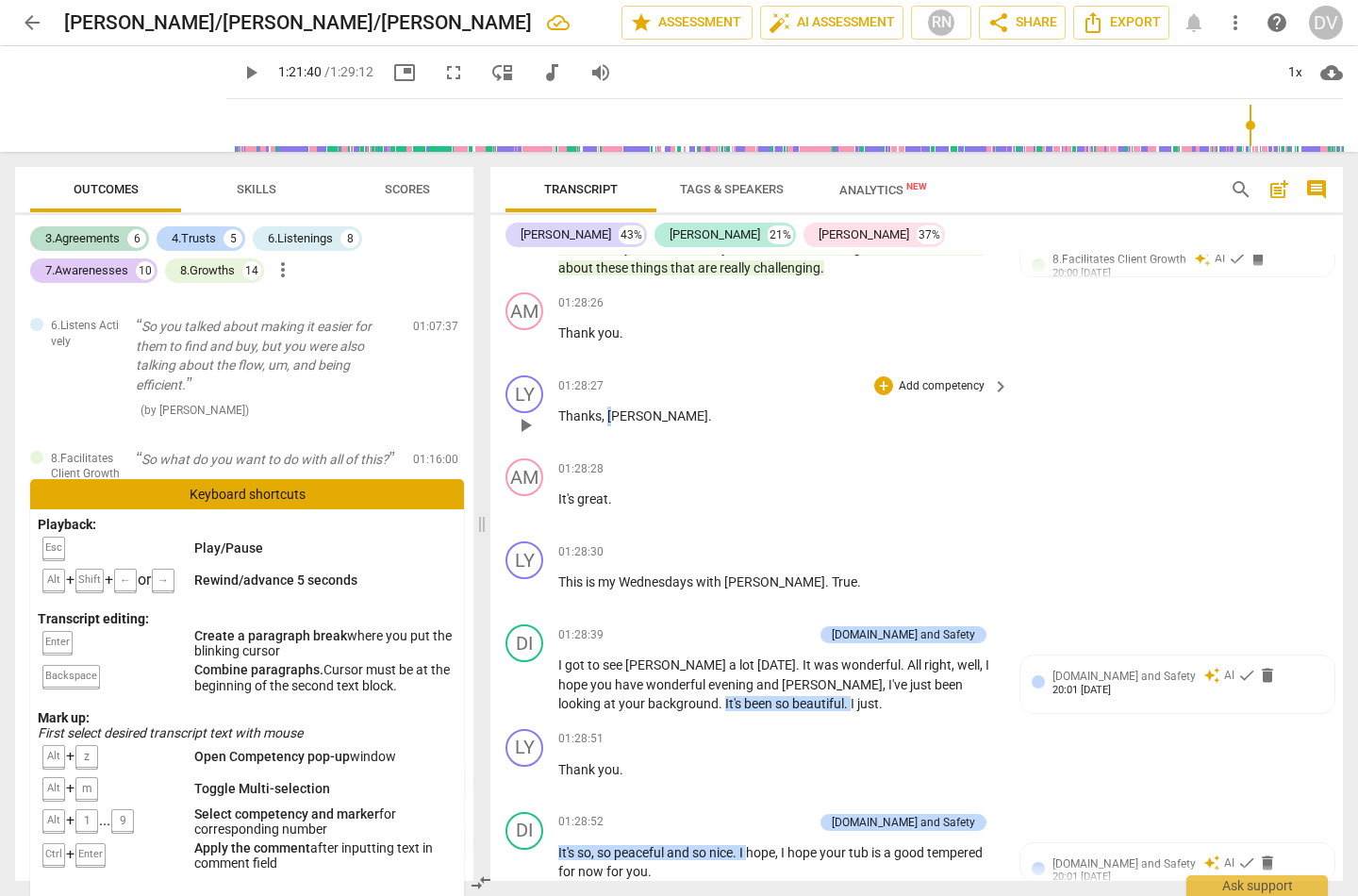 click on "Thanks ,   Tina ." at bounding box center [779, 416] 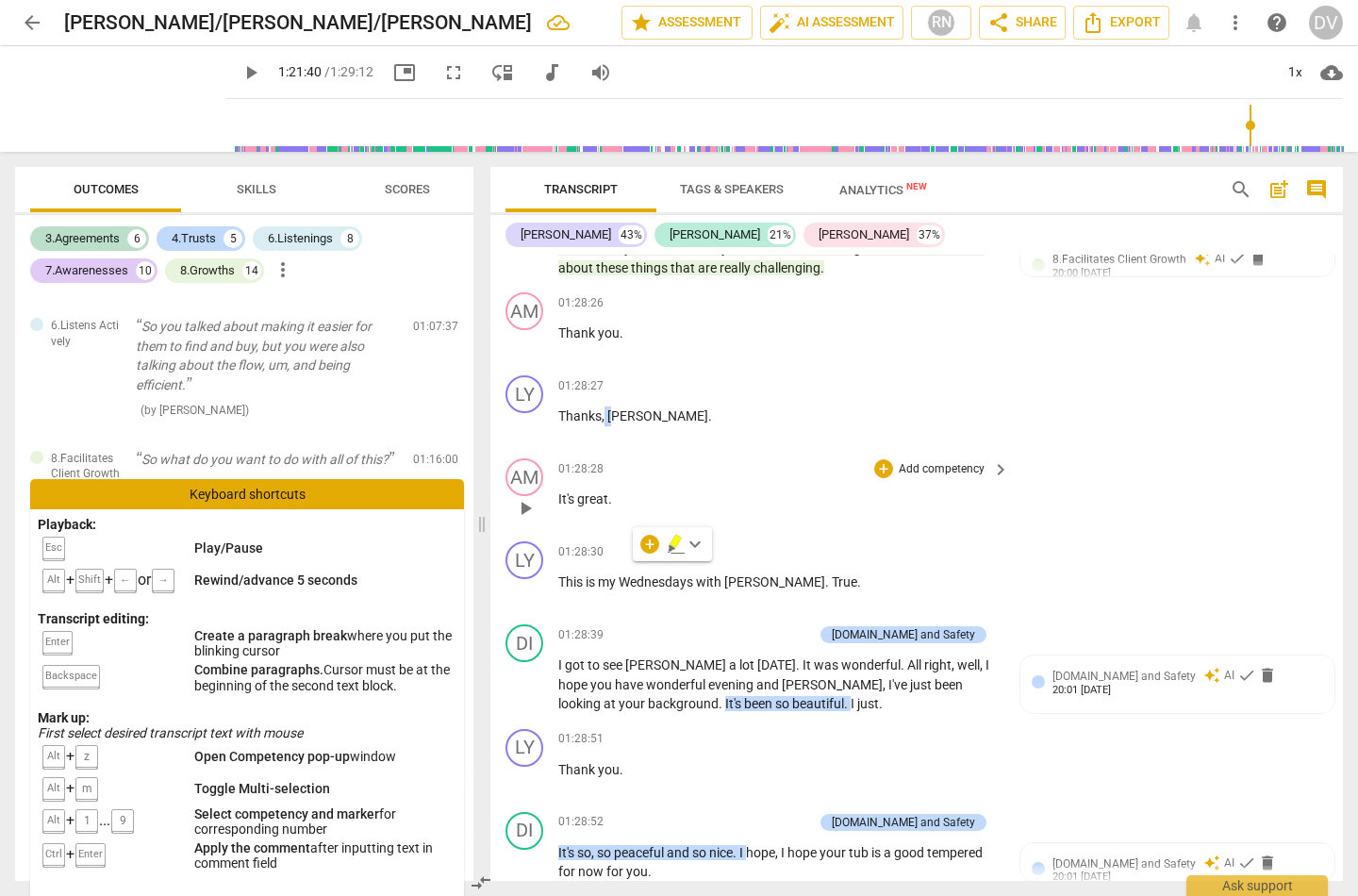 type 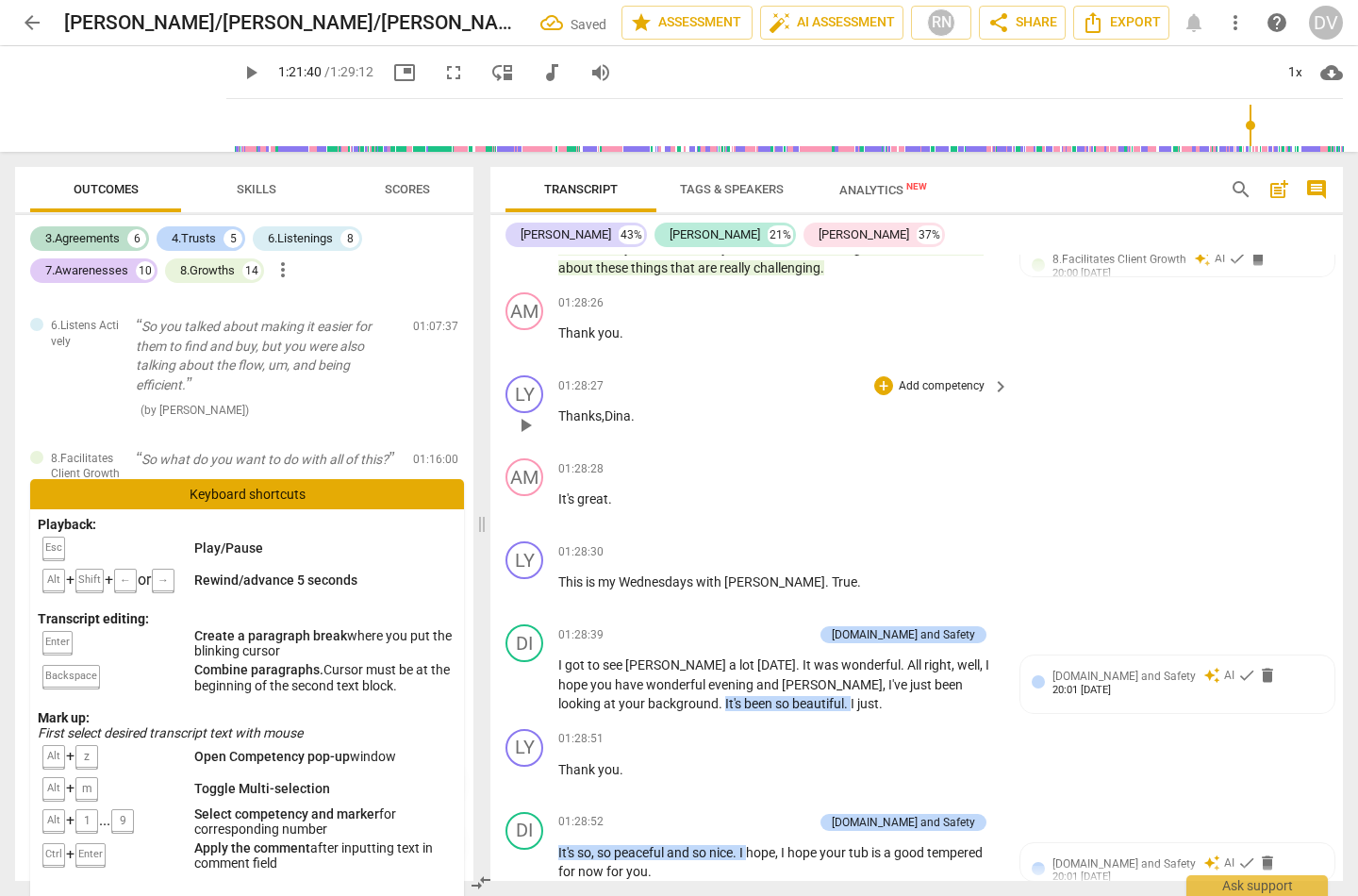 click on ",D" at bounding box center [607, 416] 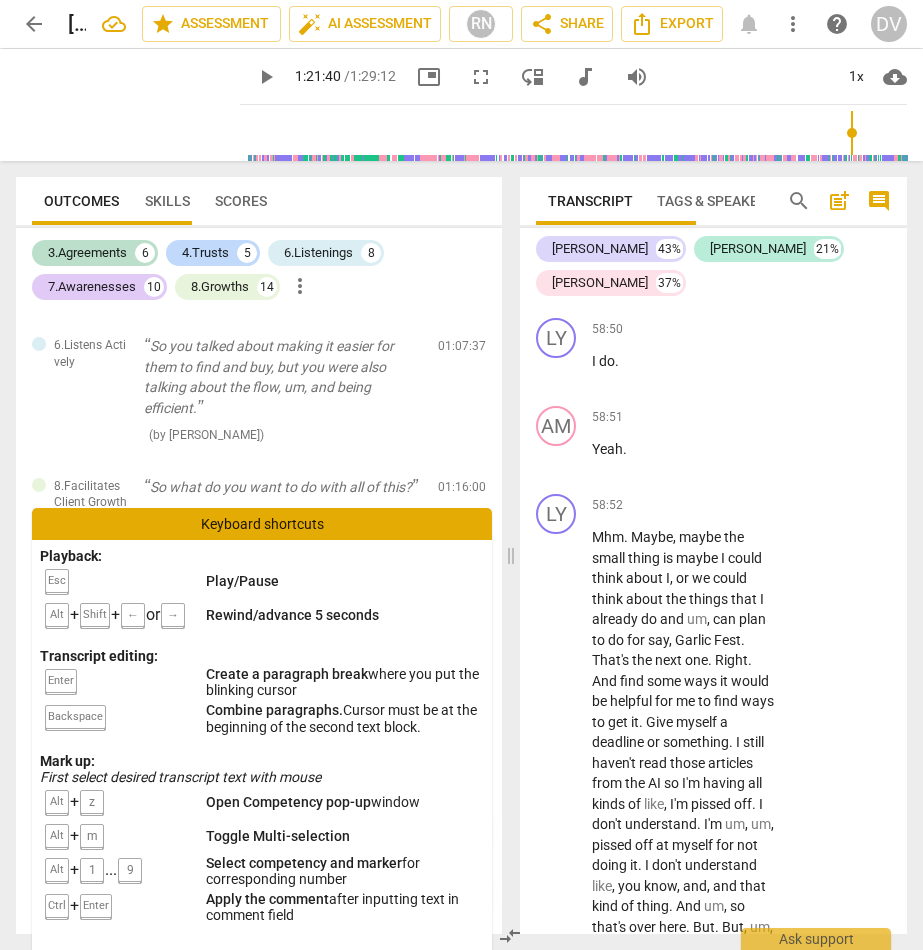 scroll, scrollTop: 63544, scrollLeft: 0, axis: vertical 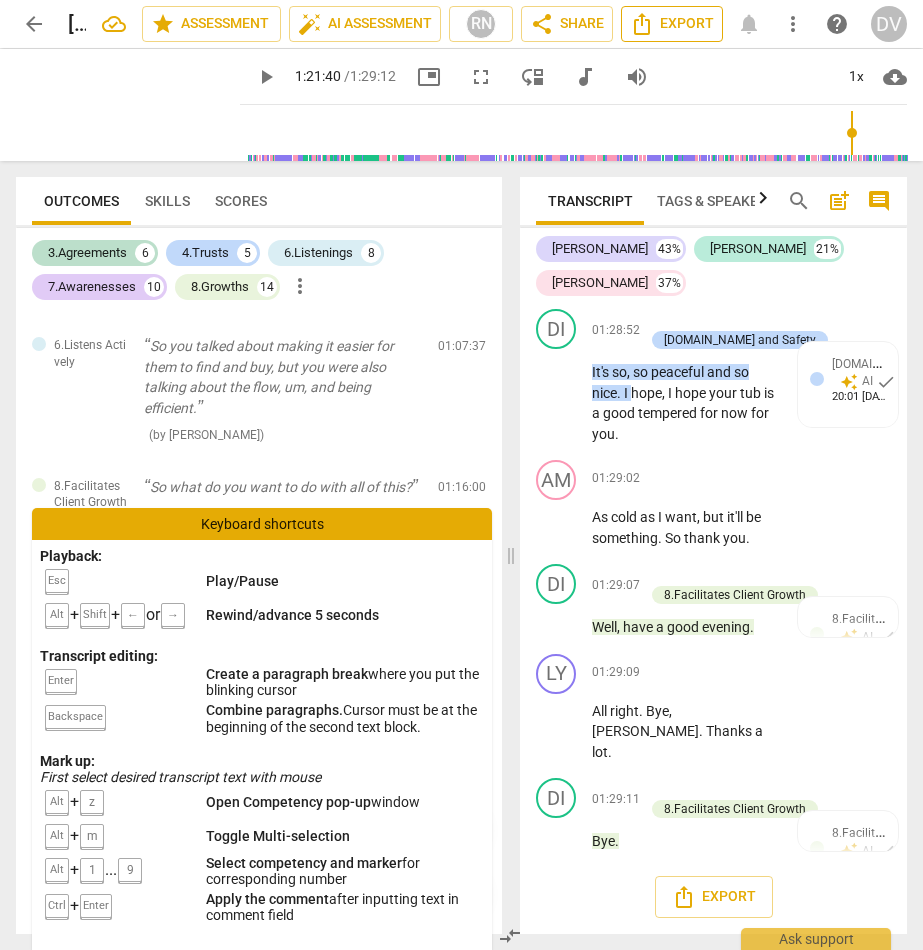 click 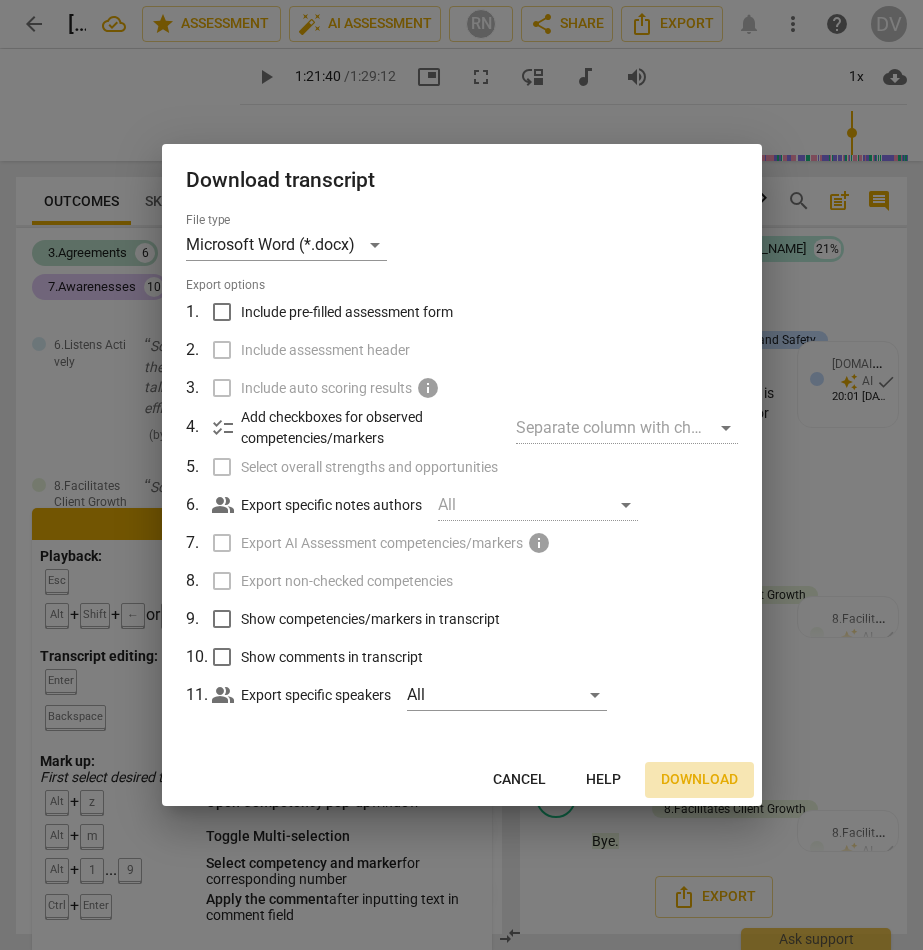 click on "Download" at bounding box center (699, 780) 